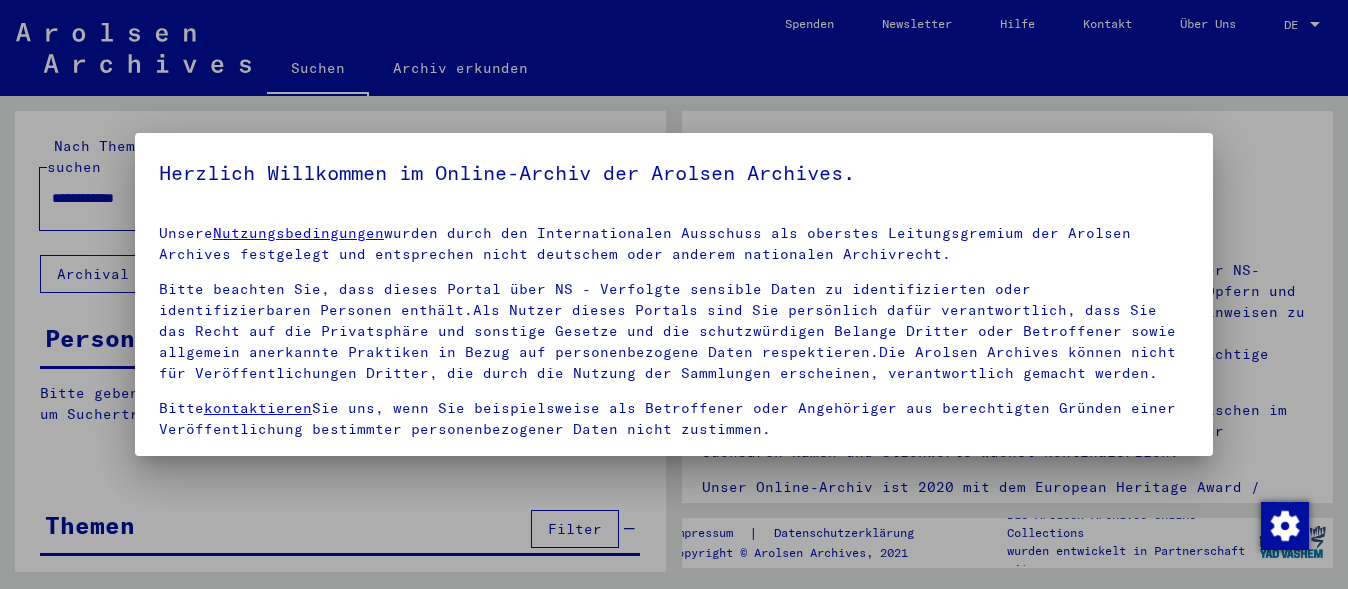 scroll, scrollTop: 0, scrollLeft: 0, axis: both 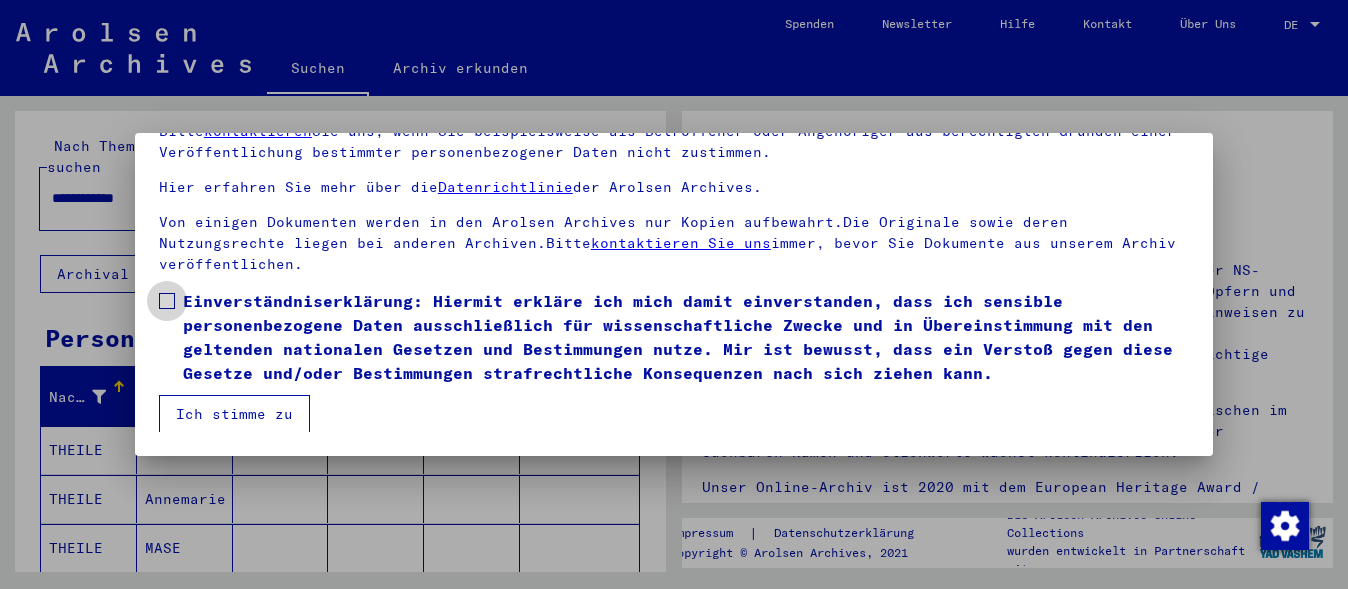 click at bounding box center [167, 301] 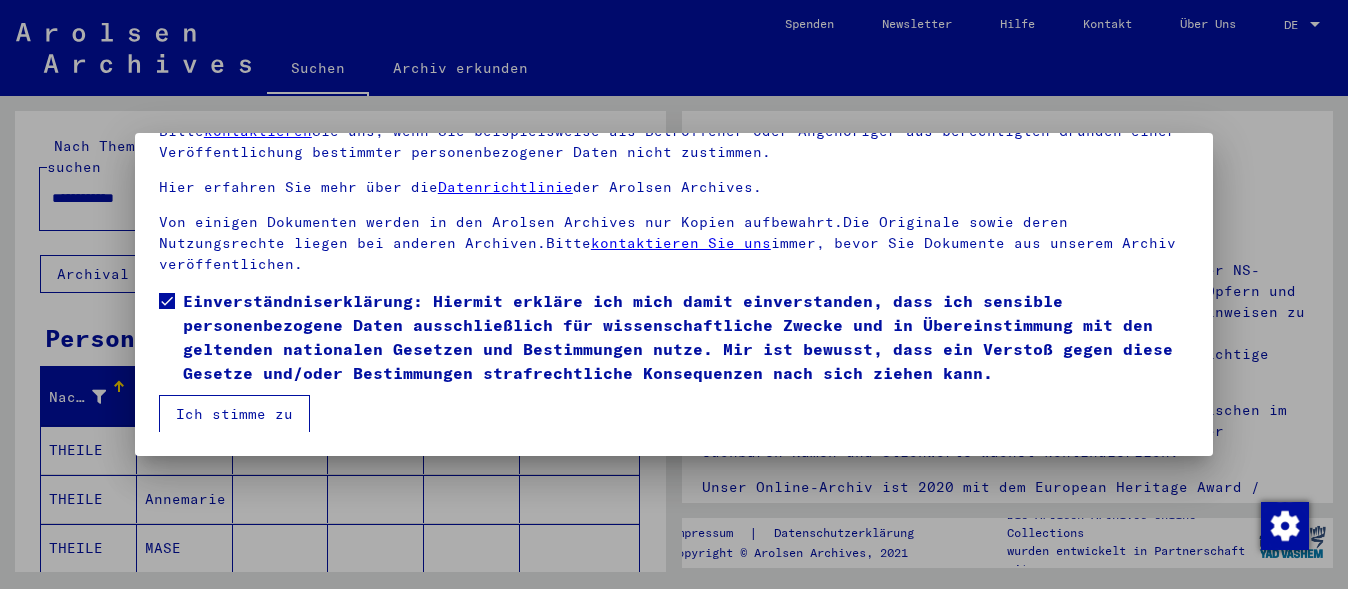 click on "Ich stimme zu" at bounding box center (234, 414) 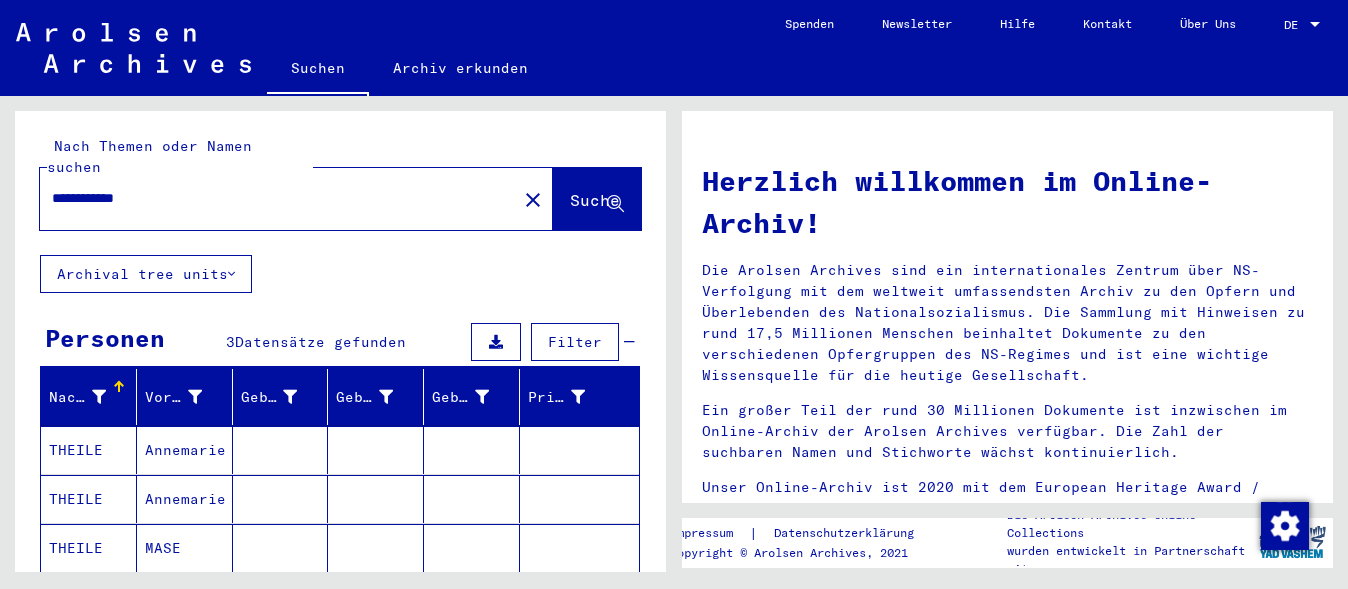 click on "**********" at bounding box center (272, 198) 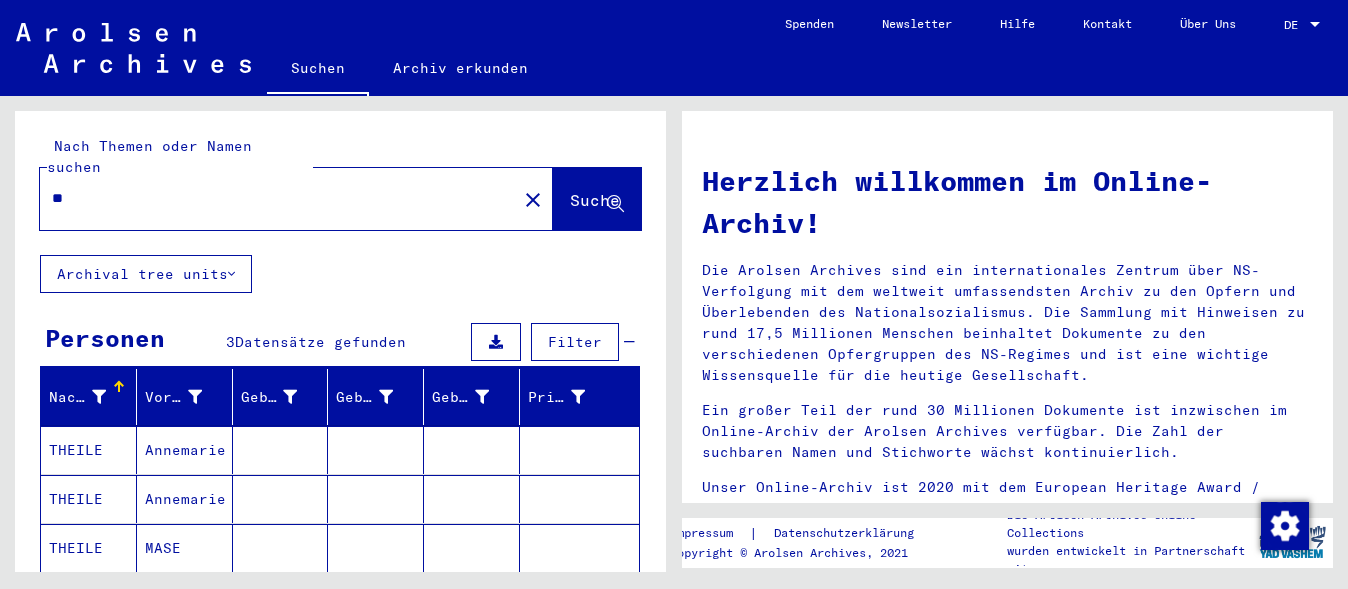 type on "*" 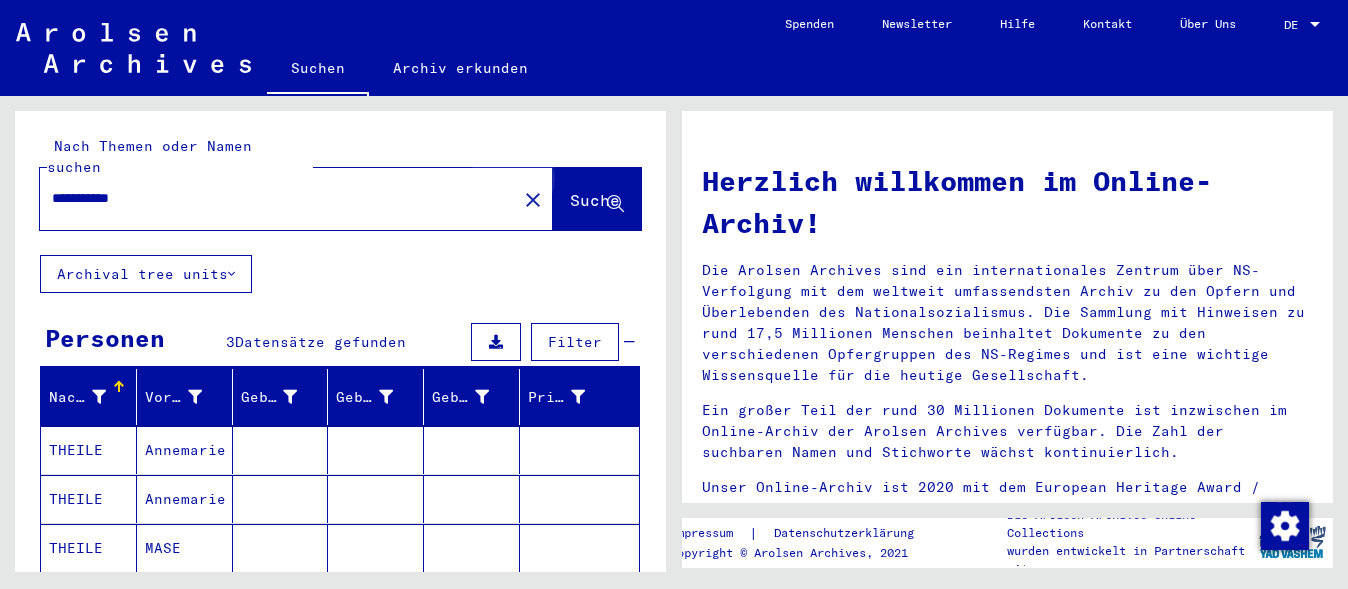 click on "Suche" 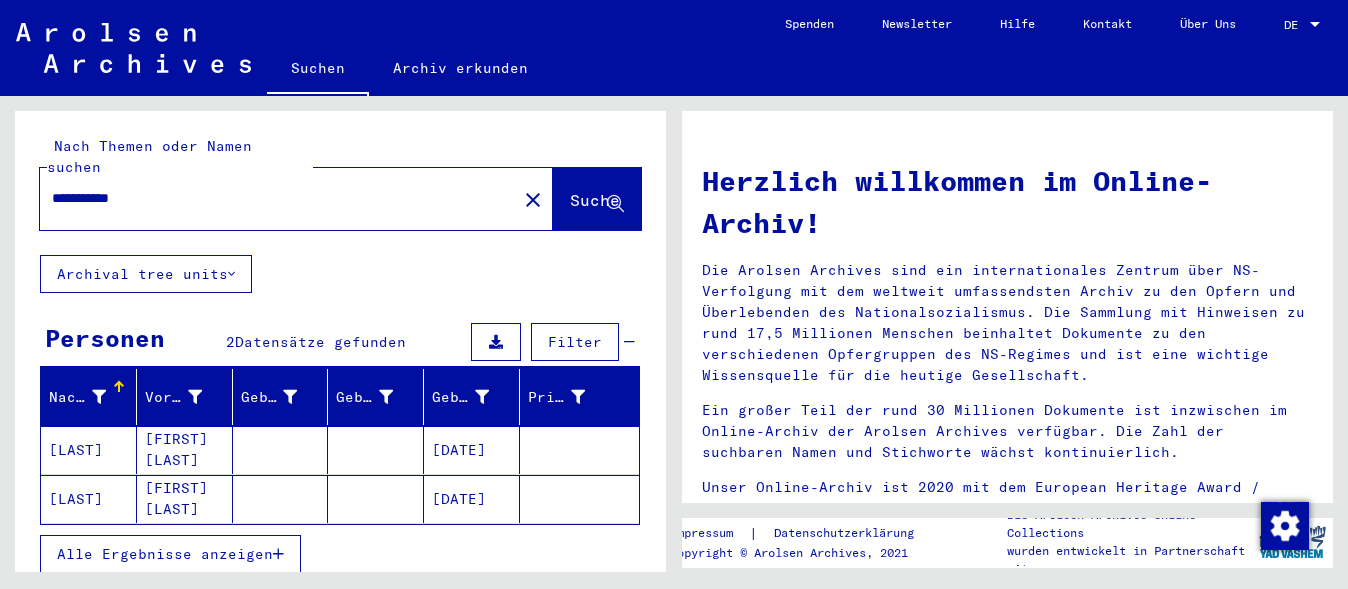 click on "[DATE]" at bounding box center (472, 499) 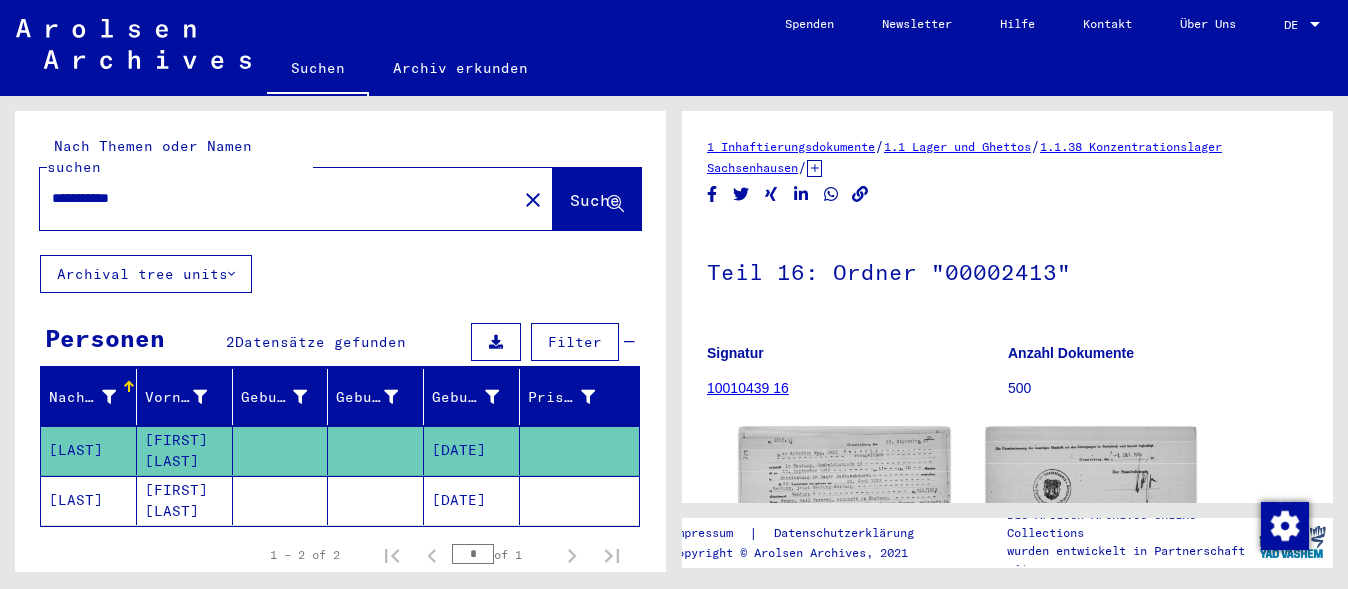 scroll, scrollTop: 0, scrollLeft: 0, axis: both 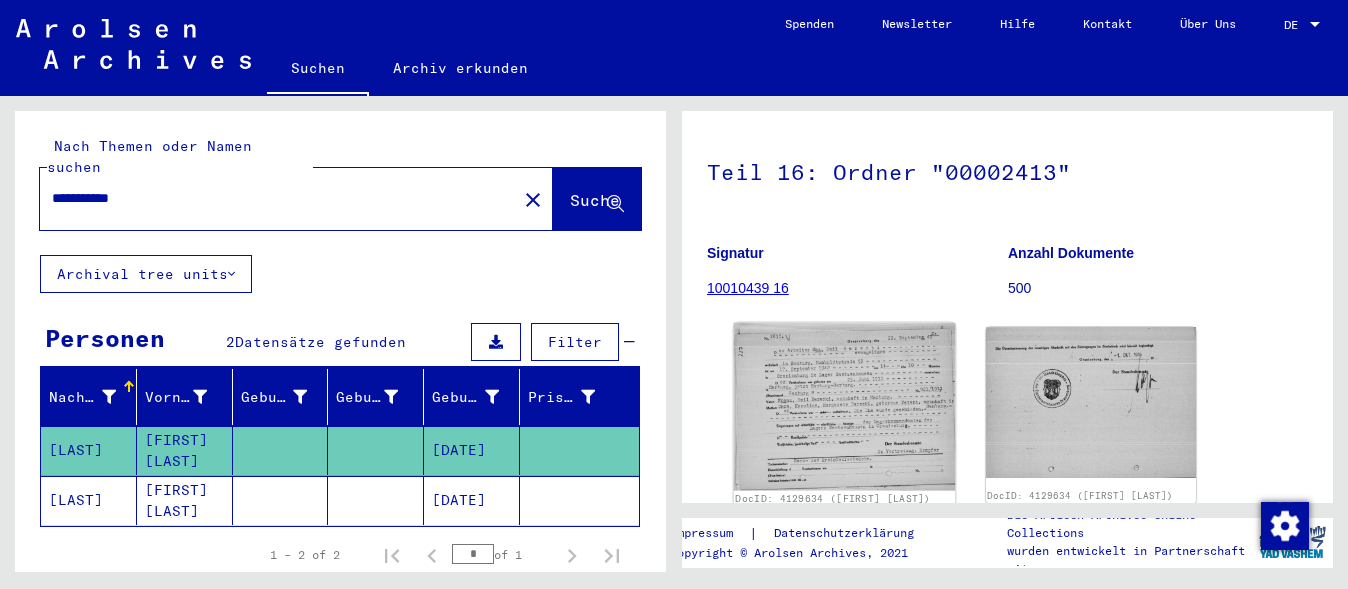 click 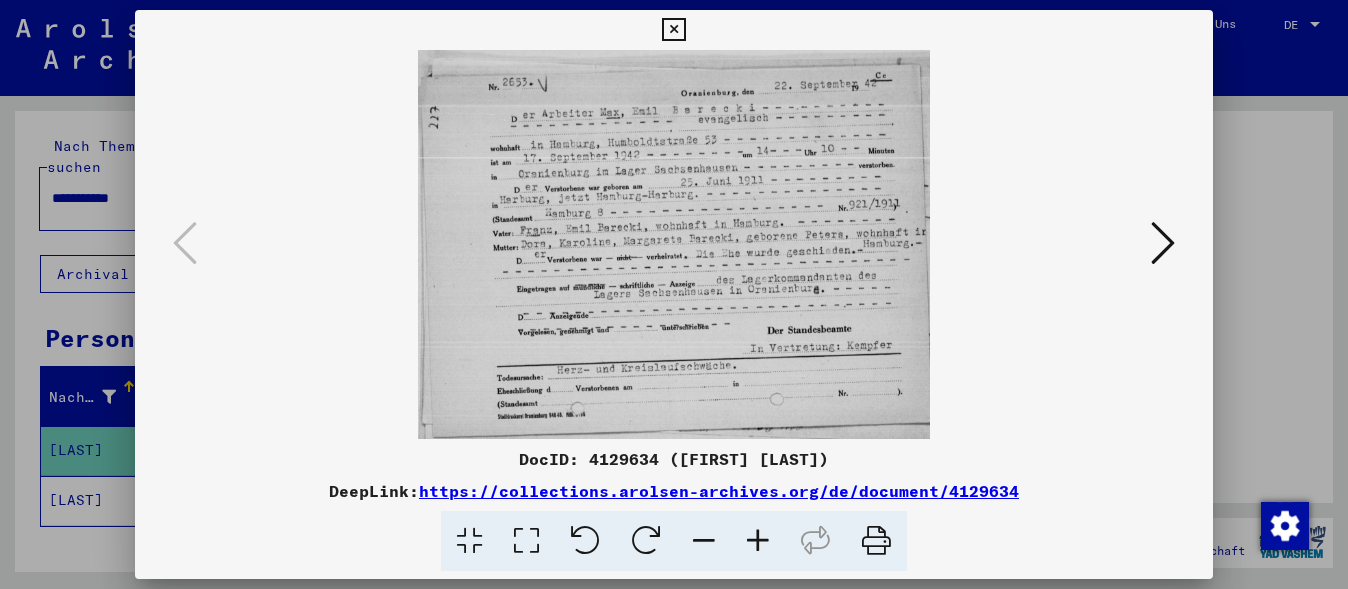 click at bounding box center (758, 541) 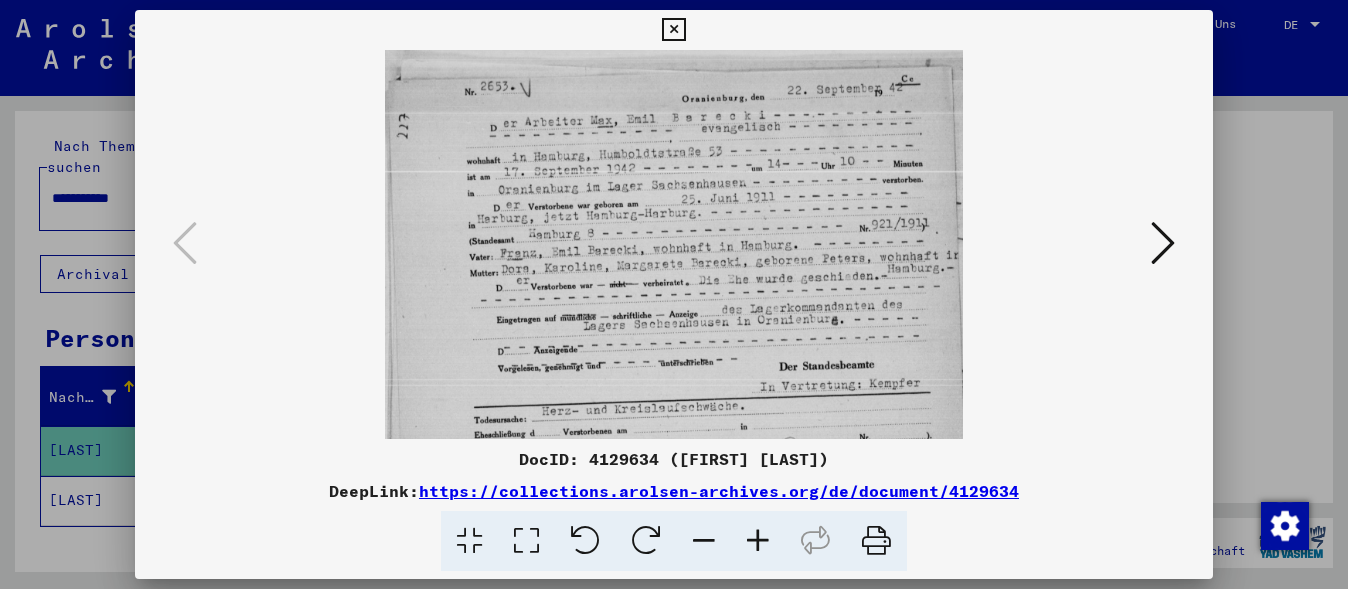 click at bounding box center (758, 541) 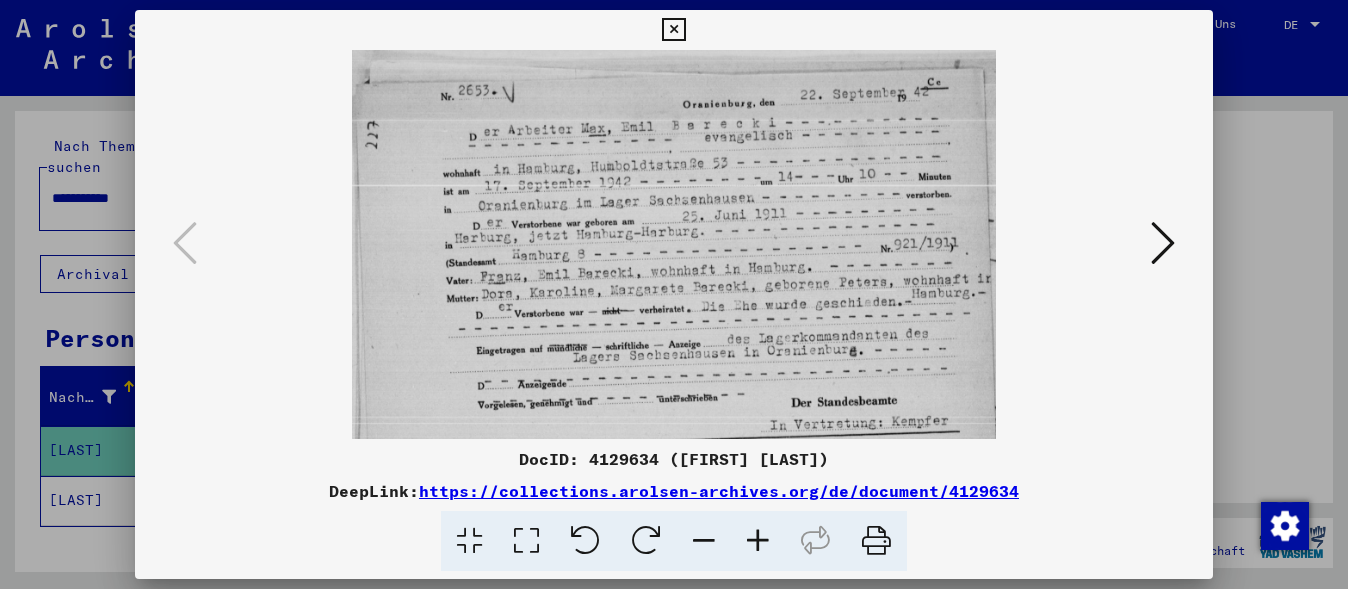 click at bounding box center [758, 541] 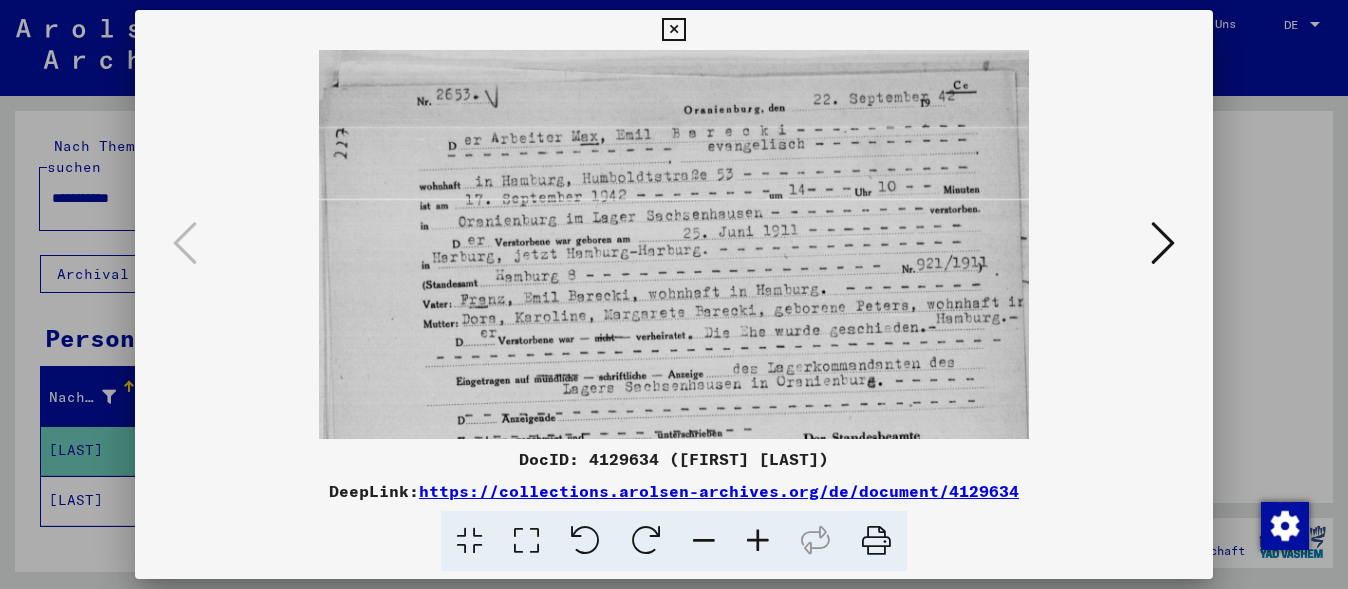 click at bounding box center [758, 541] 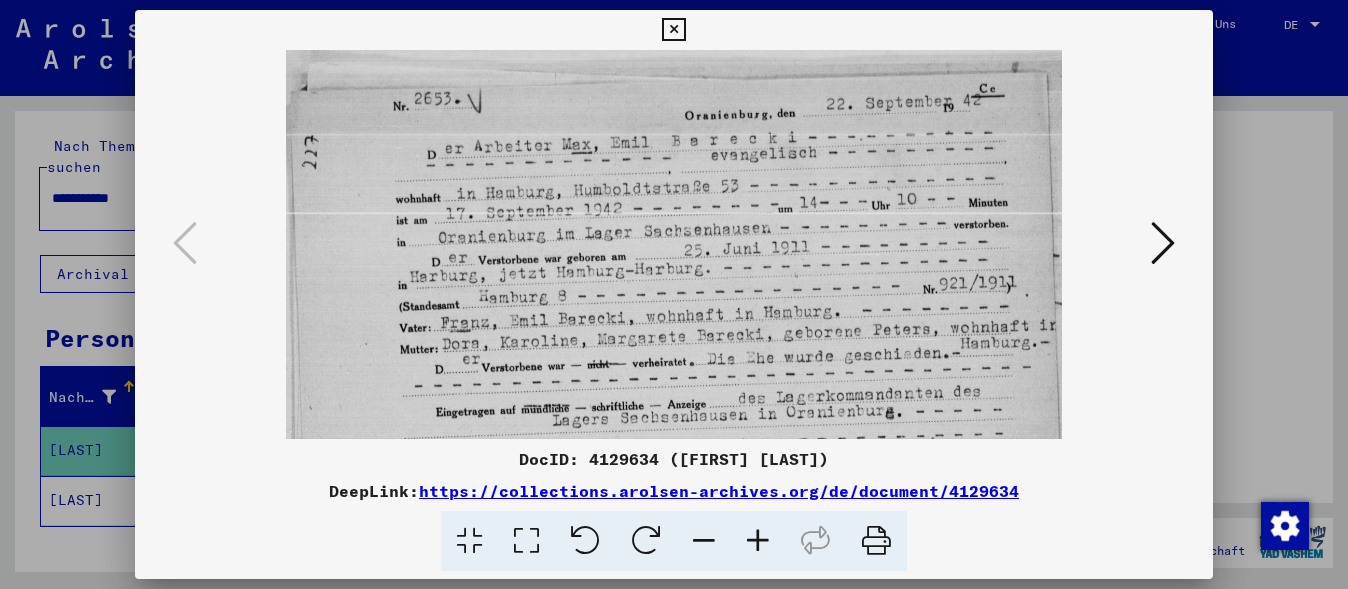 click at bounding box center (758, 541) 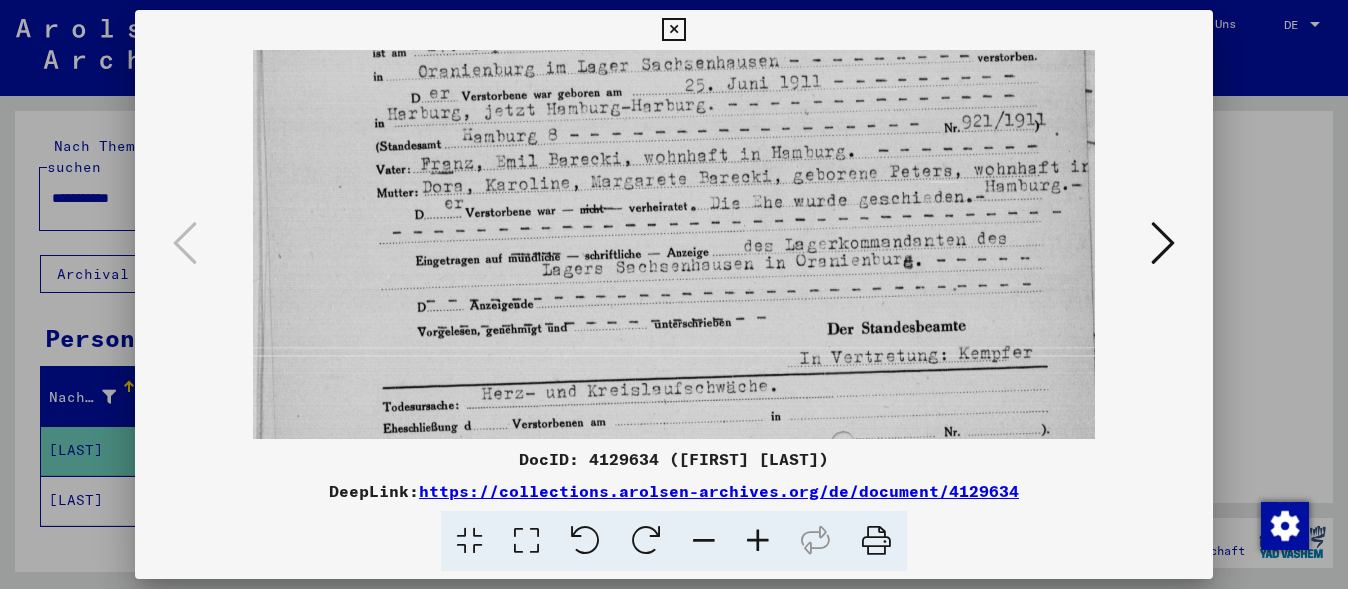 scroll, scrollTop: 183, scrollLeft: 0, axis: vertical 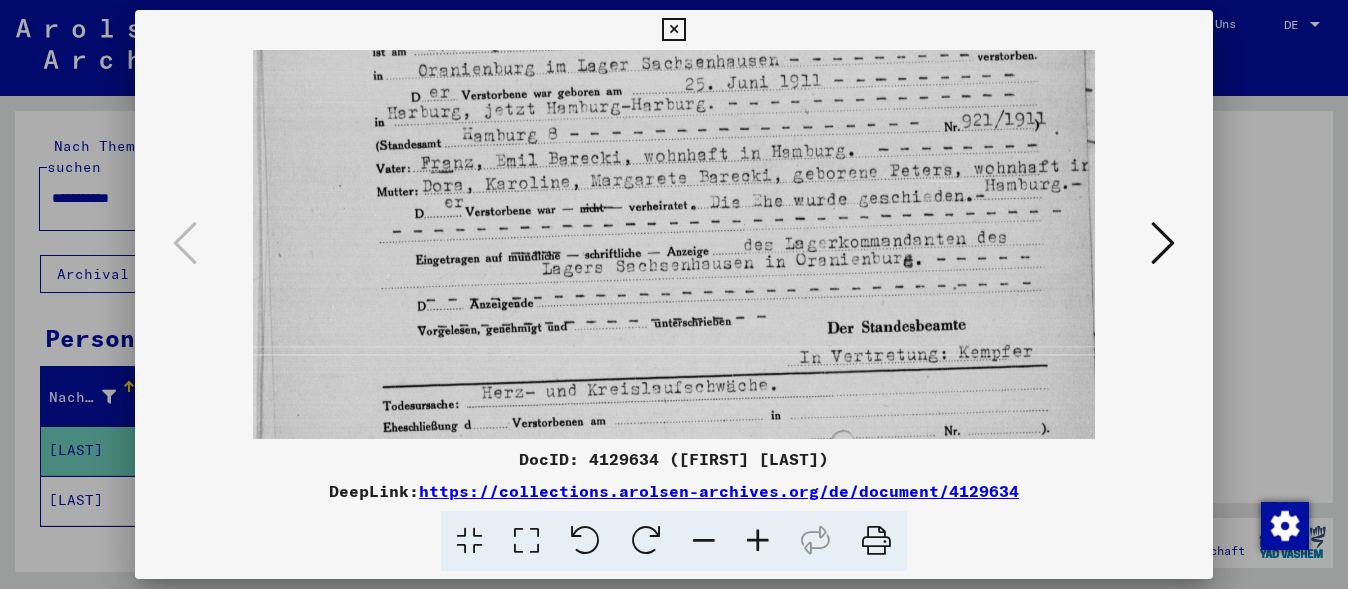 drag, startPoint x: 829, startPoint y: 367, endPoint x: 948, endPoint y: 184, distance: 218.2888 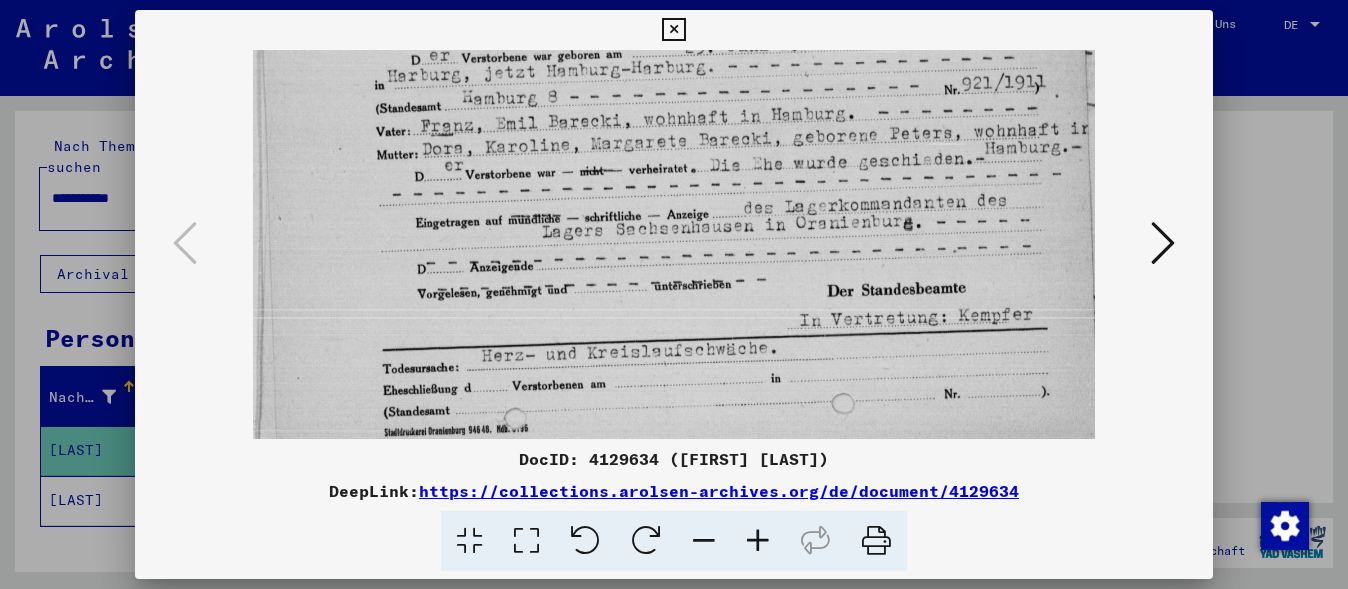 scroll, scrollTop: 250, scrollLeft: 0, axis: vertical 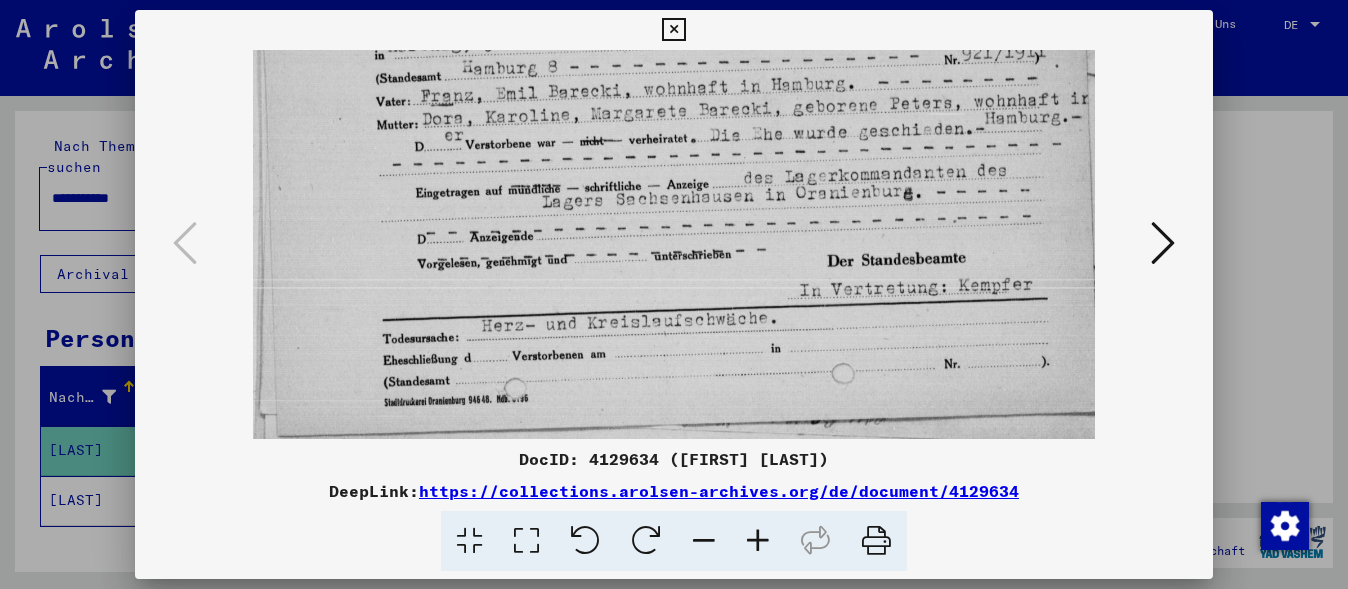 drag, startPoint x: 813, startPoint y: 373, endPoint x: 892, endPoint y: 175, distance: 213.17833 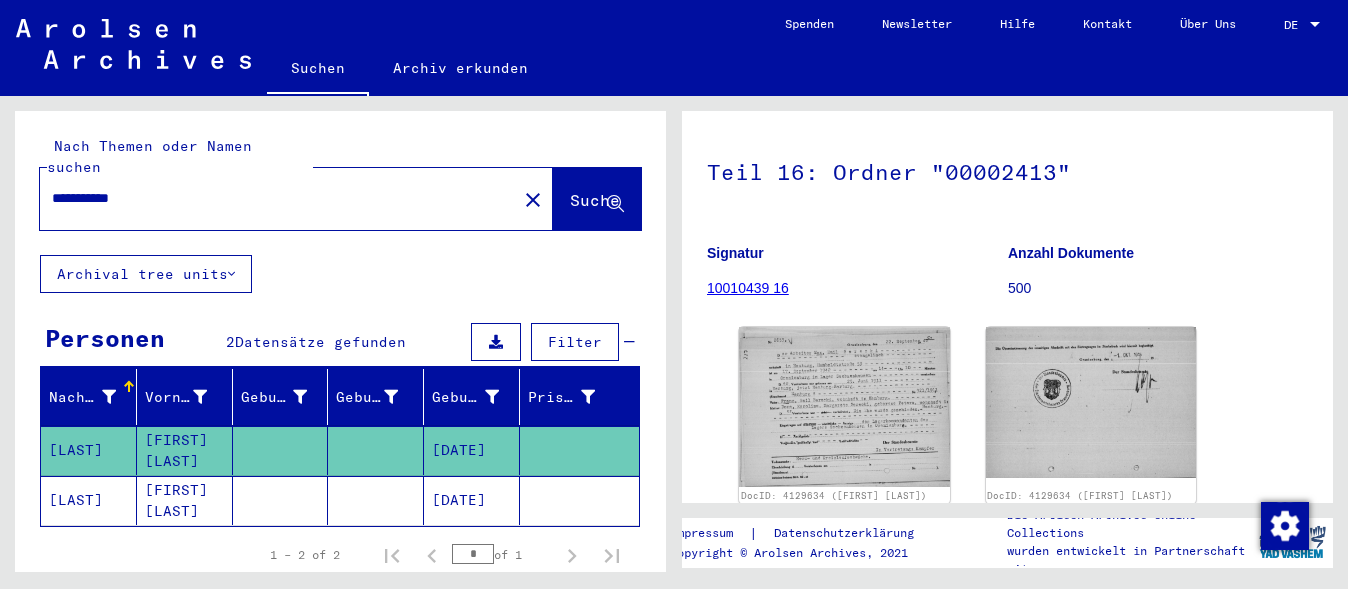 click on "[DATE]" 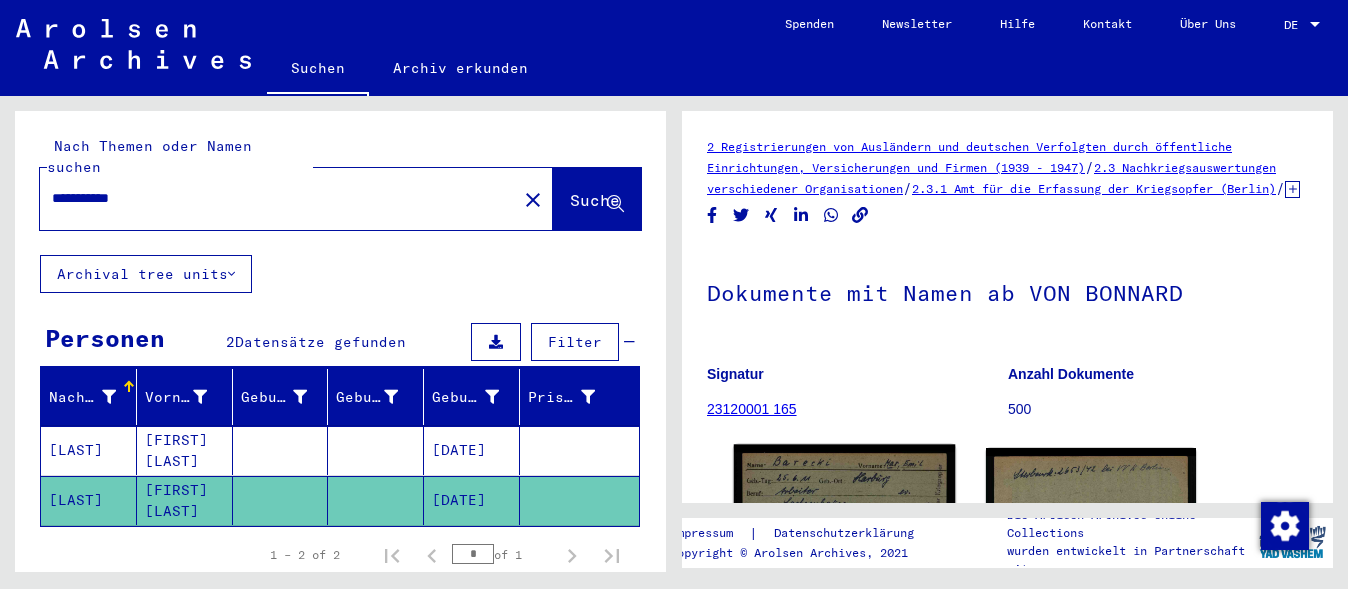 scroll, scrollTop: 205, scrollLeft: 0, axis: vertical 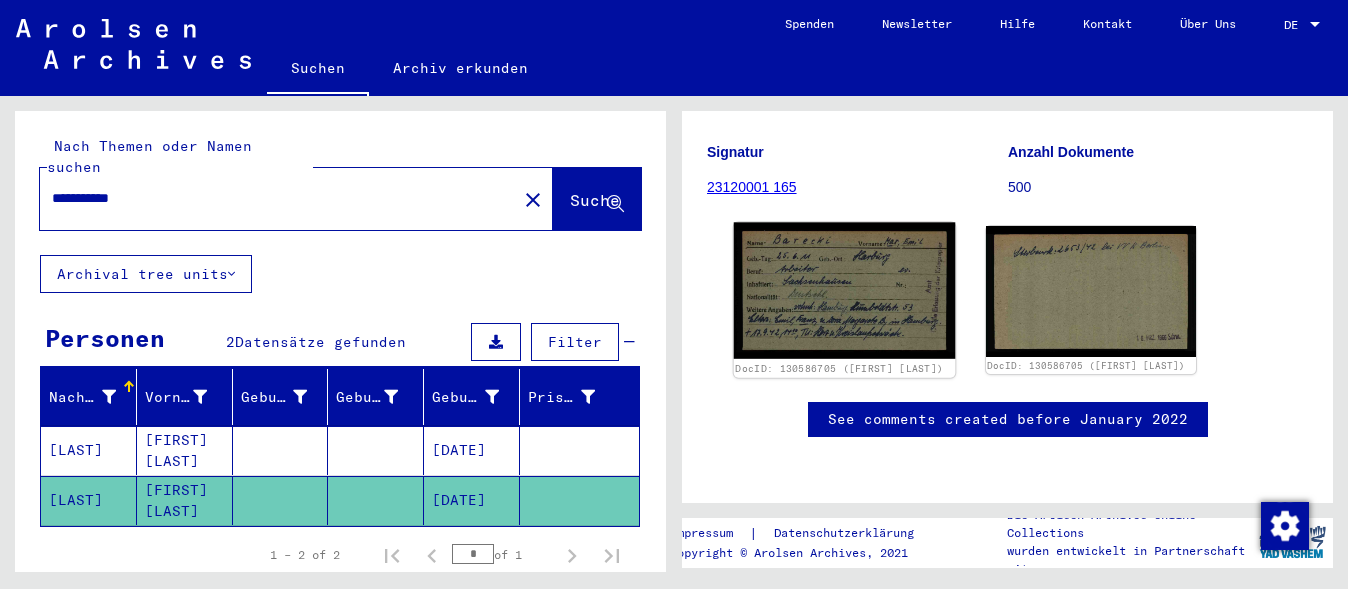 click 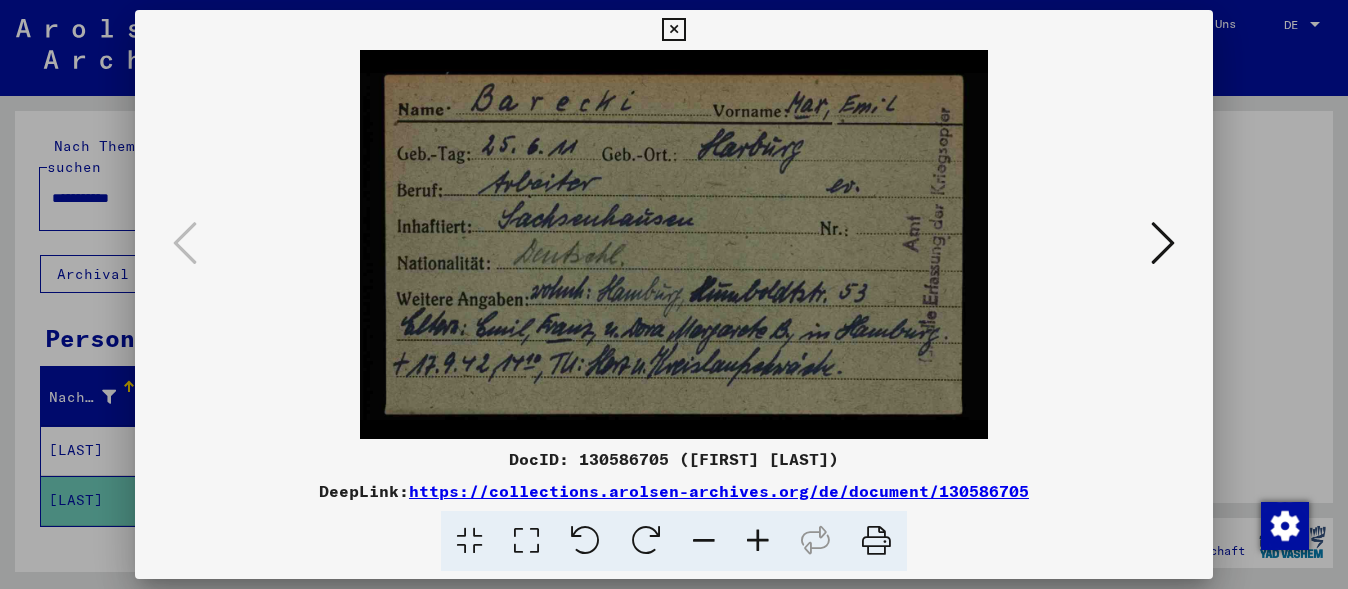 click at bounding box center [674, 294] 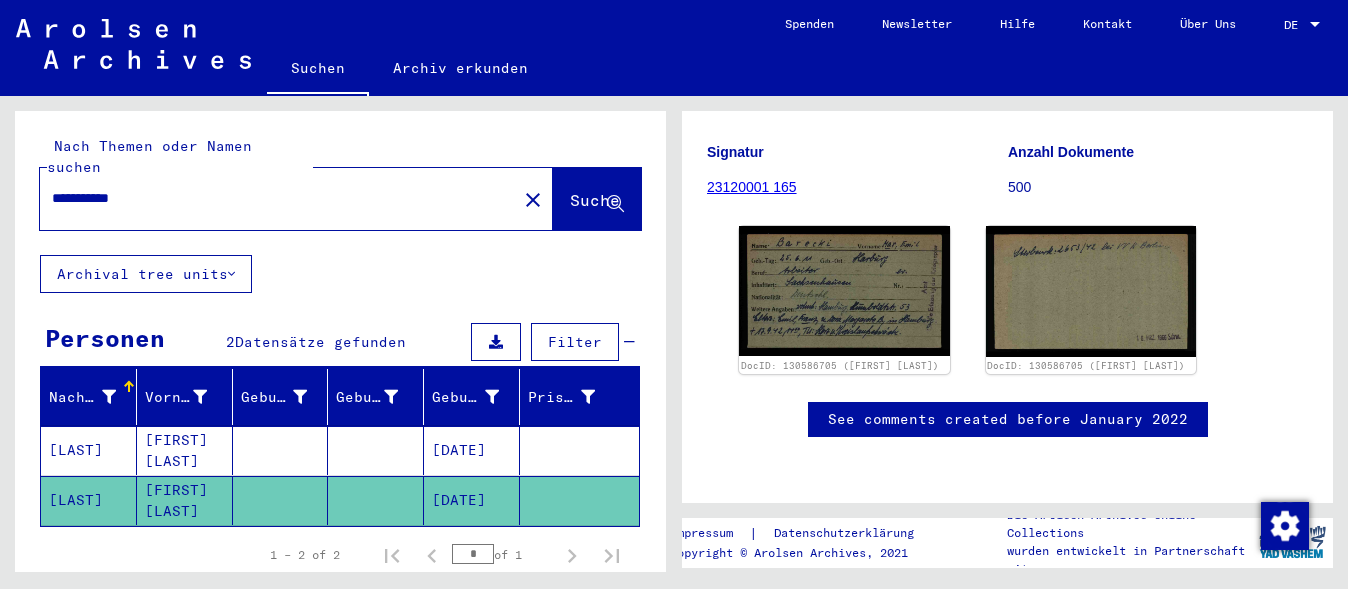 click on "[DATE]" at bounding box center (472, 500) 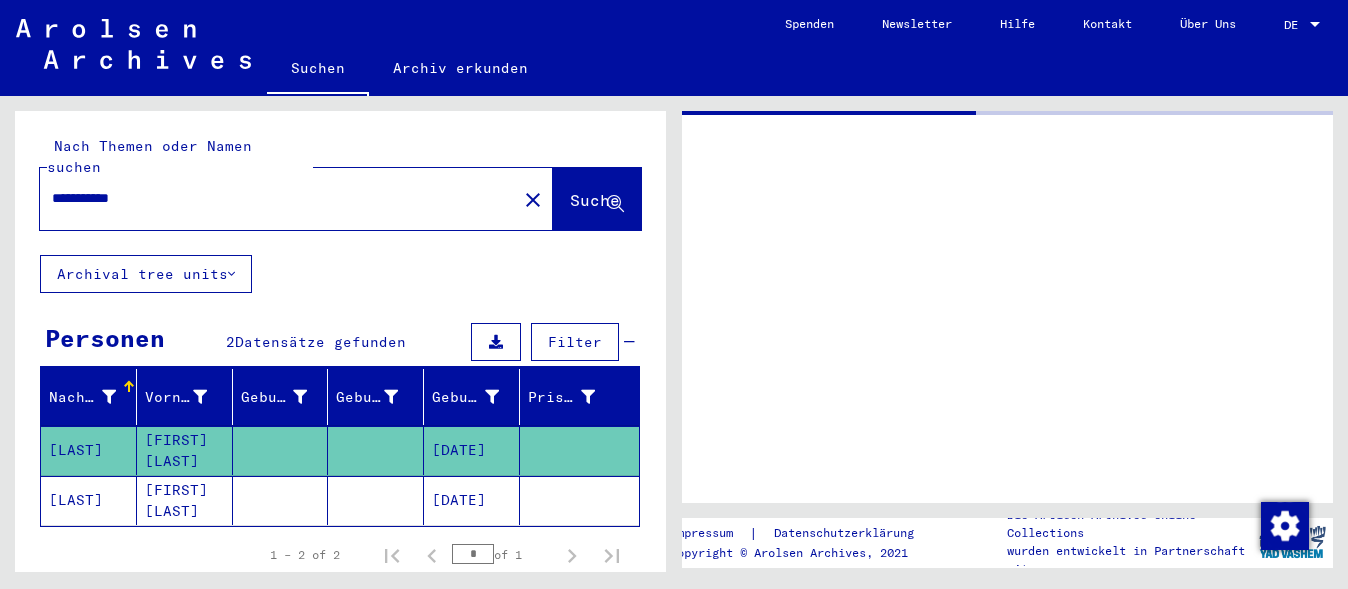 scroll, scrollTop: 0, scrollLeft: 0, axis: both 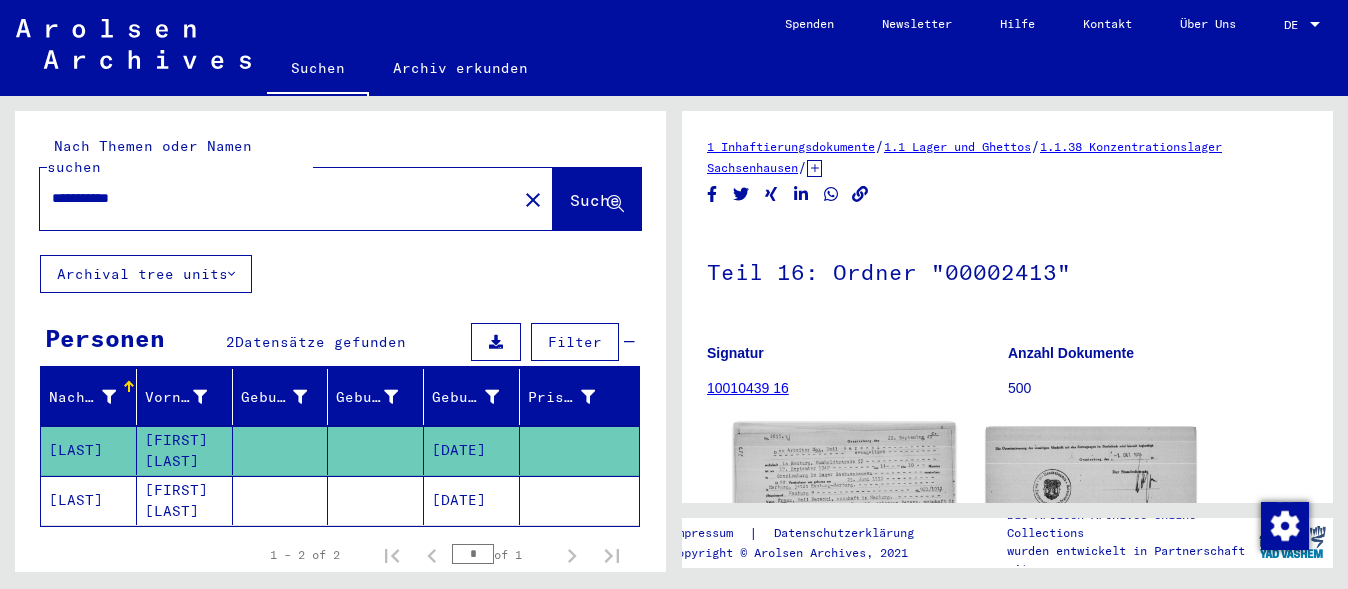 click 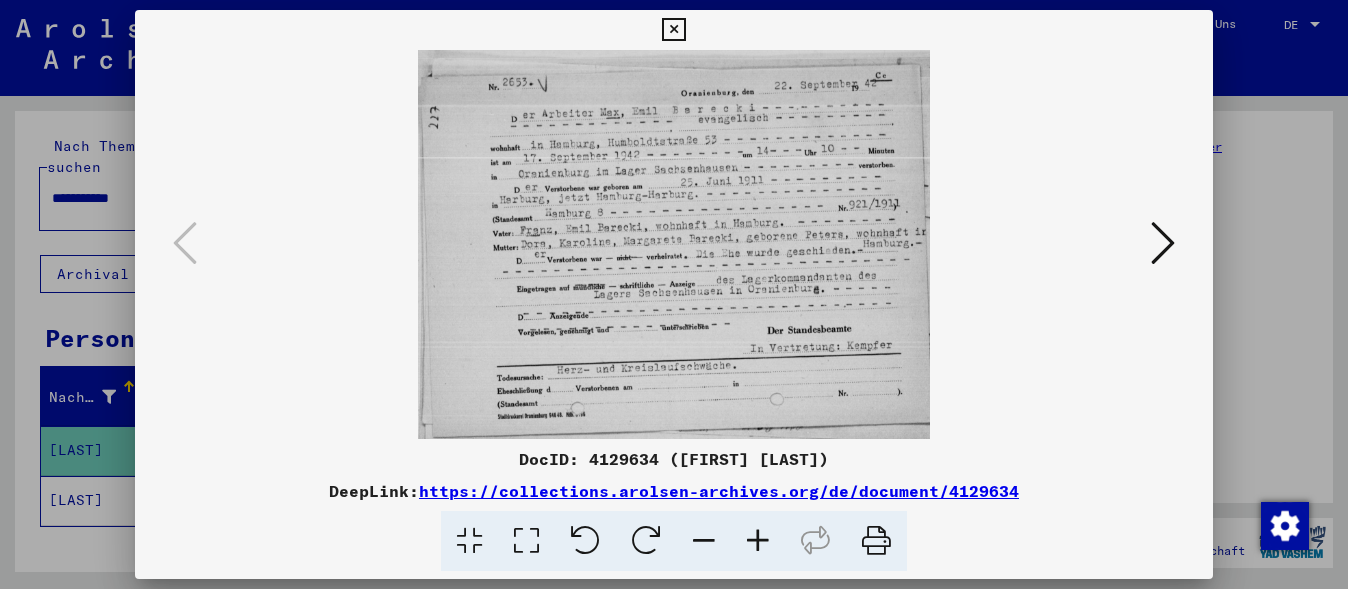 click at bounding box center [674, 294] 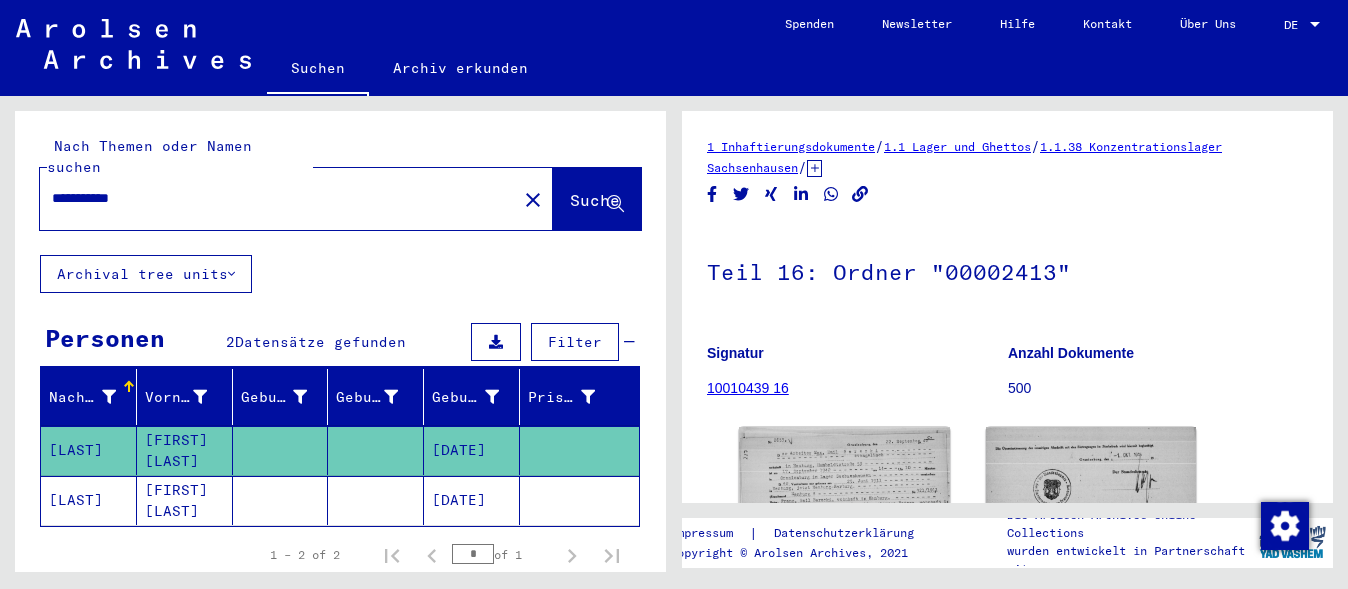 click on "**********" at bounding box center (278, 198) 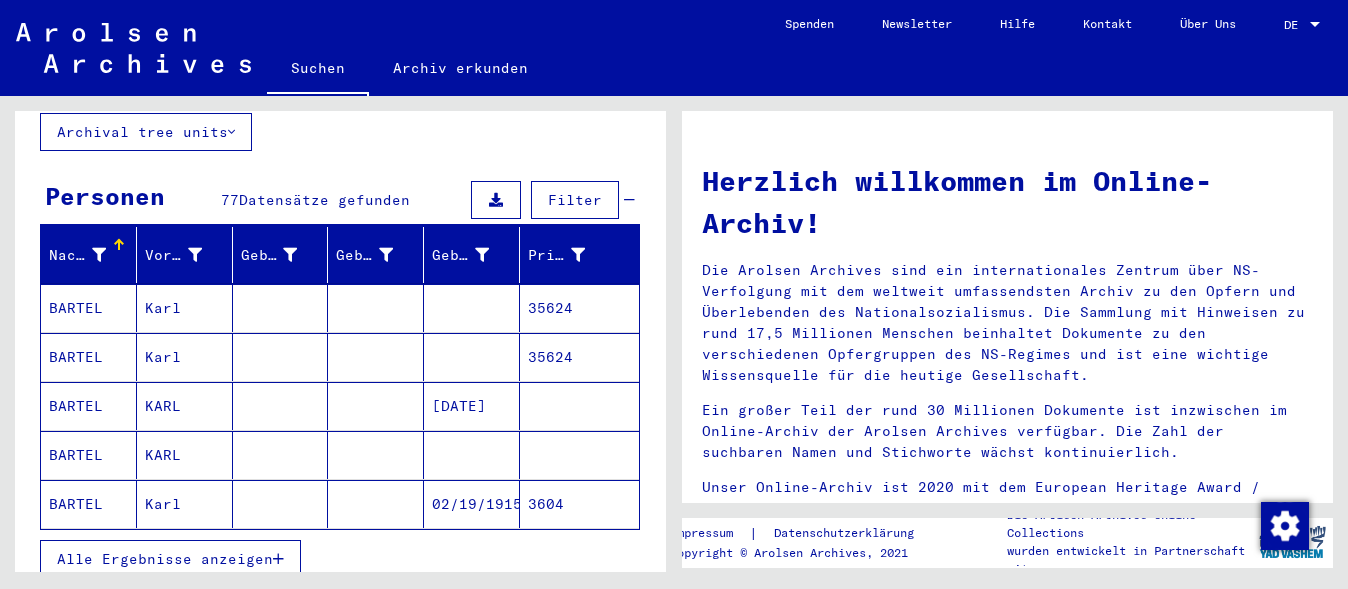 scroll, scrollTop: 200, scrollLeft: 0, axis: vertical 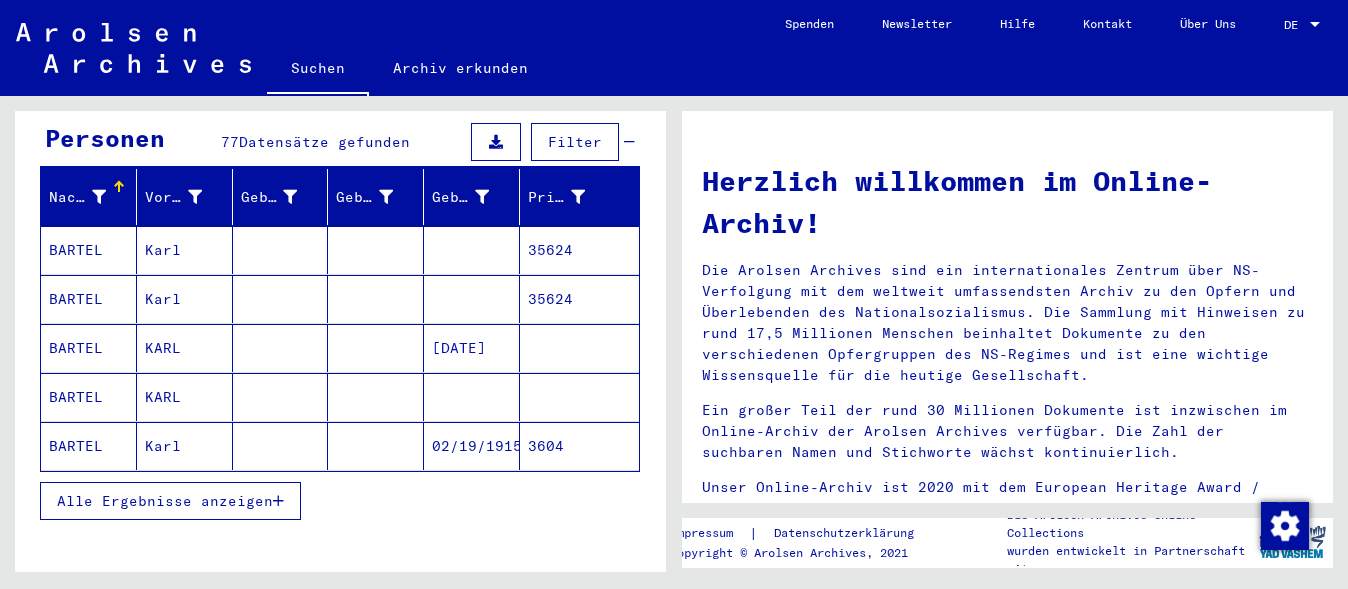 click on "35624" at bounding box center [579, 299] 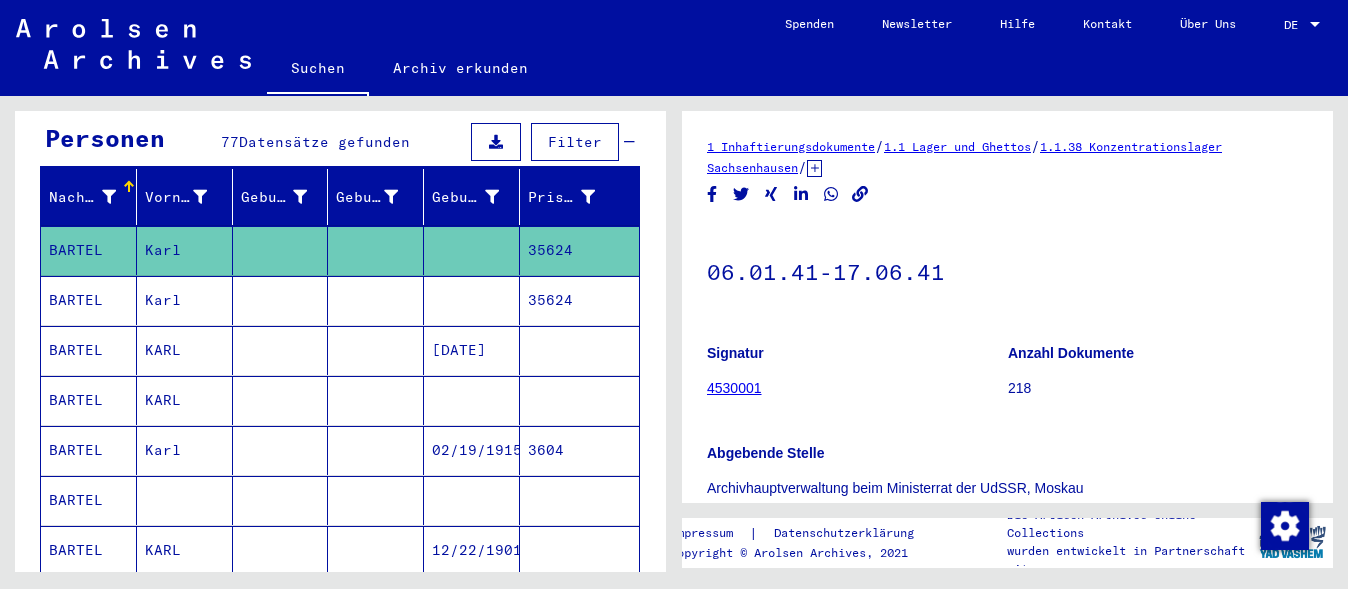 scroll, scrollTop: 0, scrollLeft: 0, axis: both 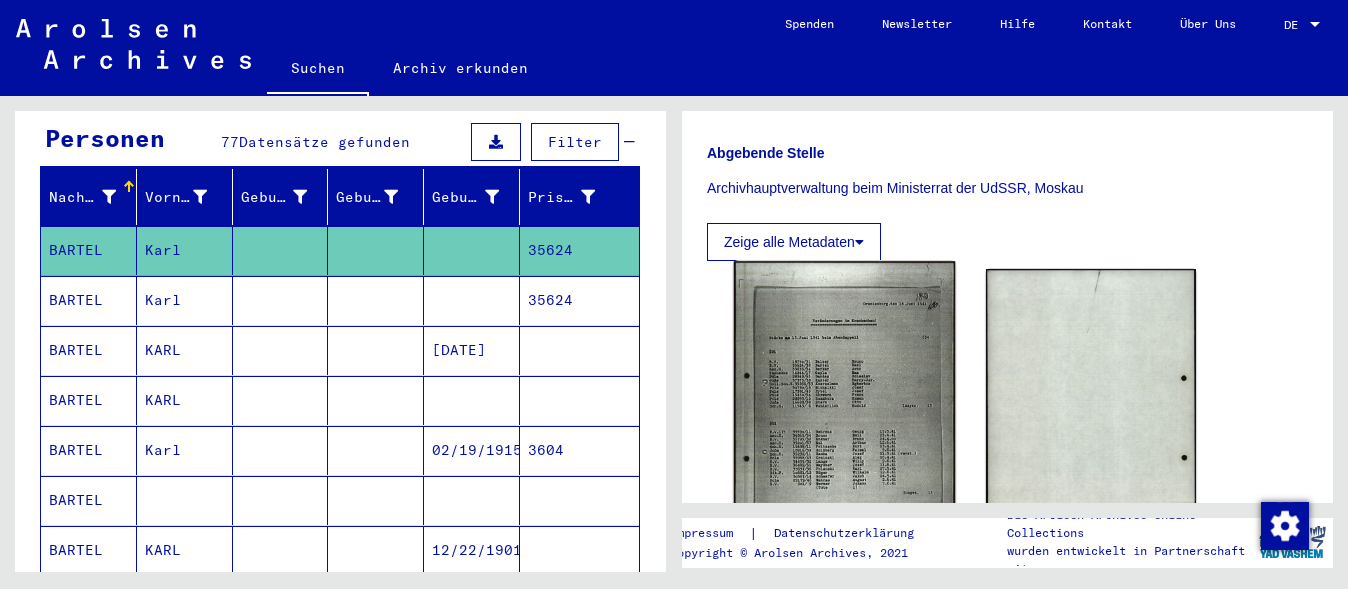 click 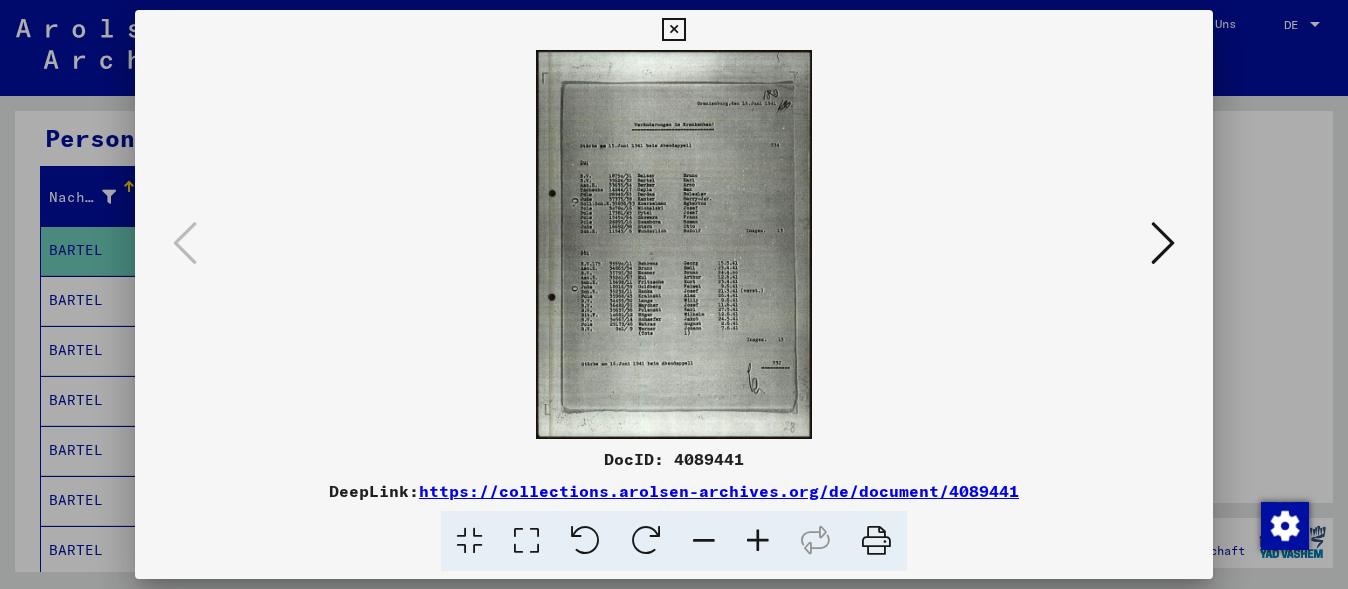 click at bounding box center (758, 541) 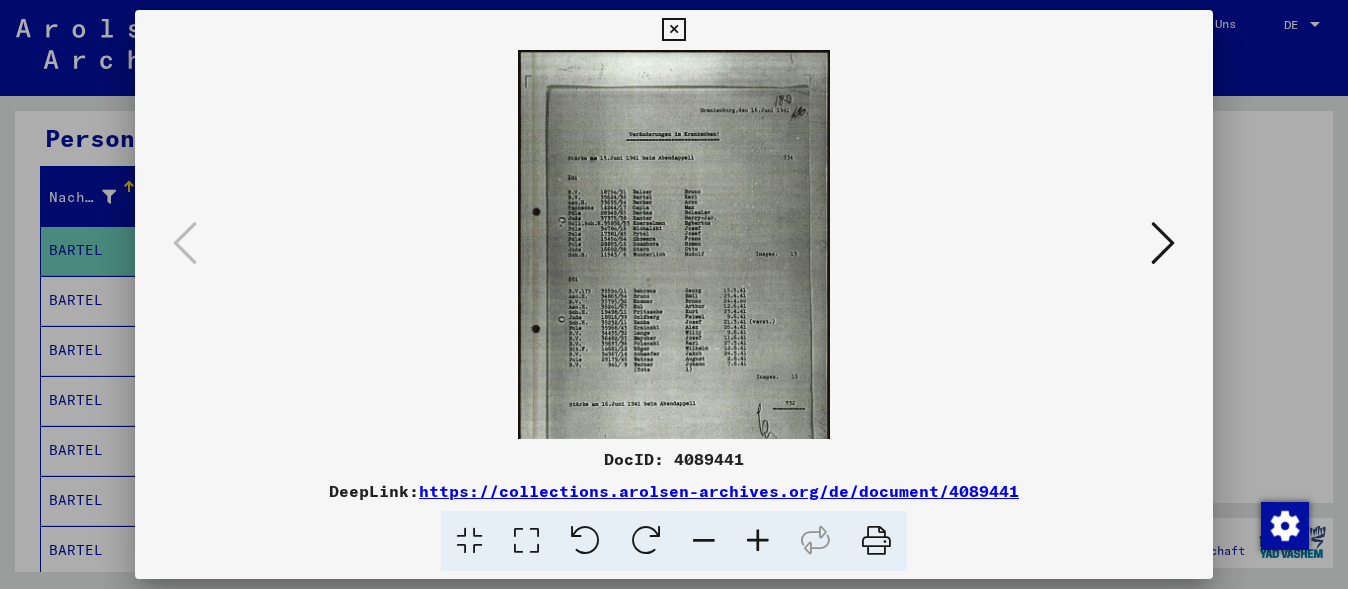 click at bounding box center [758, 541] 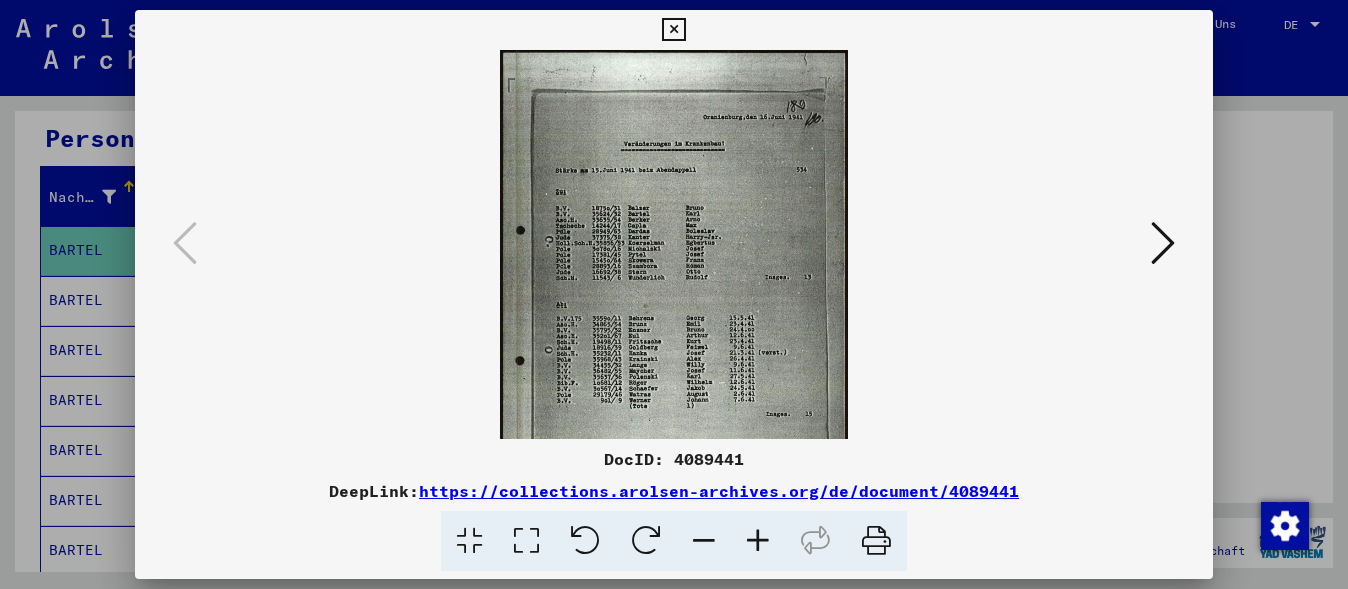 click at bounding box center [758, 541] 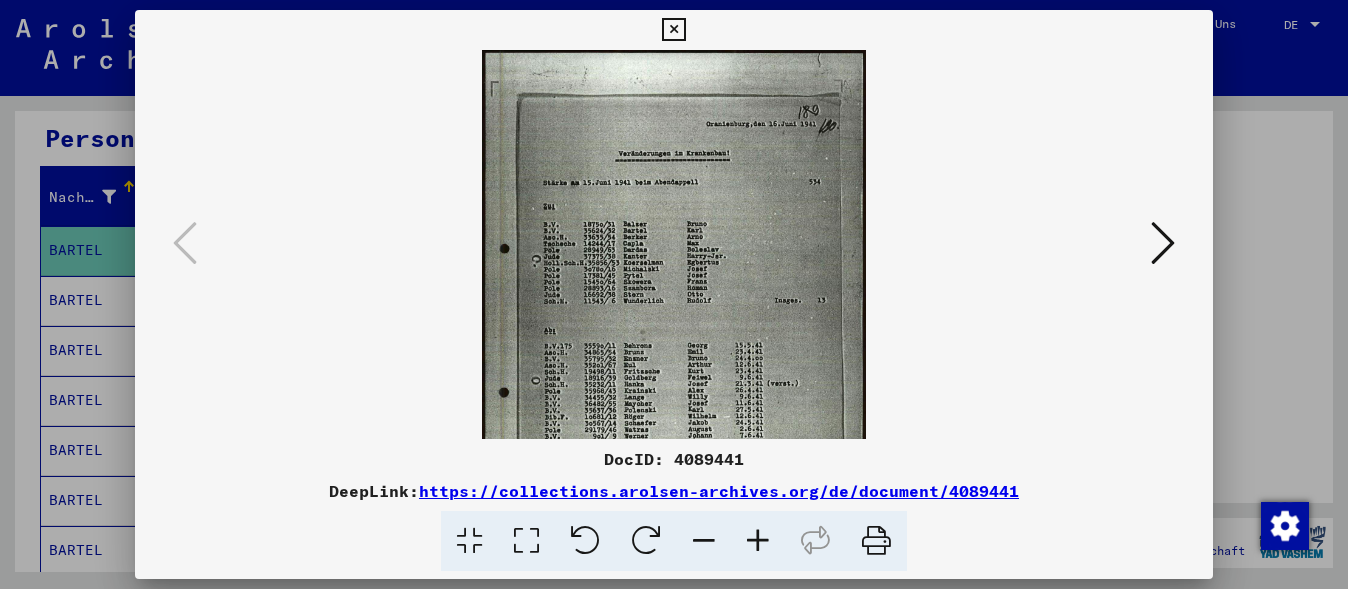 click at bounding box center (758, 541) 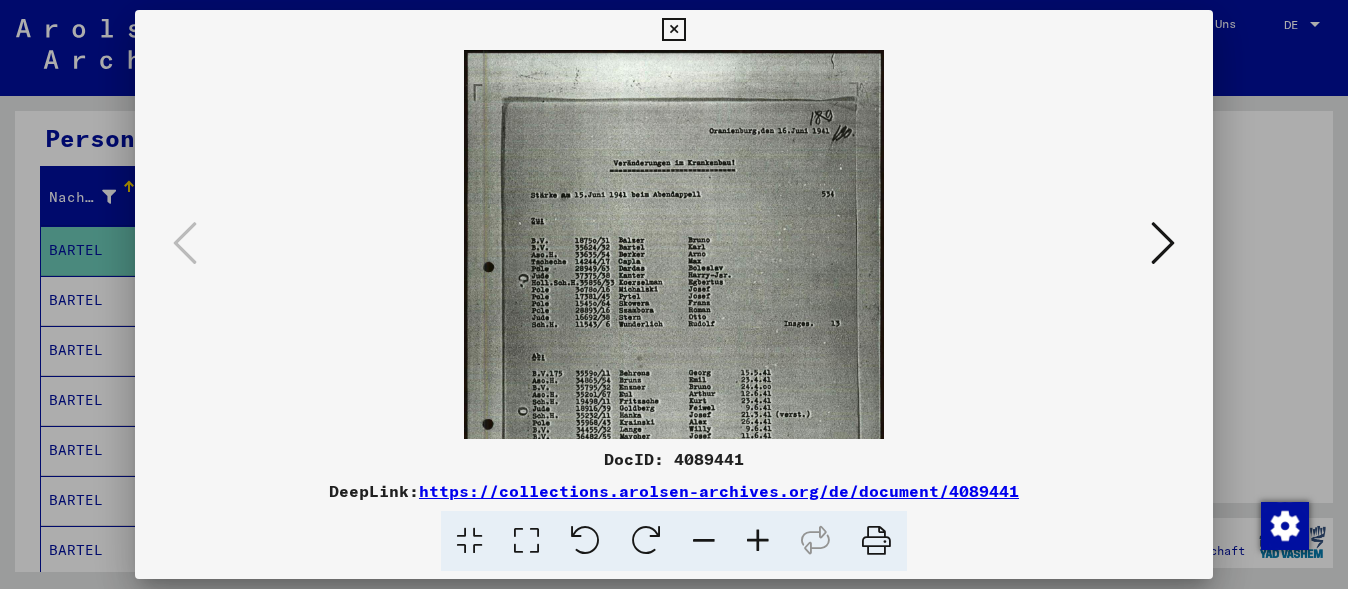 click at bounding box center [758, 541] 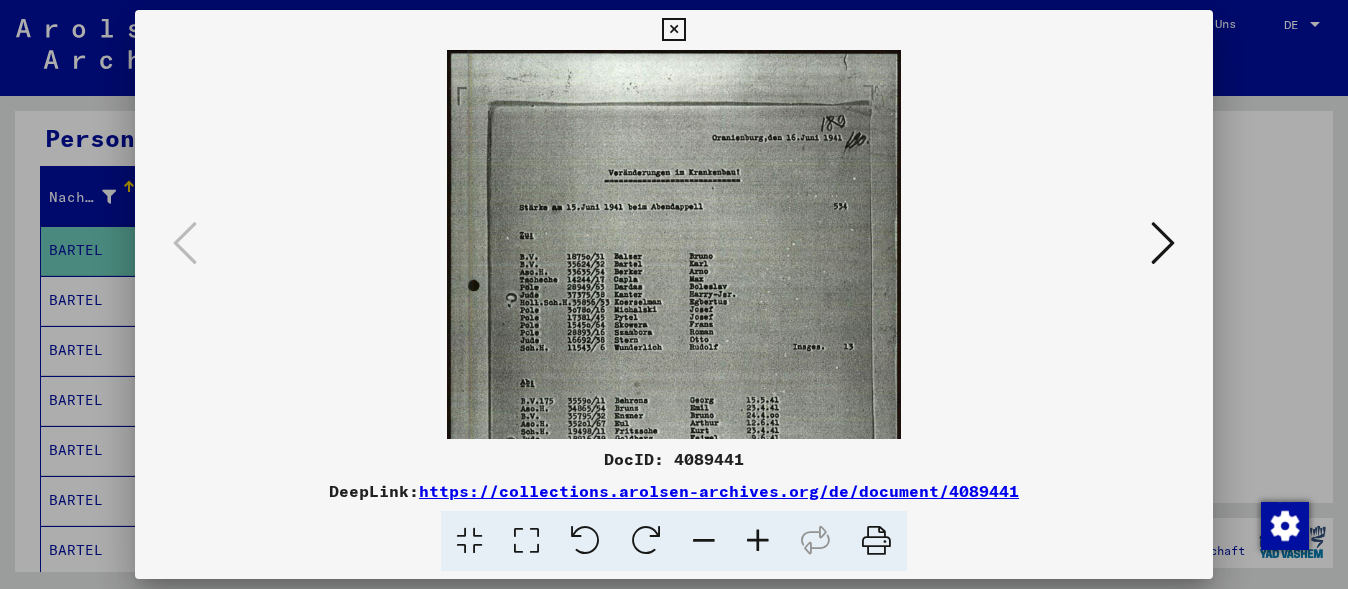 click at bounding box center (758, 541) 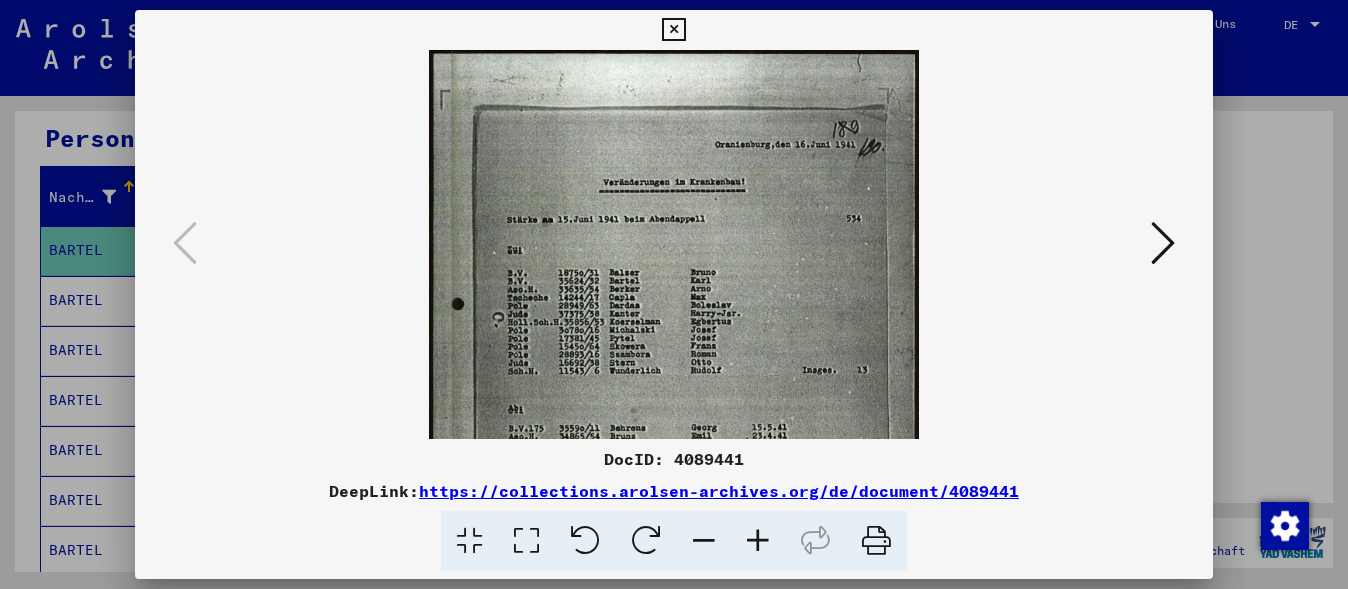click at bounding box center [758, 541] 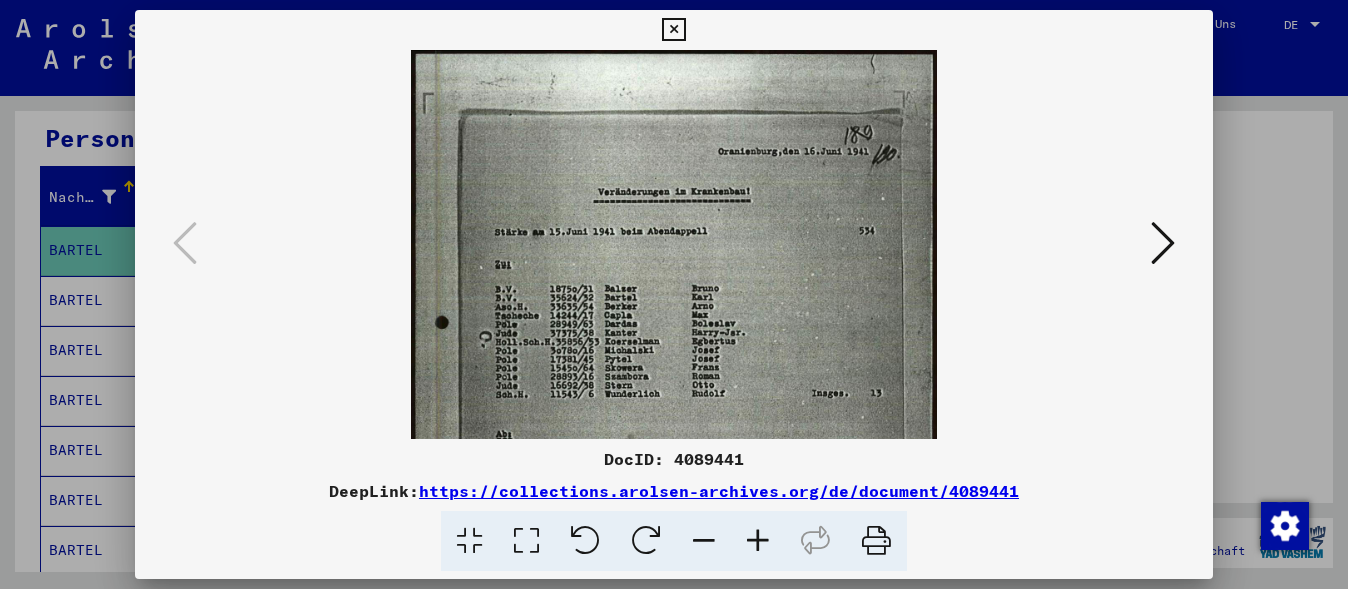 click at bounding box center (758, 541) 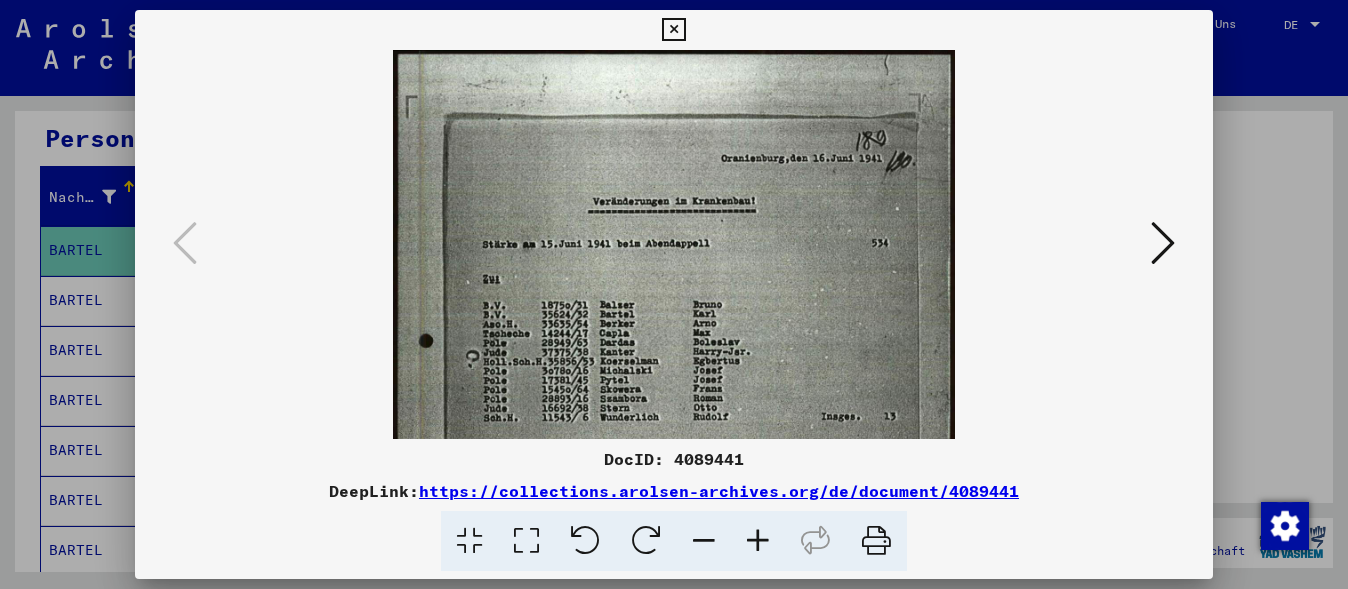 click at bounding box center (758, 541) 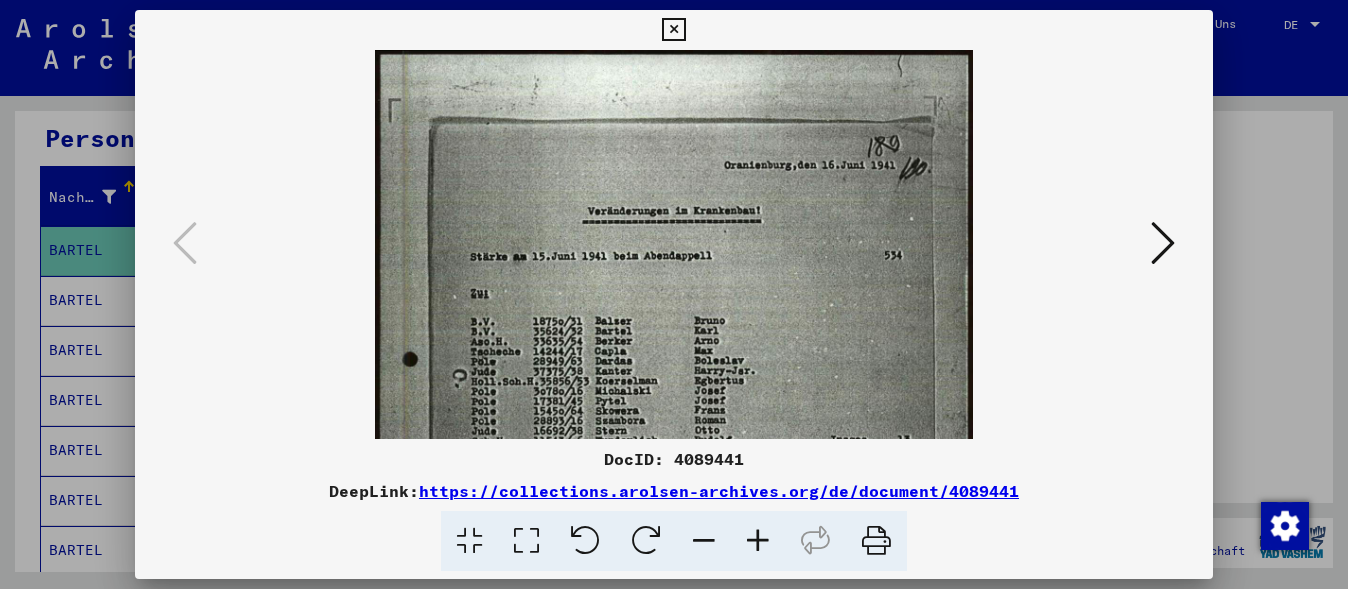 click at bounding box center (758, 541) 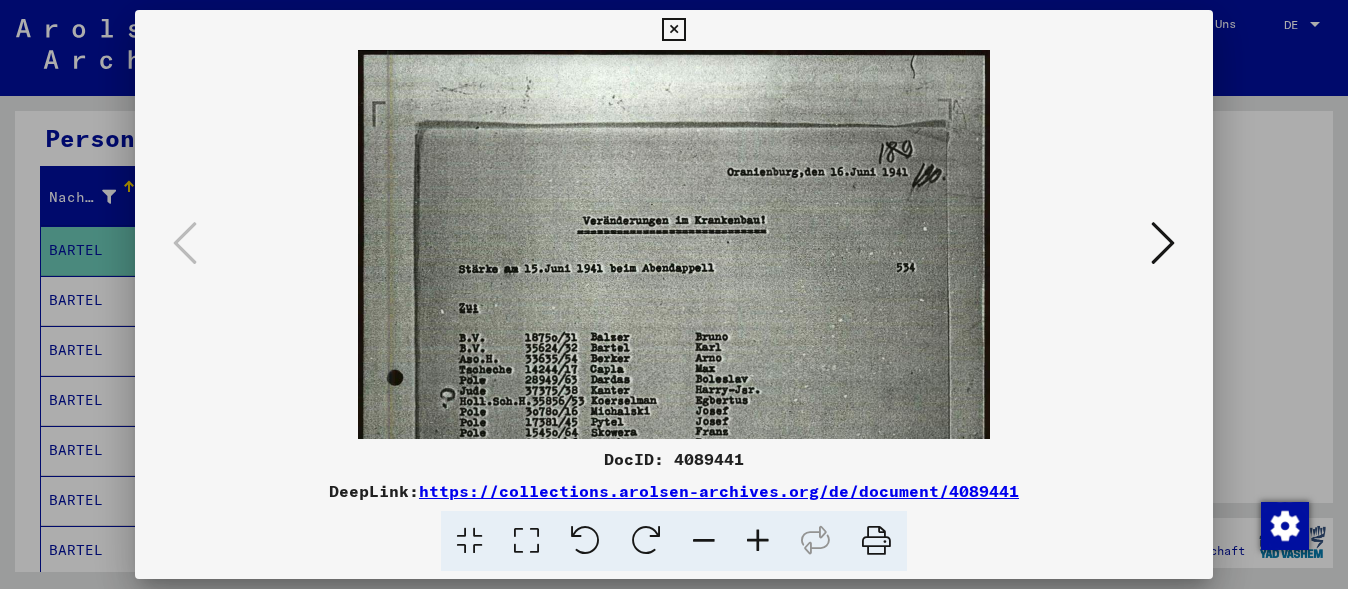 click at bounding box center [758, 541] 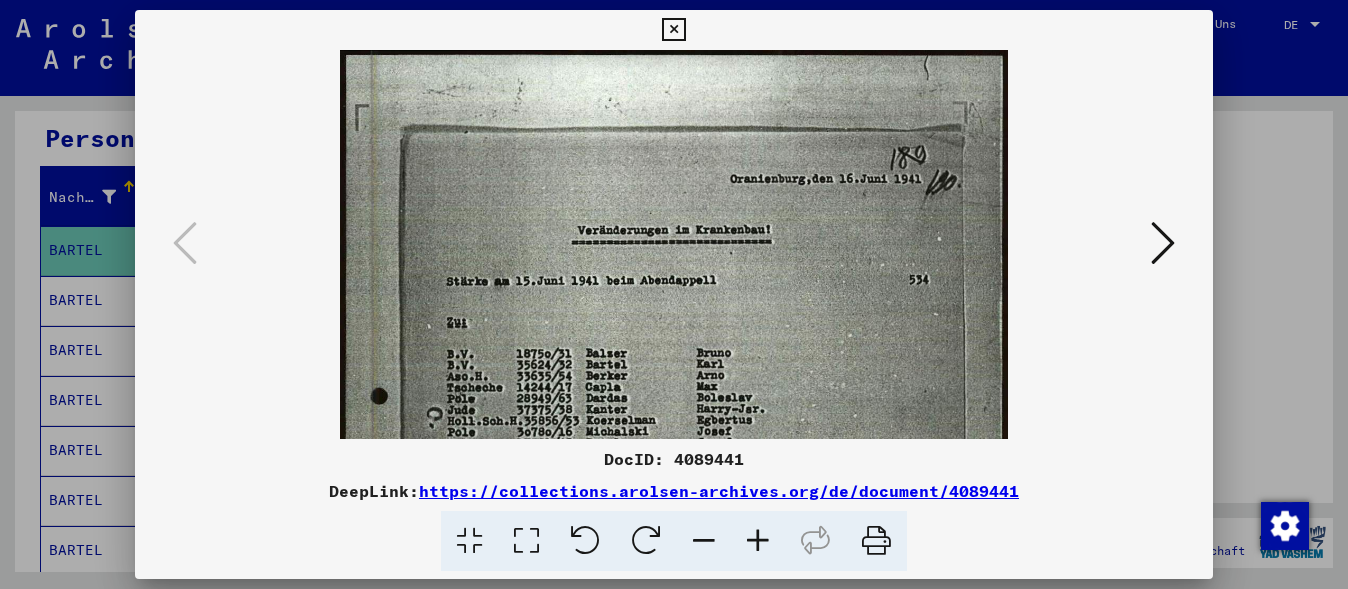 click at bounding box center (758, 541) 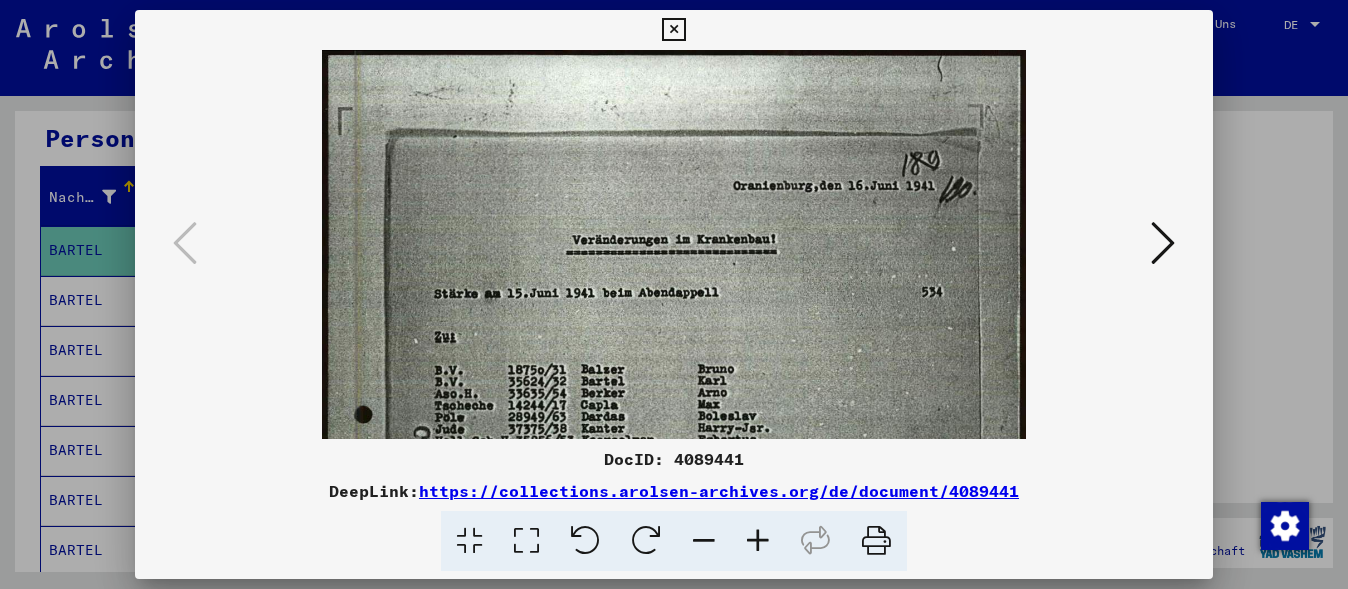 click at bounding box center (758, 541) 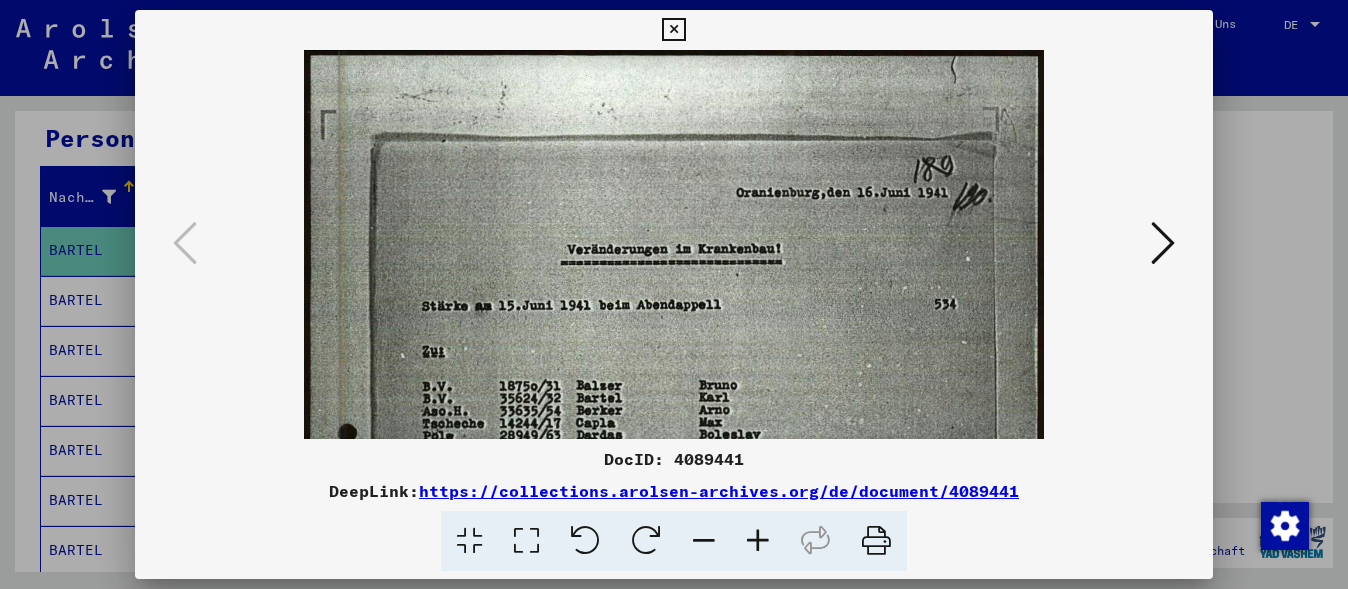 click at bounding box center (758, 541) 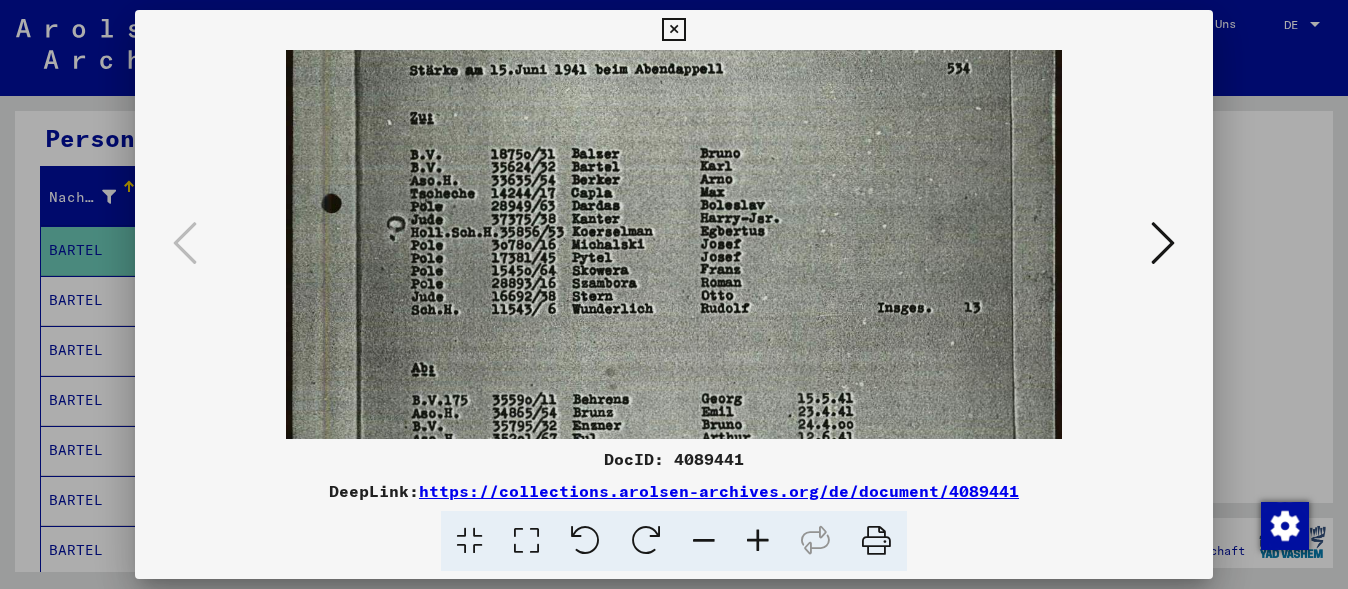 scroll, scrollTop: 249, scrollLeft: 0, axis: vertical 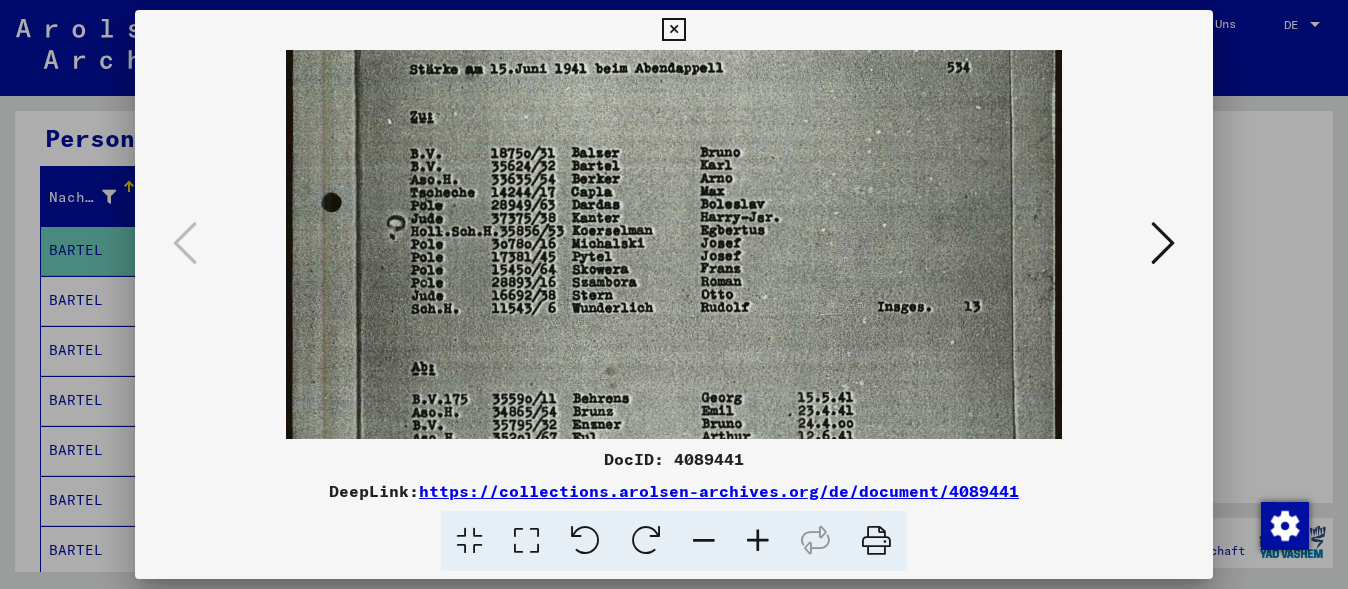 drag, startPoint x: 865, startPoint y: 373, endPoint x: 896, endPoint y: 124, distance: 250.9223 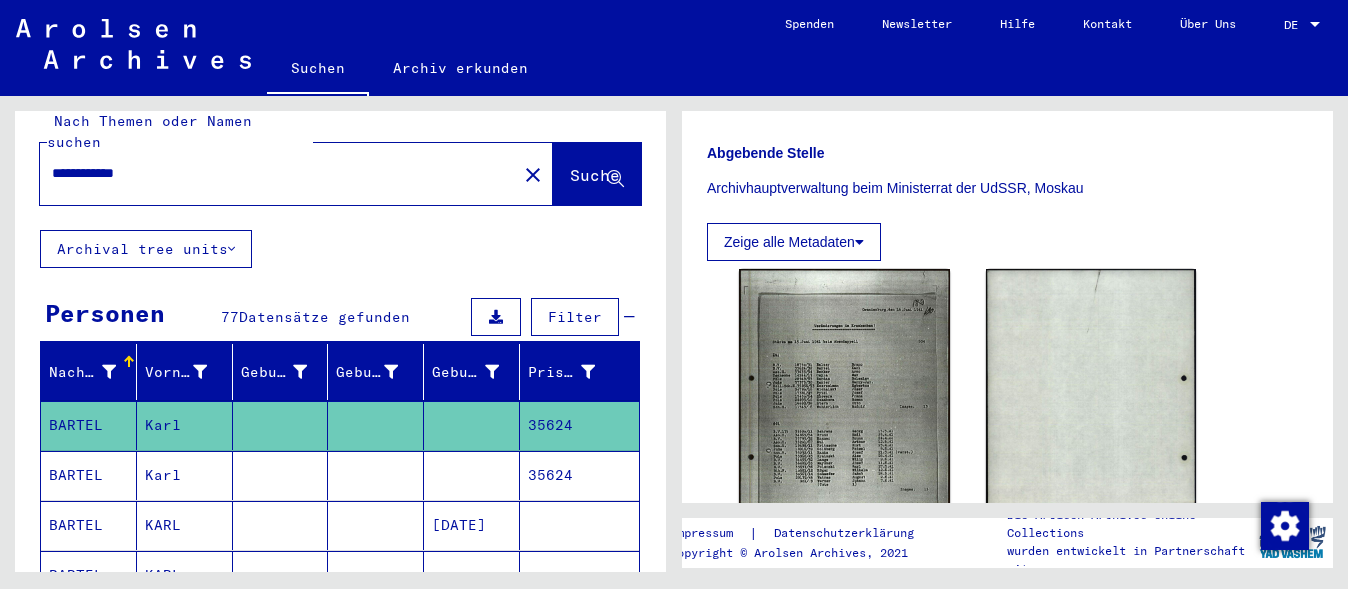 scroll, scrollTop: 0, scrollLeft: 0, axis: both 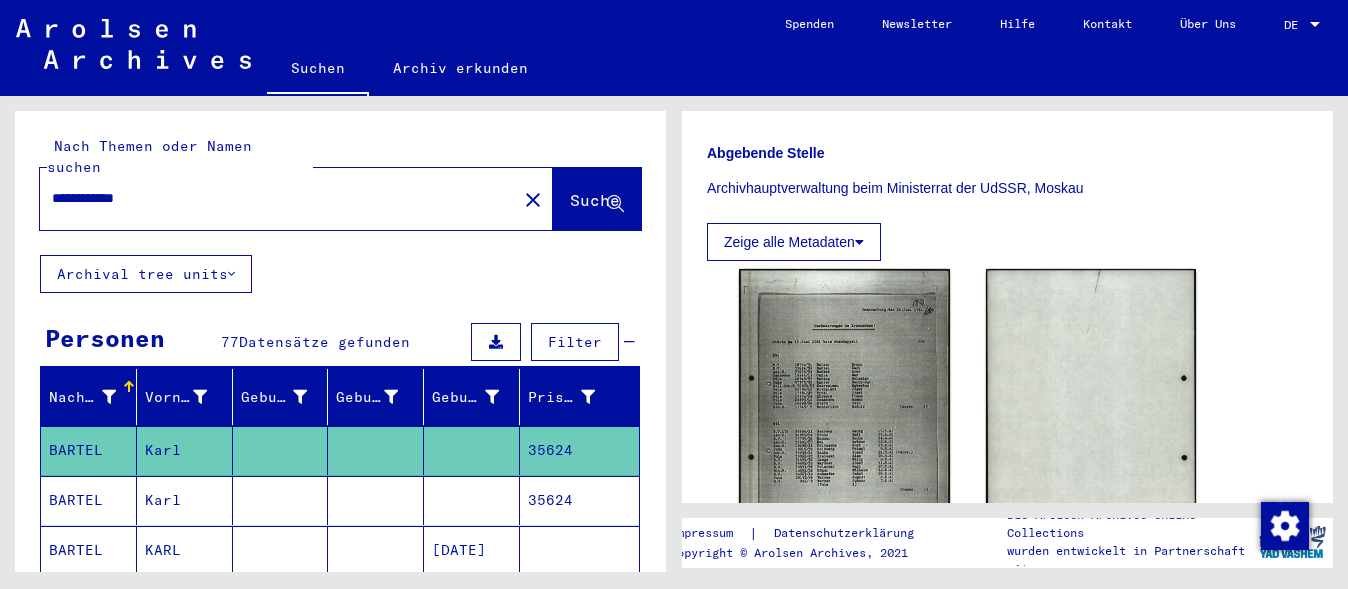 click on "**********" at bounding box center (278, 198) 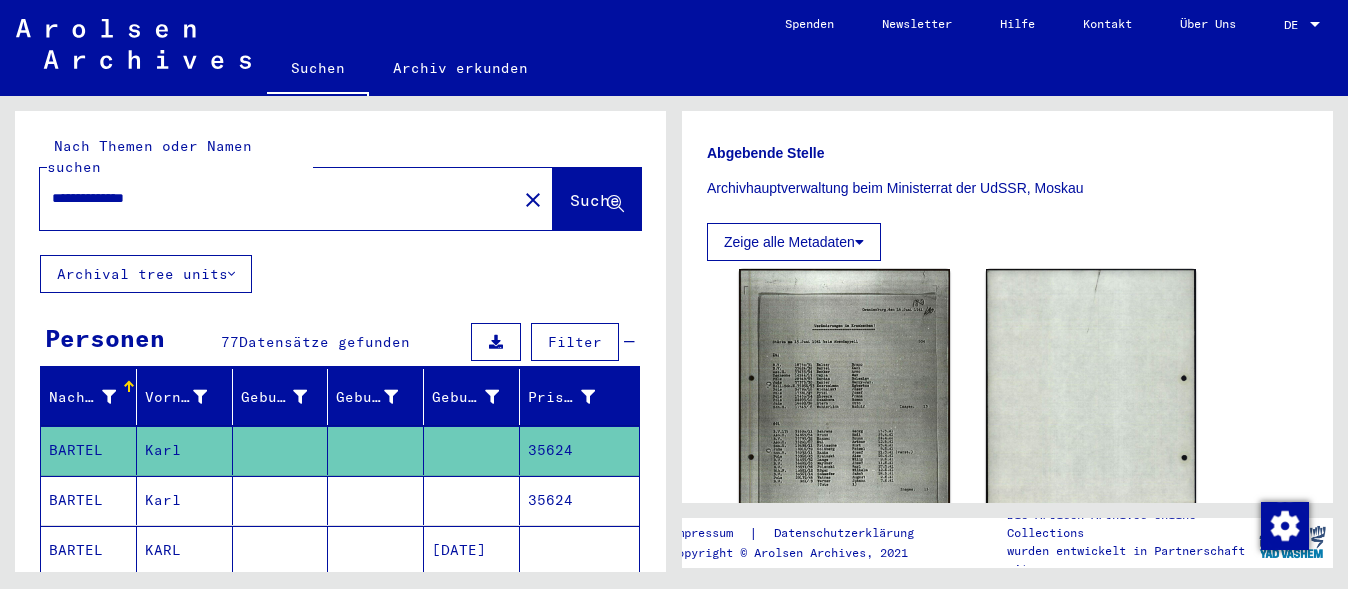 scroll, scrollTop: 0, scrollLeft: 0, axis: both 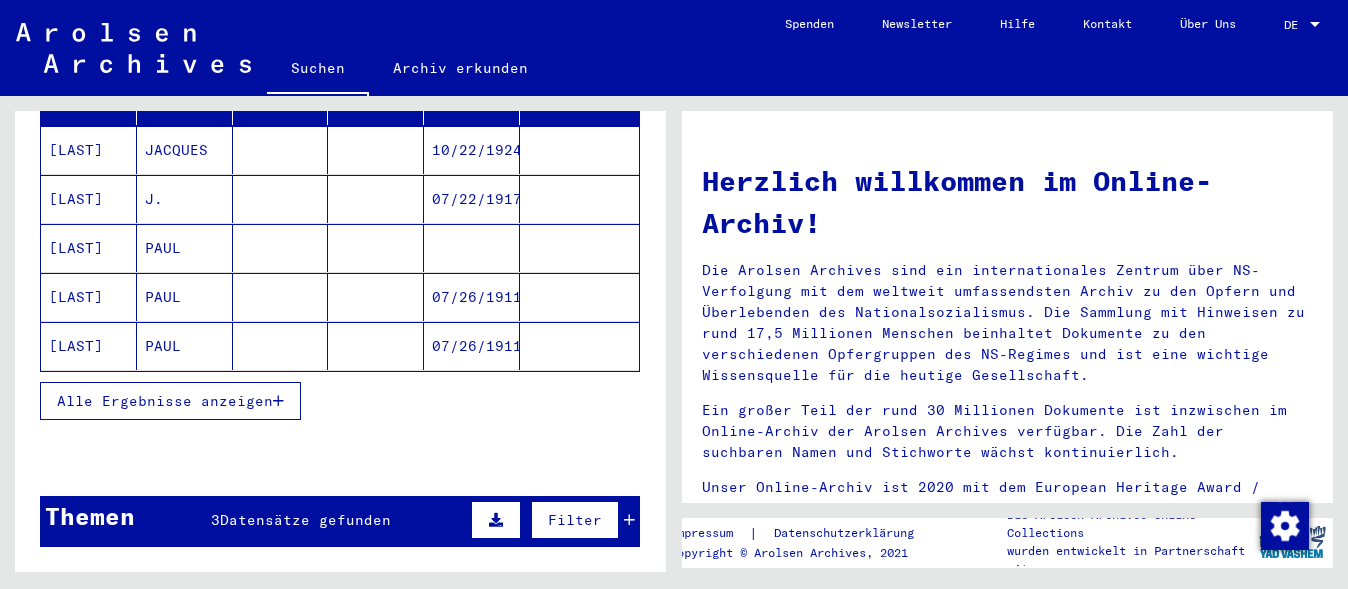click on "Alle Ergebnisse anzeigen" at bounding box center [165, 401] 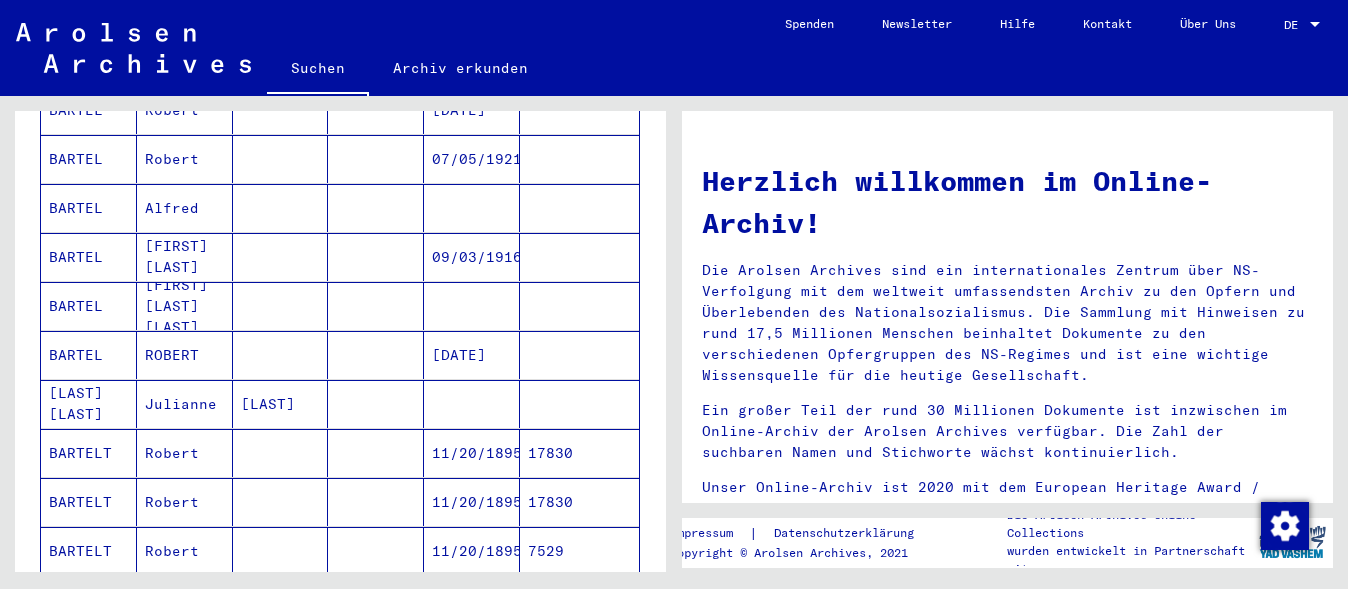 scroll, scrollTop: 700, scrollLeft: 0, axis: vertical 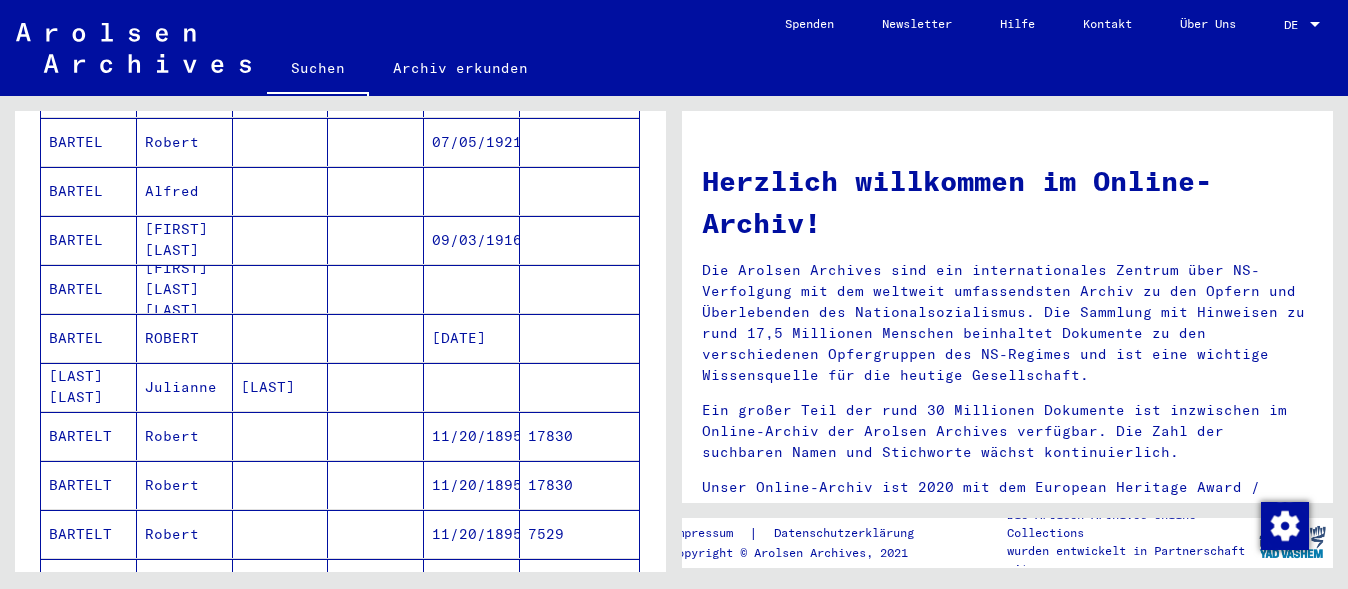 click on "11/20/1895" at bounding box center (472, 485) 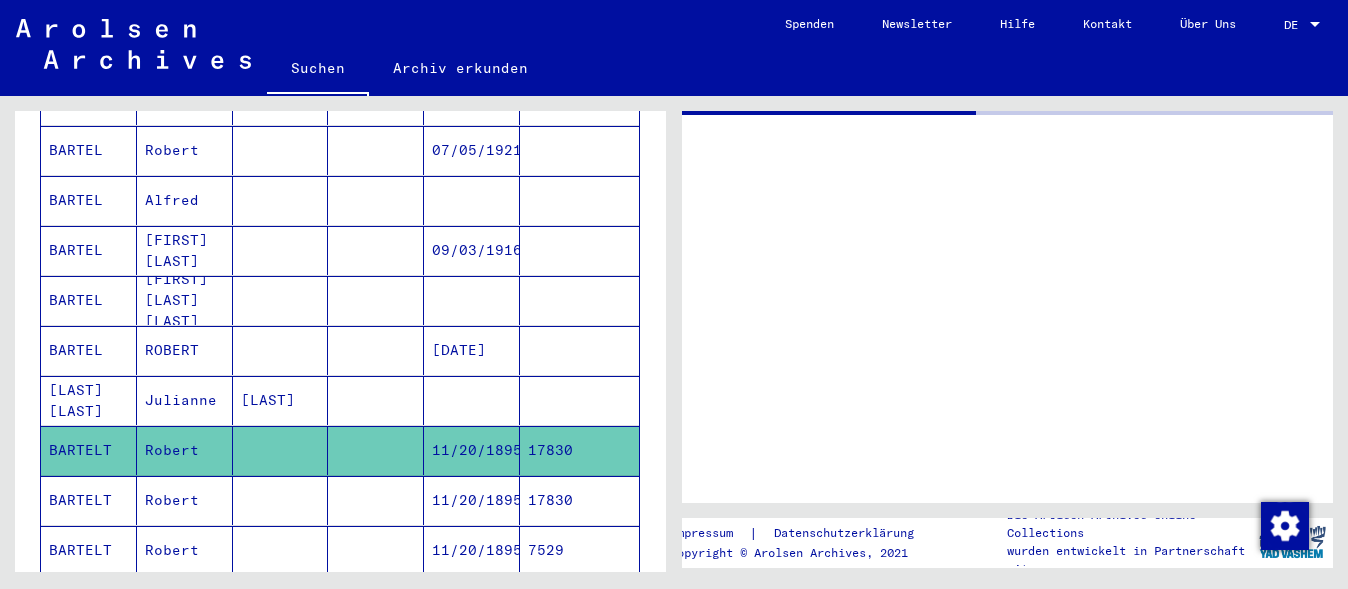 scroll, scrollTop: 708, scrollLeft: 0, axis: vertical 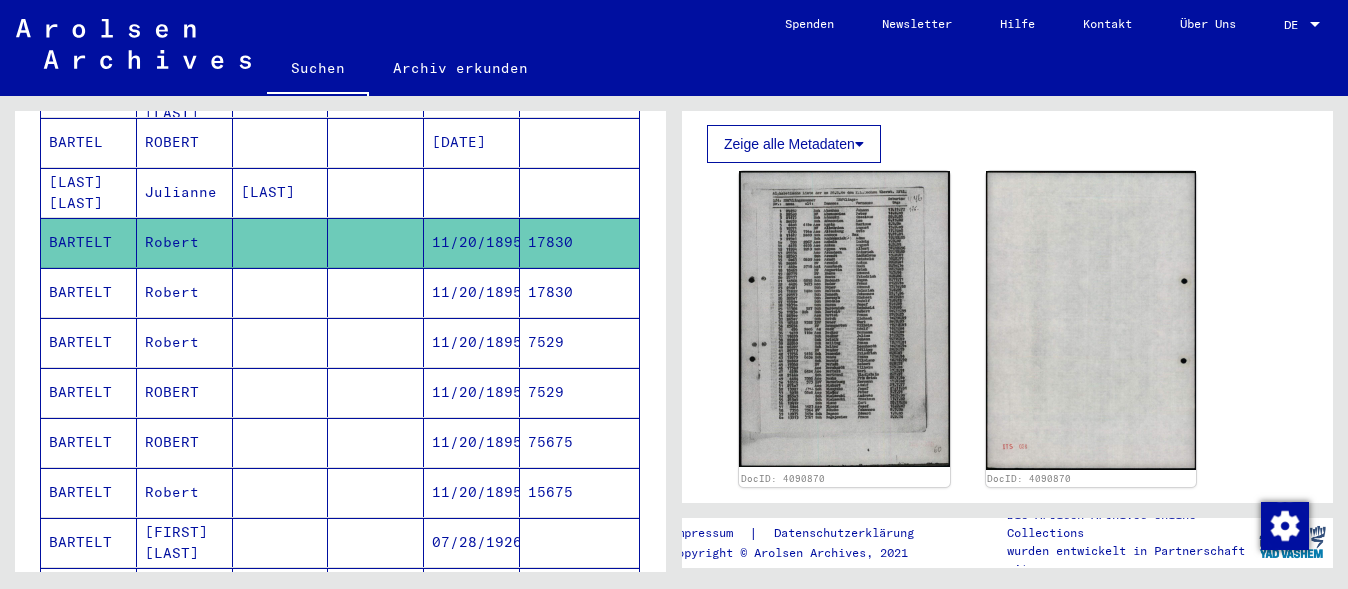 click on "11/20/1895" at bounding box center [472, 542] 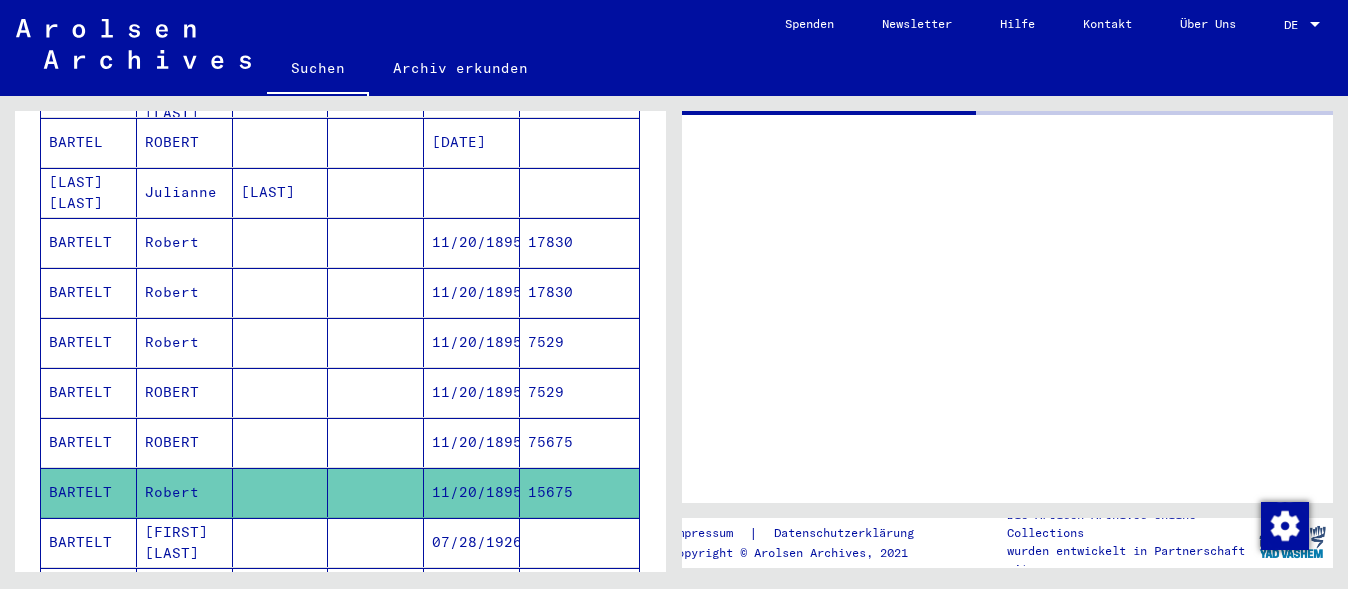 scroll, scrollTop: 0, scrollLeft: 0, axis: both 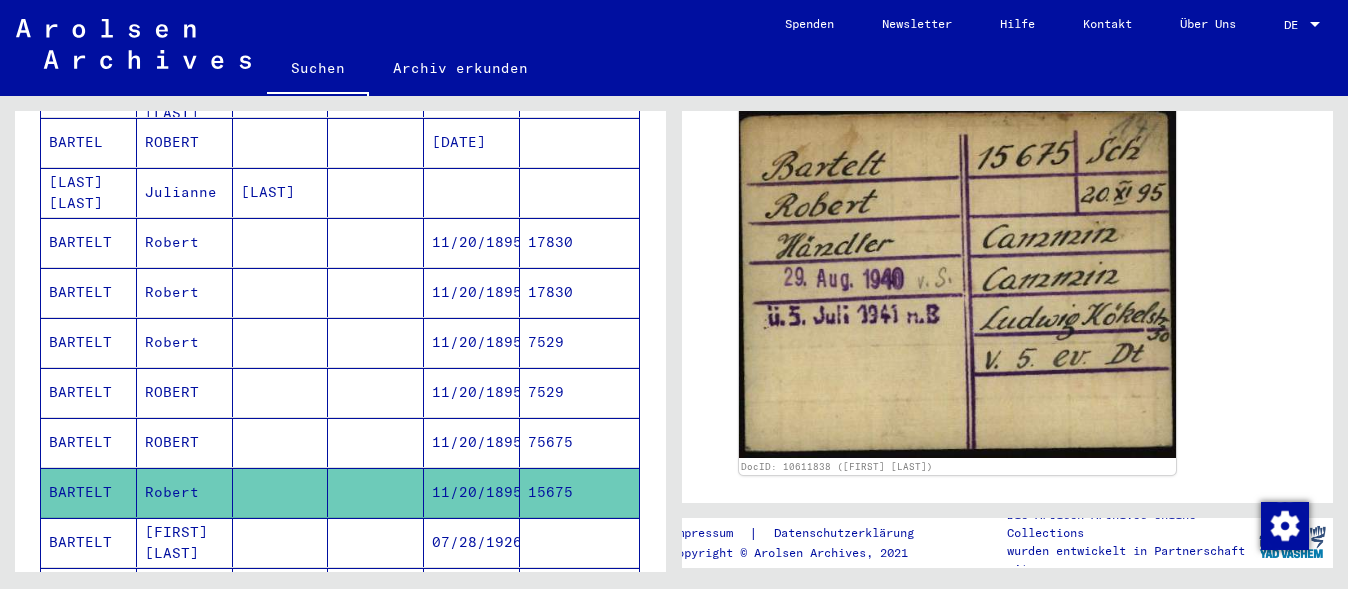 click on "11/20/1895" at bounding box center [472, 492] 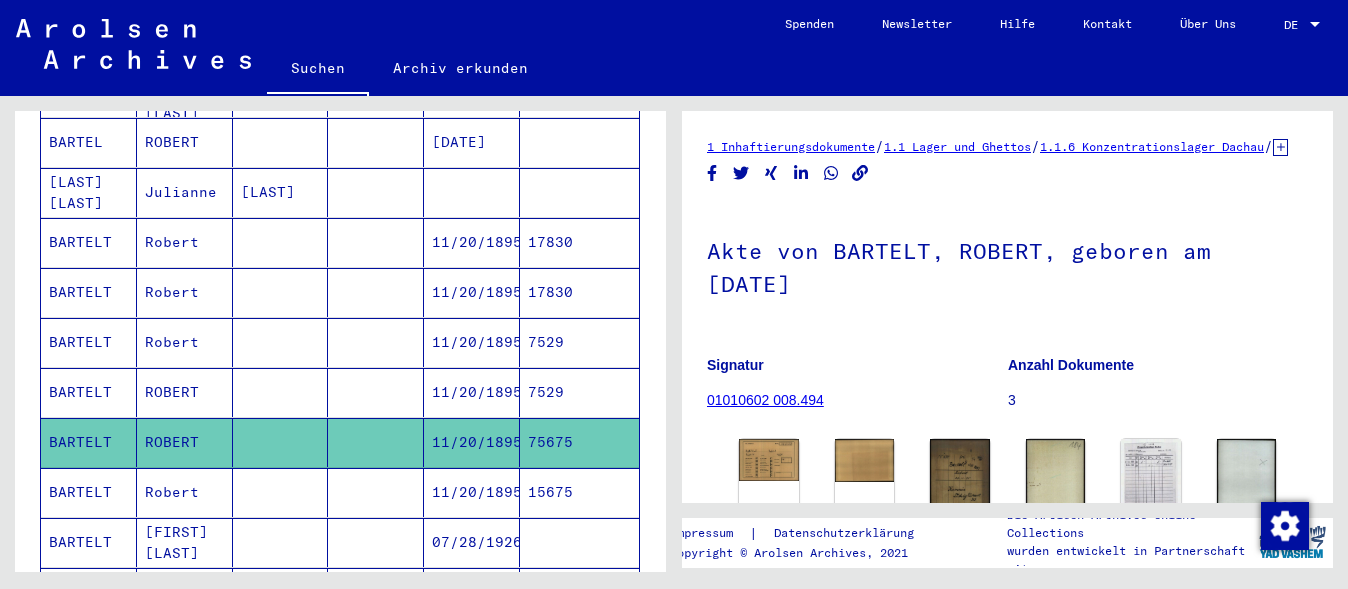 scroll, scrollTop: 0, scrollLeft: 0, axis: both 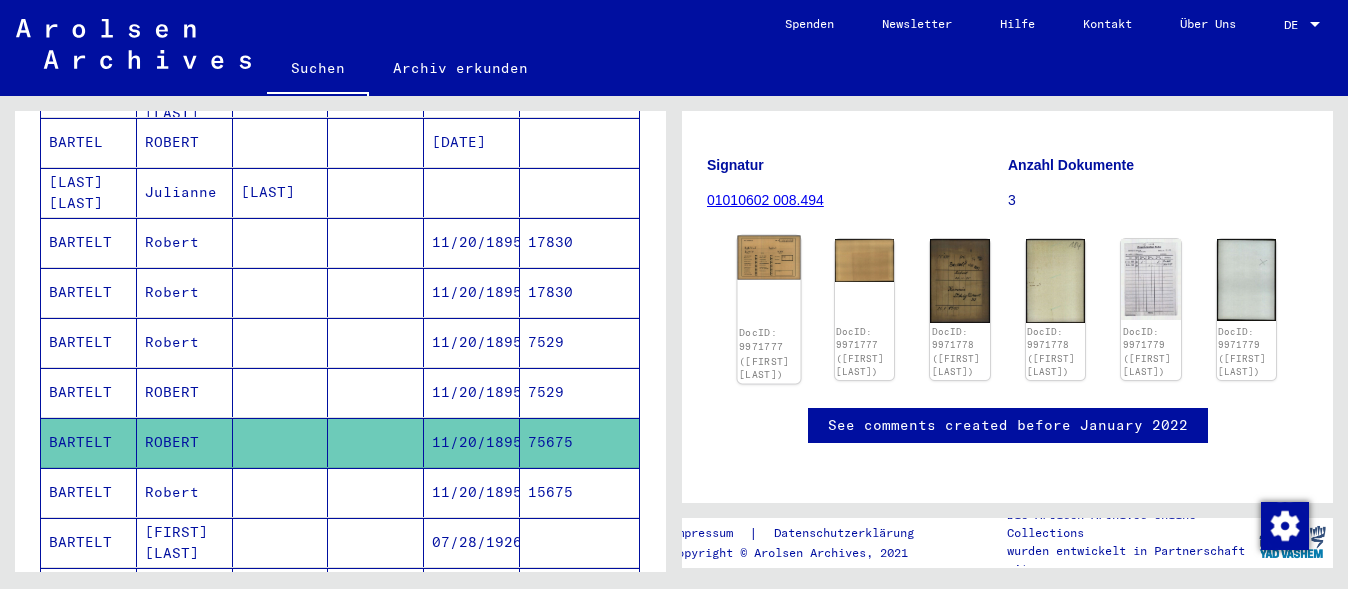 click 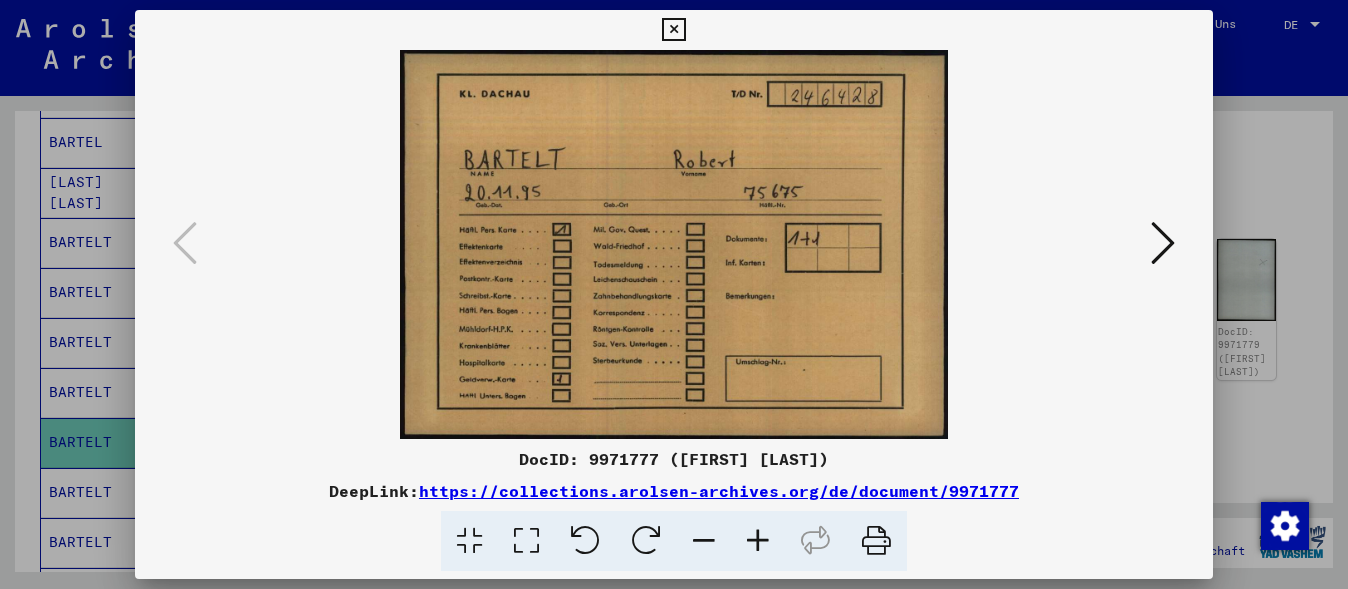 click at bounding box center [1163, 243] 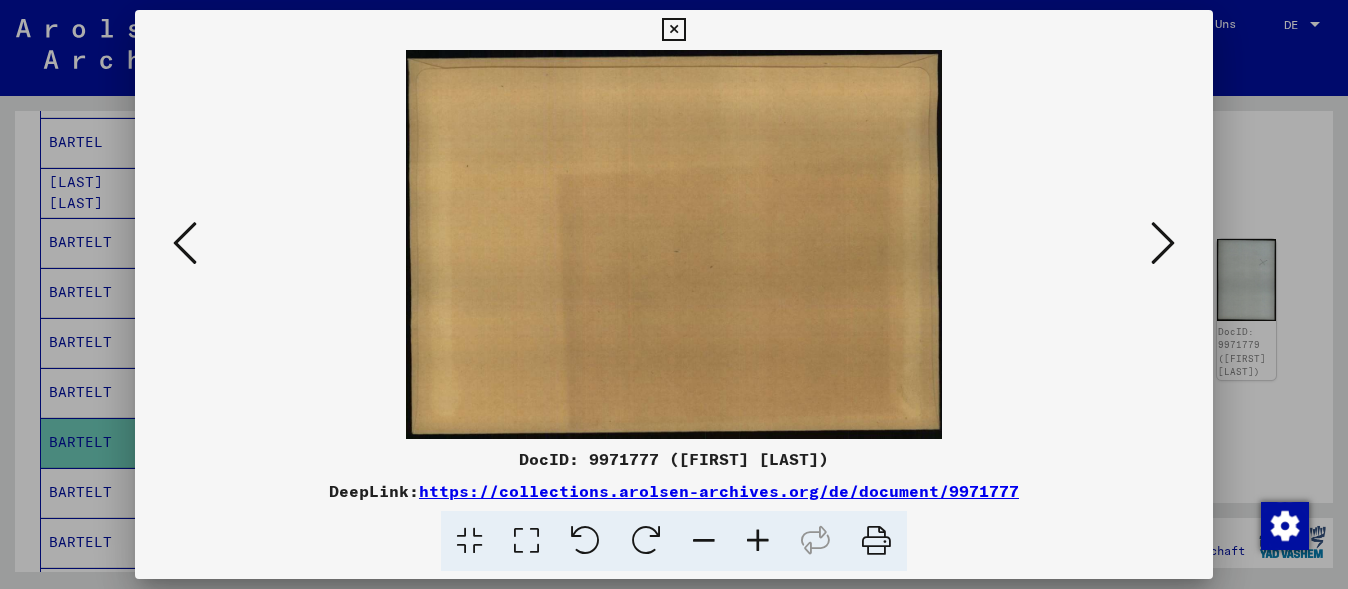 click at bounding box center (1163, 243) 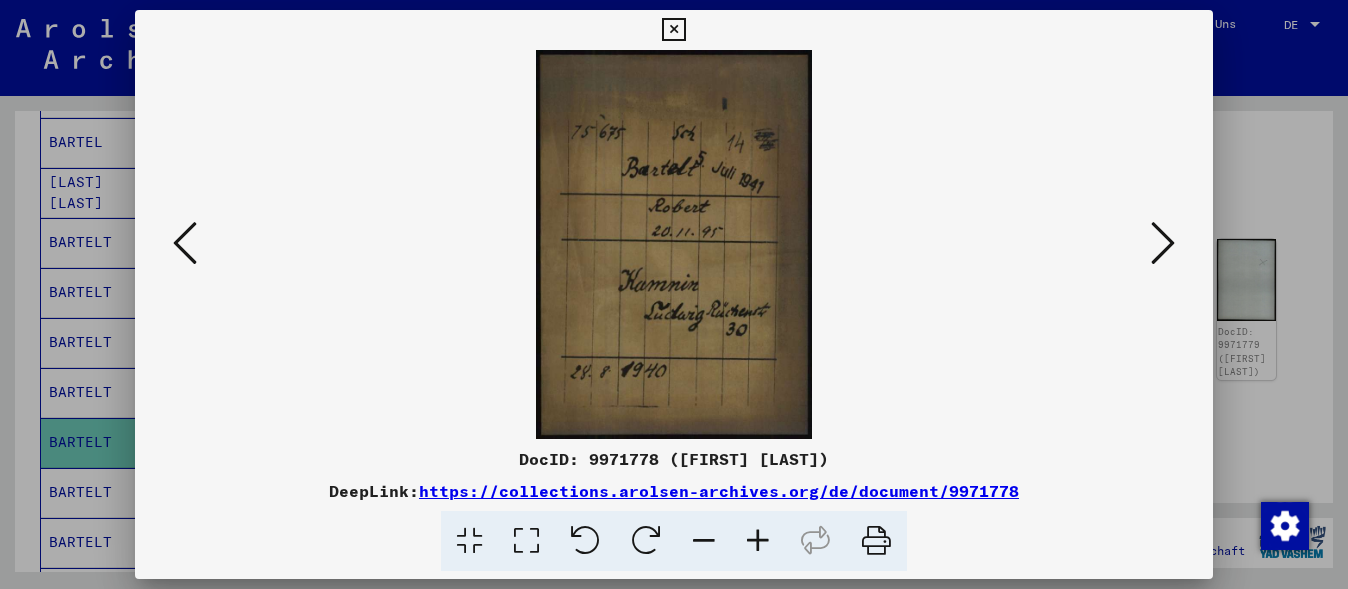 click at bounding box center (1163, 243) 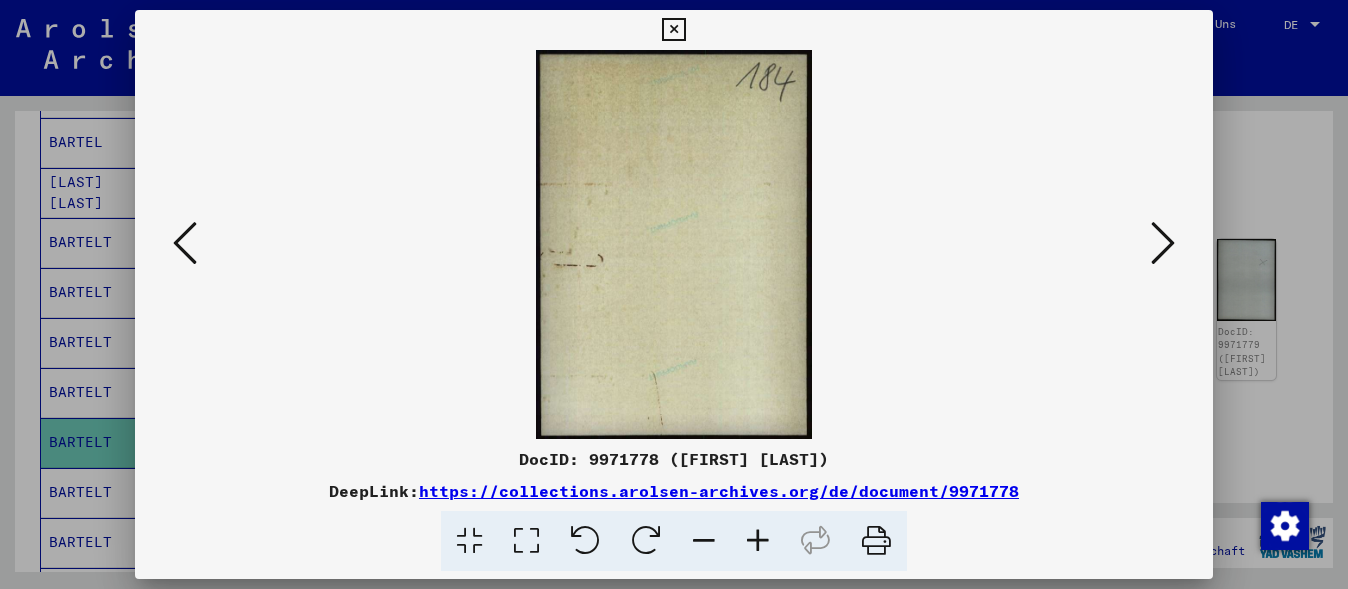 click at bounding box center (1163, 243) 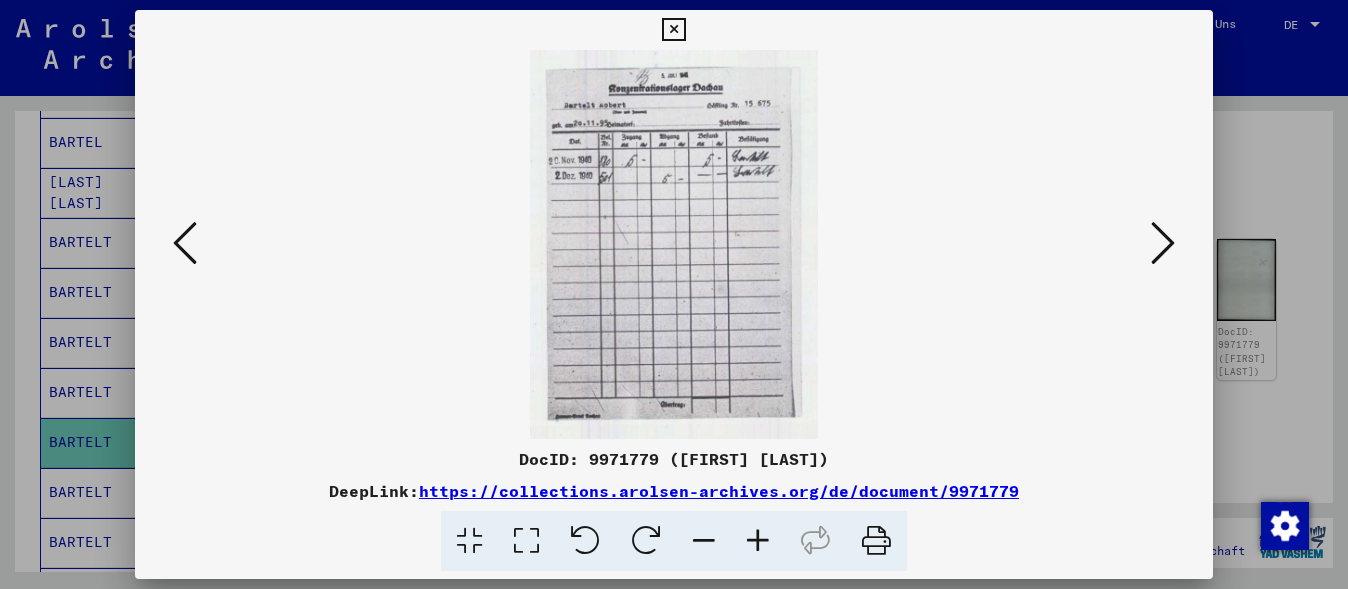 click at bounding box center (1163, 243) 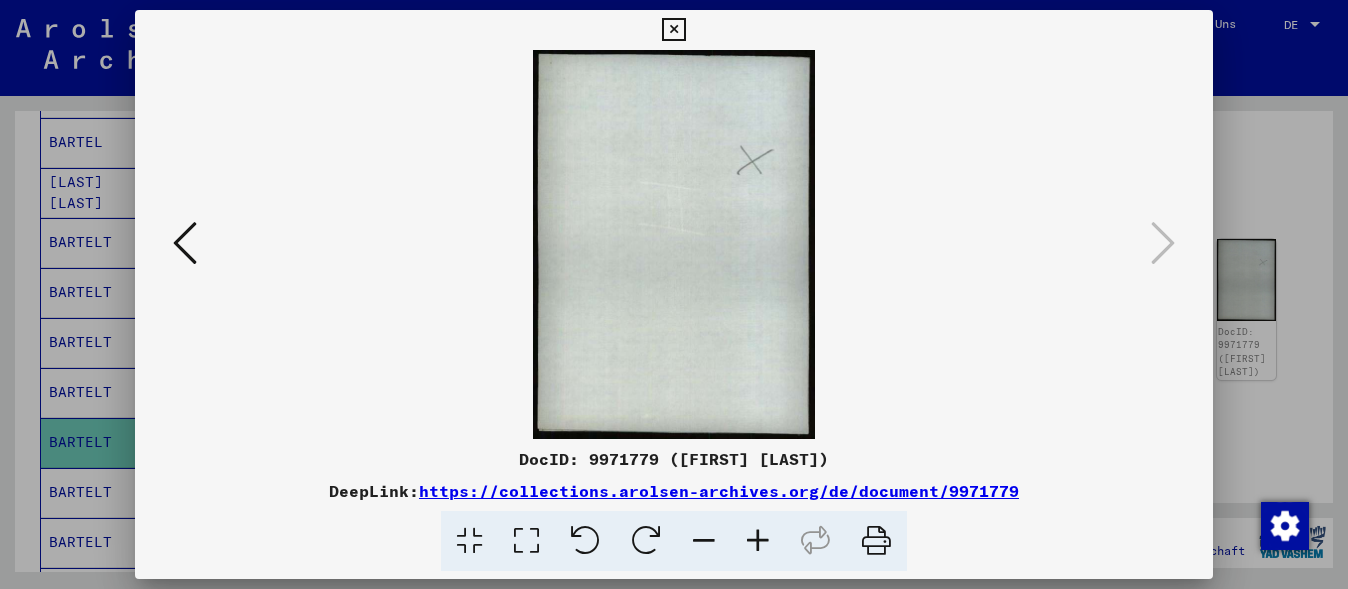 click at bounding box center (674, 294) 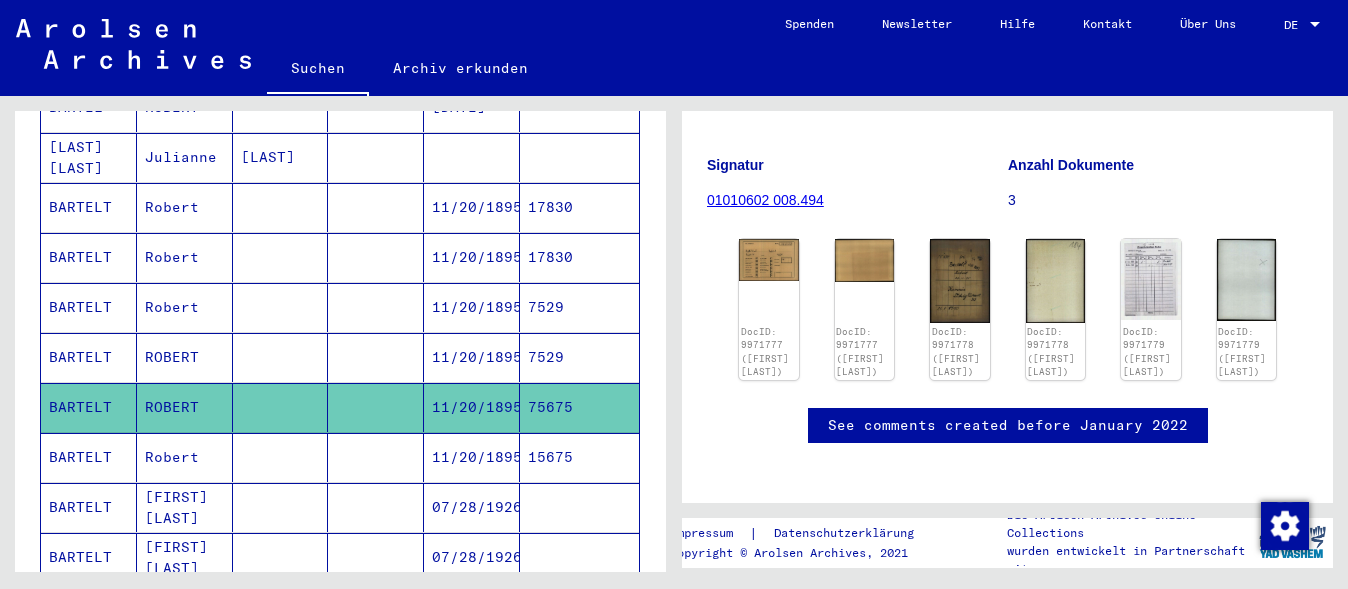 scroll, scrollTop: 908, scrollLeft: 0, axis: vertical 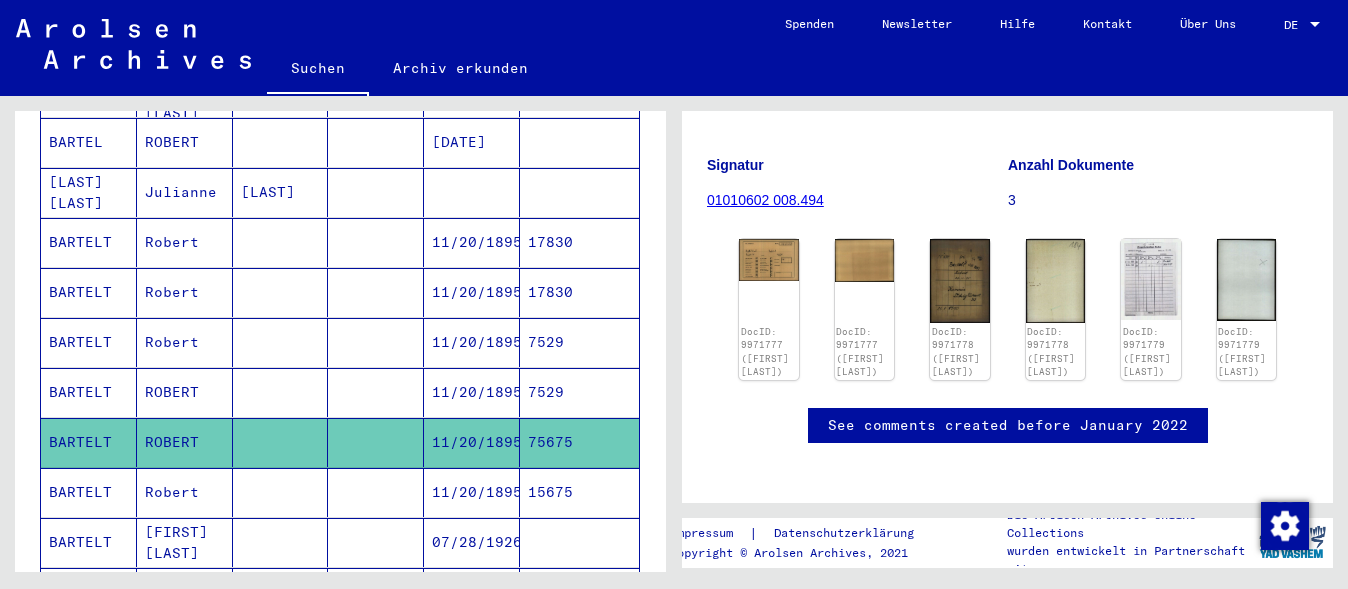 click on "11/20/1895" at bounding box center [472, 292] 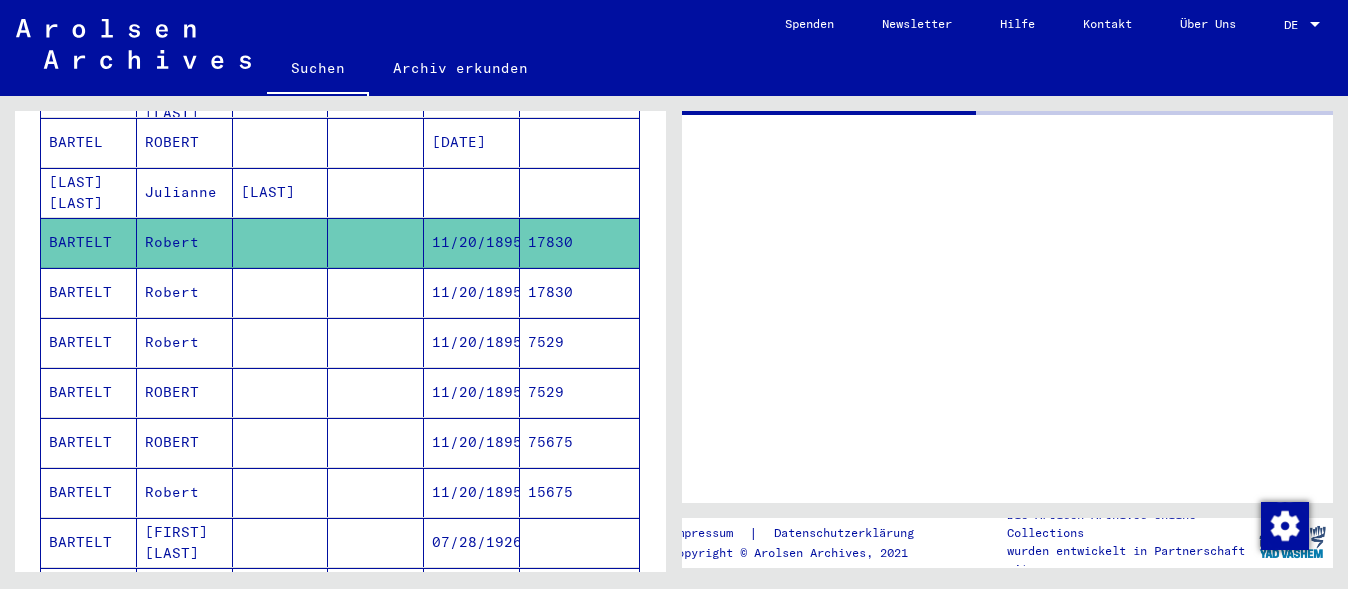 scroll, scrollTop: 0, scrollLeft: 0, axis: both 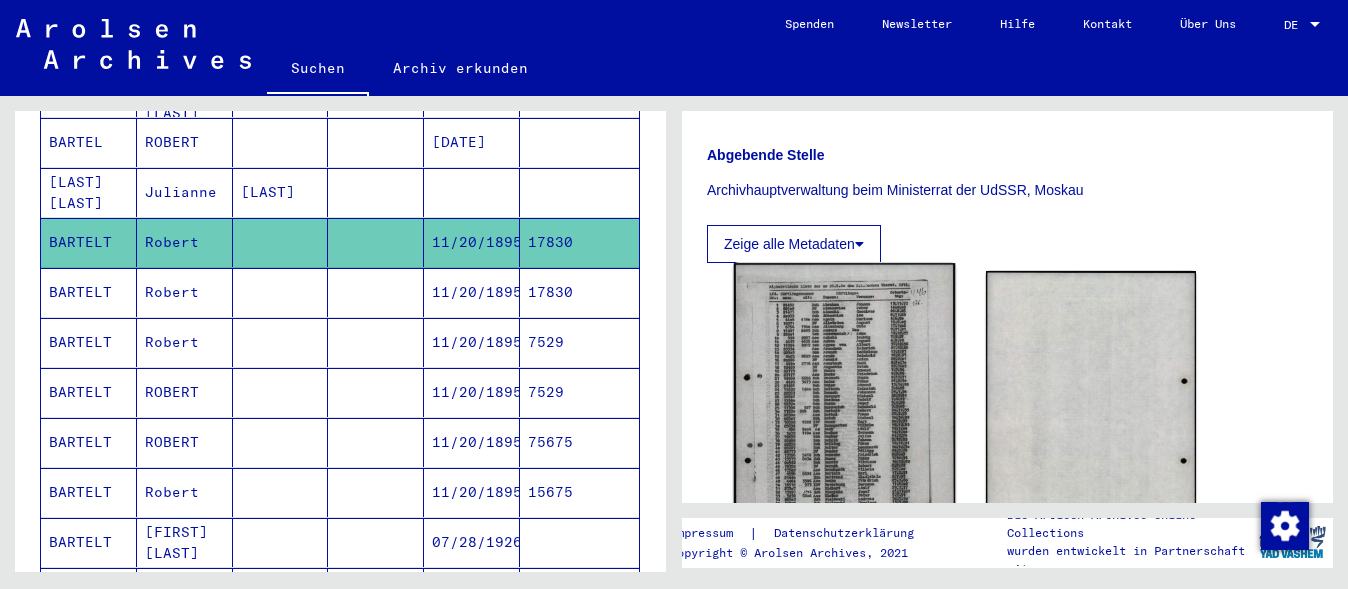 click 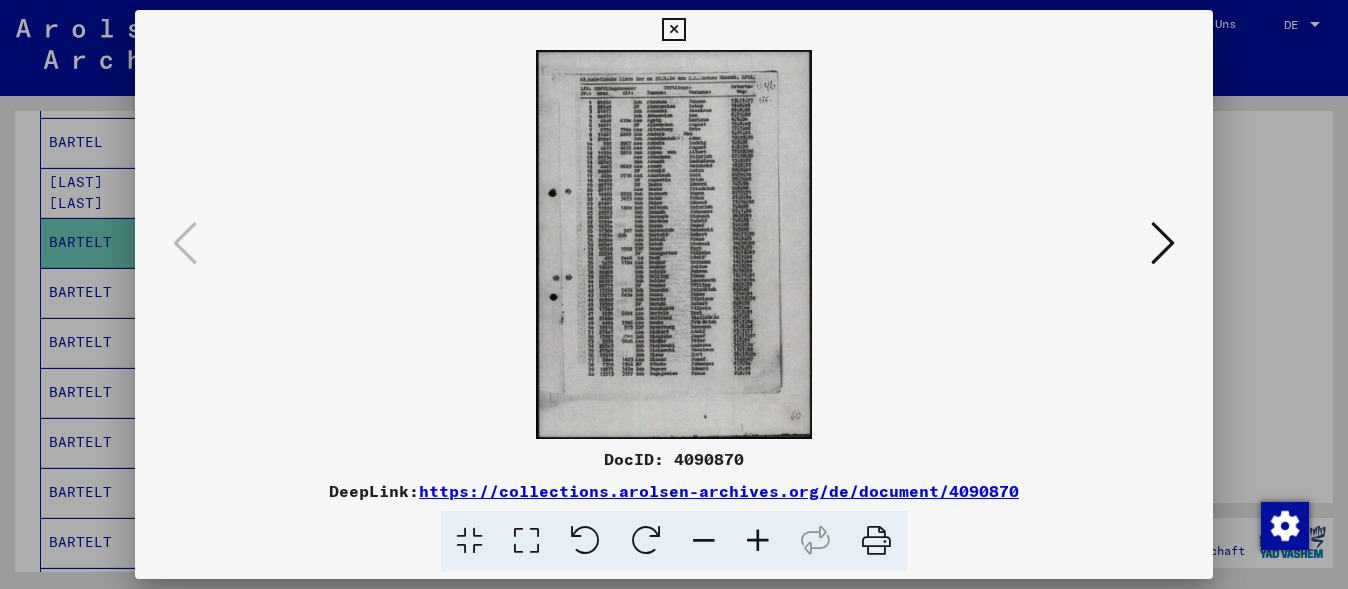 click at bounding box center (758, 541) 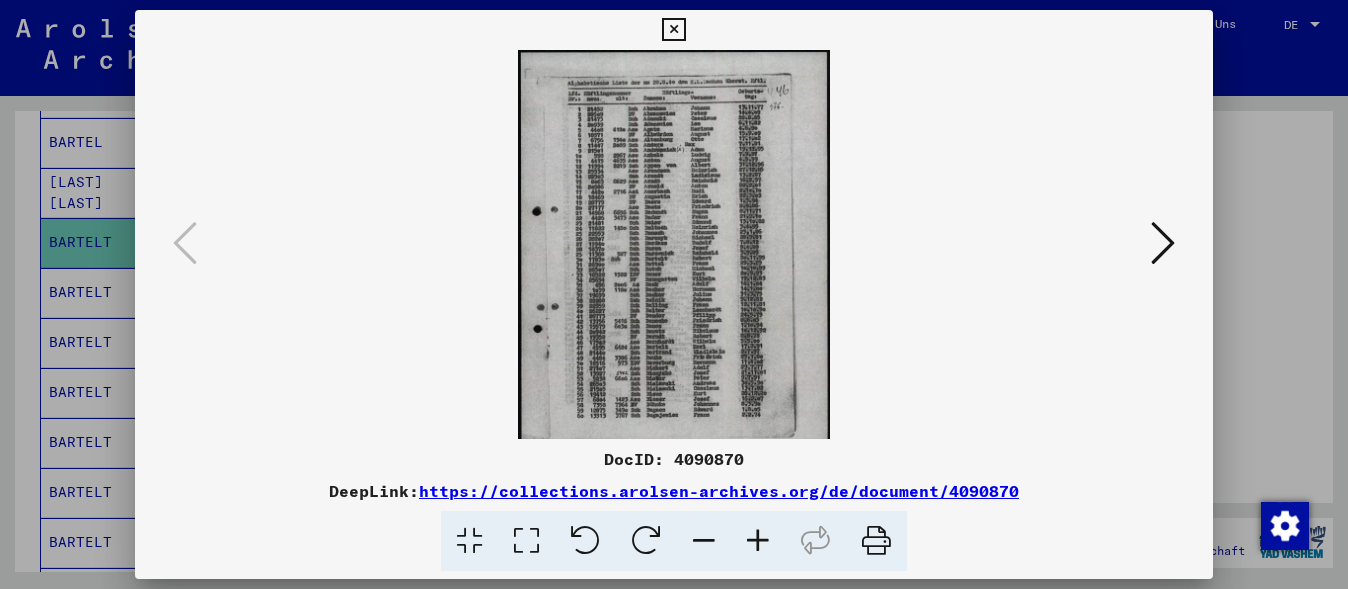 click at bounding box center [758, 541] 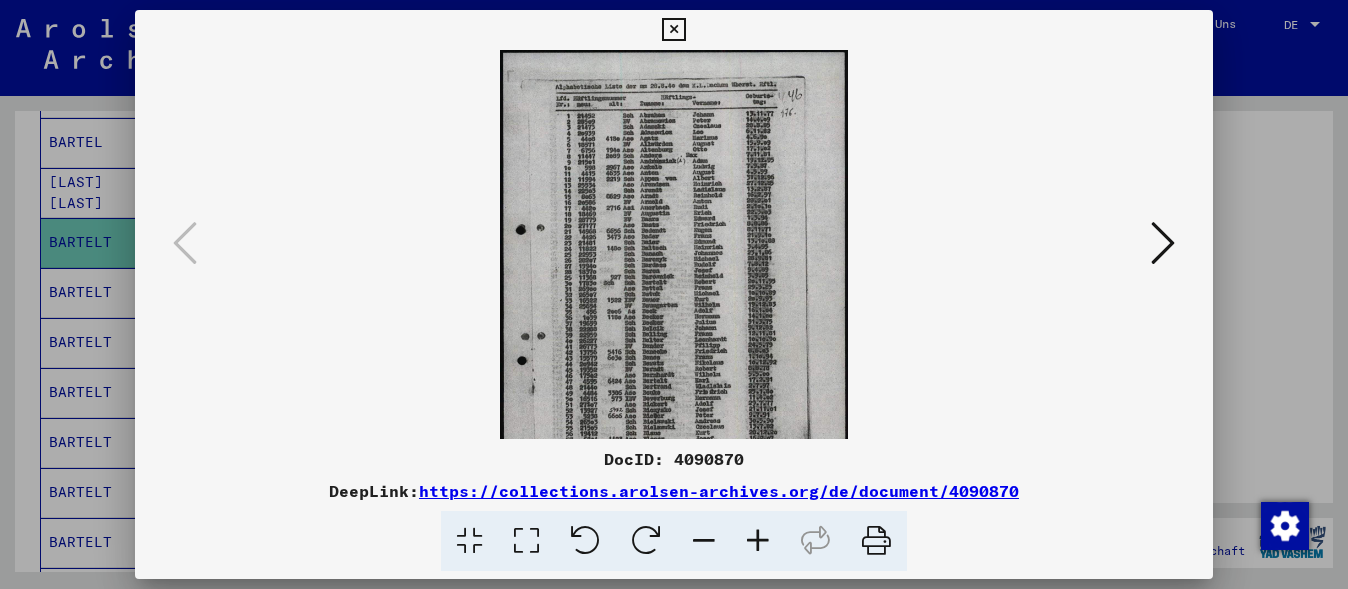 click at bounding box center [758, 541] 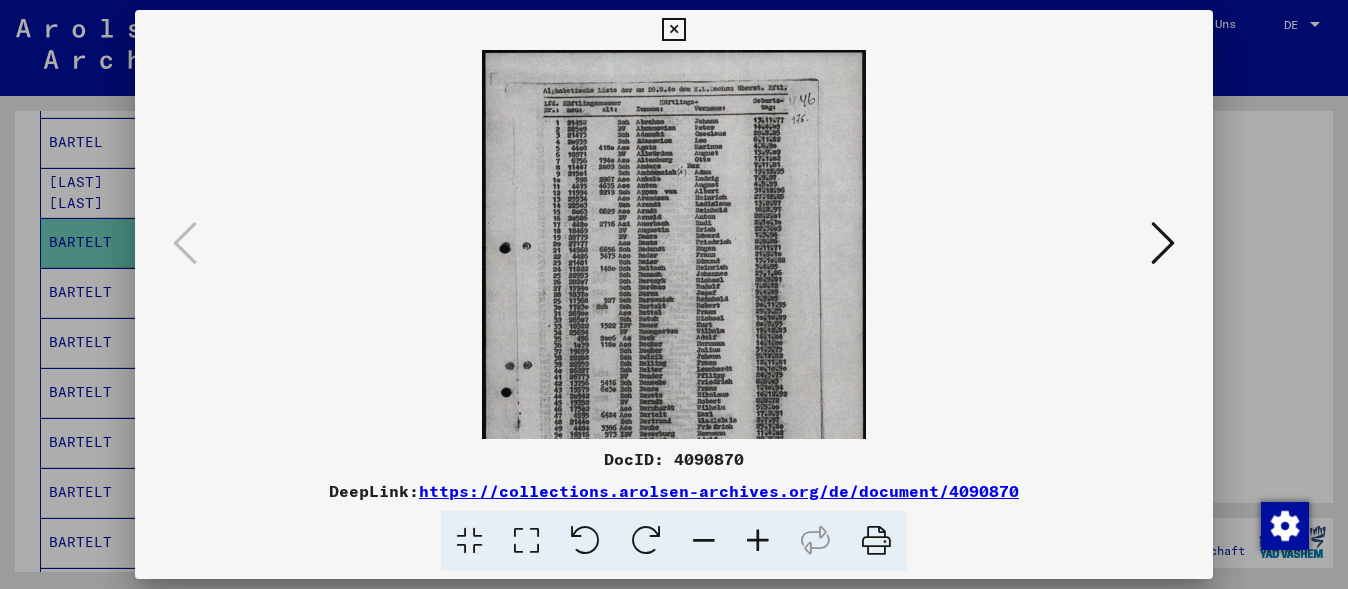 click at bounding box center [758, 541] 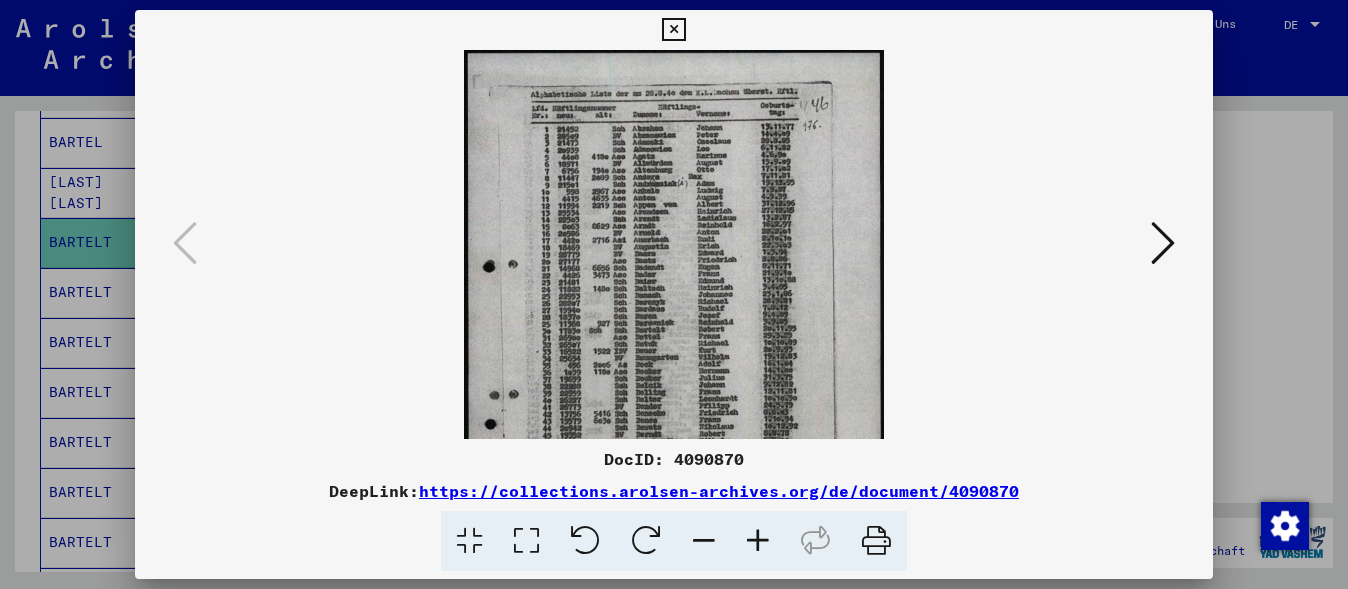 click at bounding box center [758, 541] 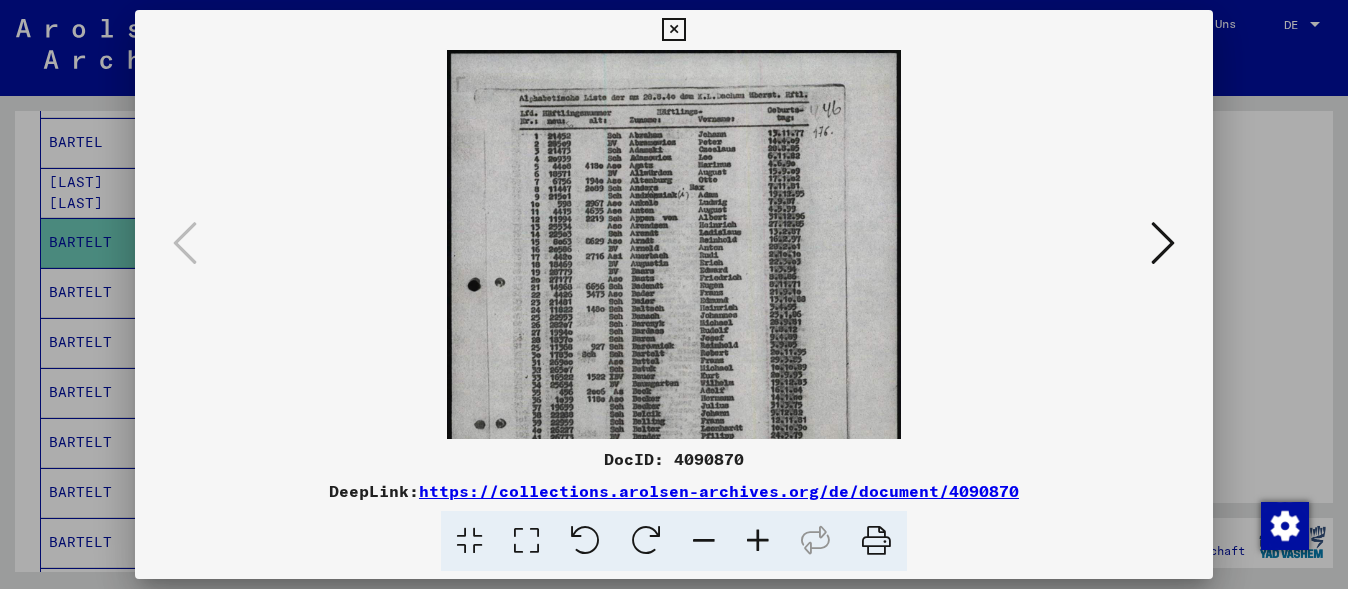 click at bounding box center [758, 541] 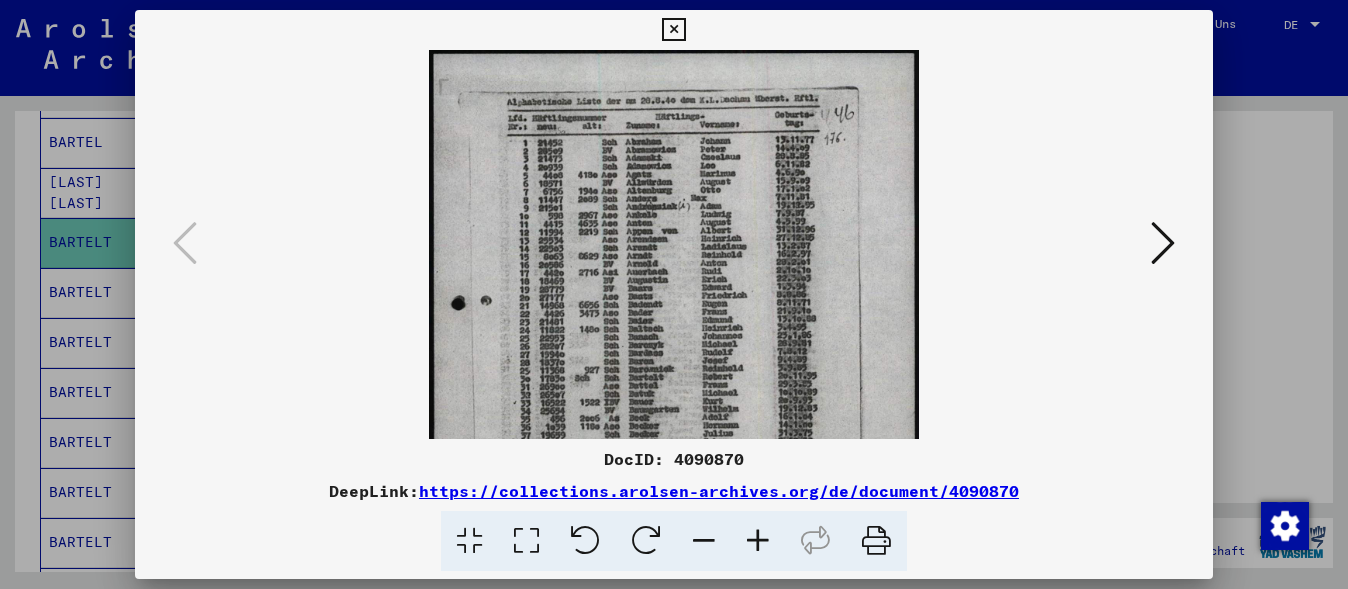 click at bounding box center [758, 541] 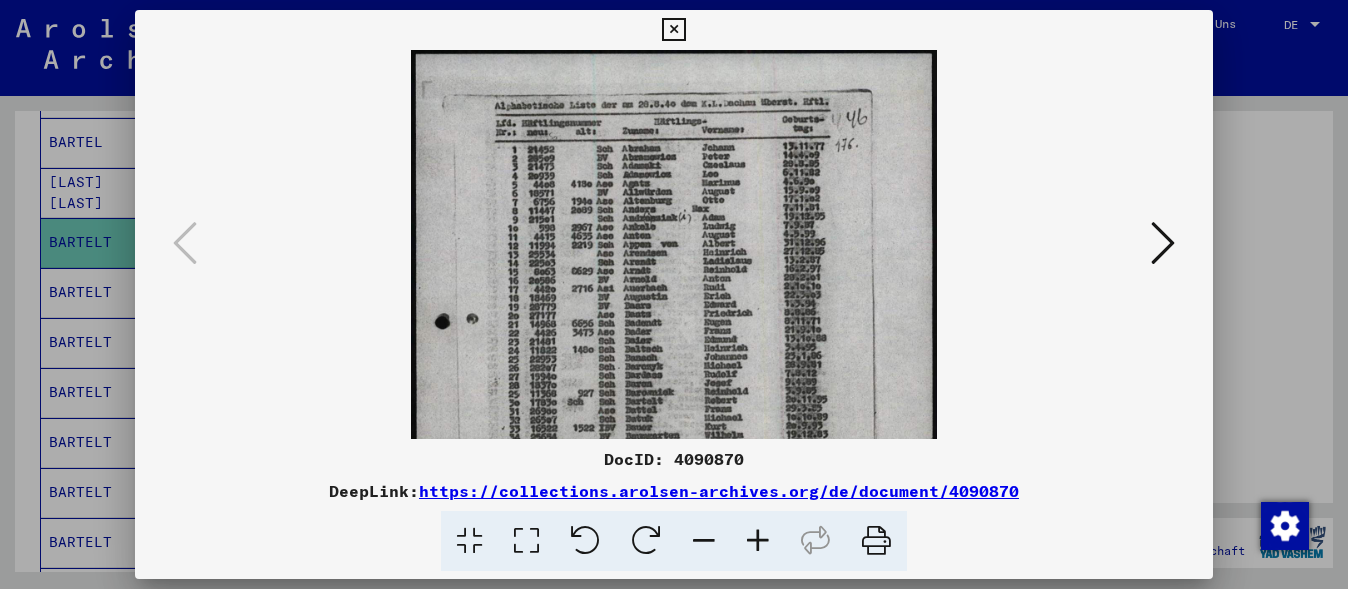 click at bounding box center [758, 541] 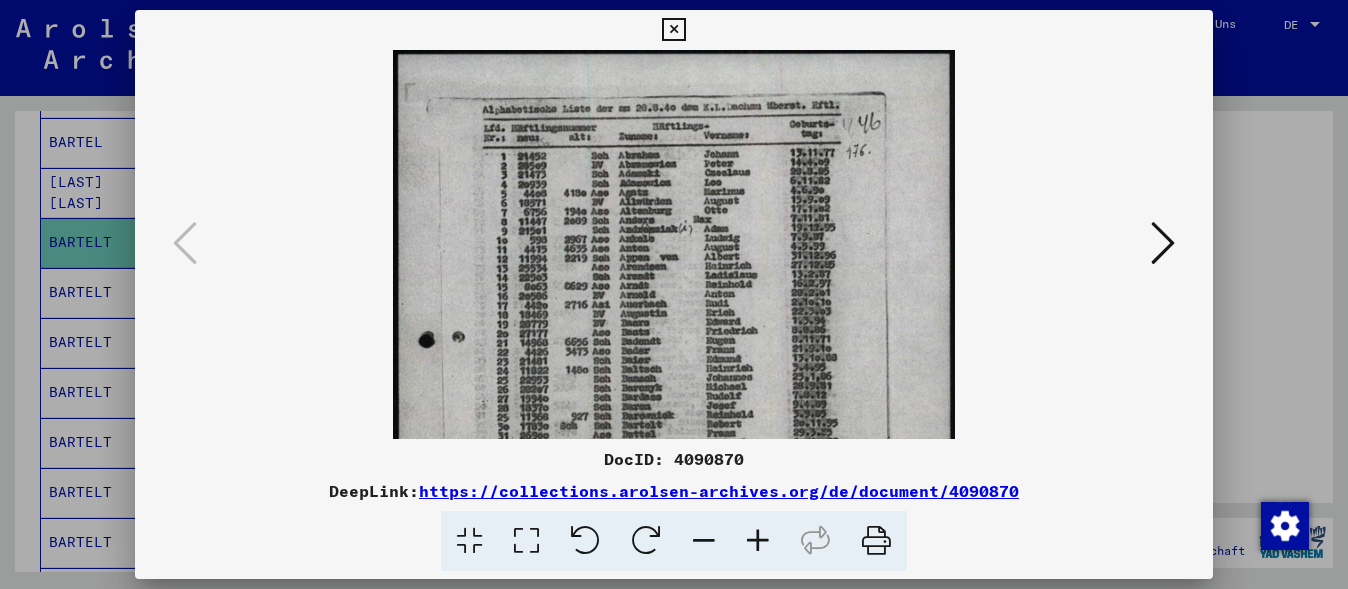 click at bounding box center (758, 541) 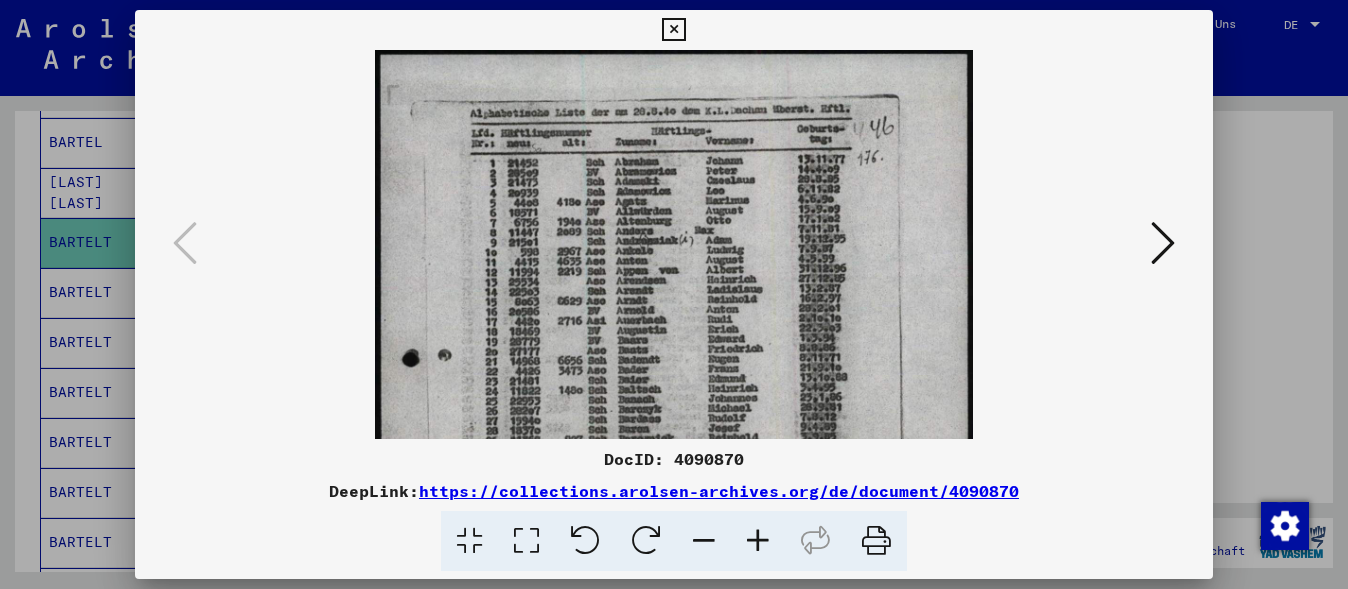 click at bounding box center (758, 541) 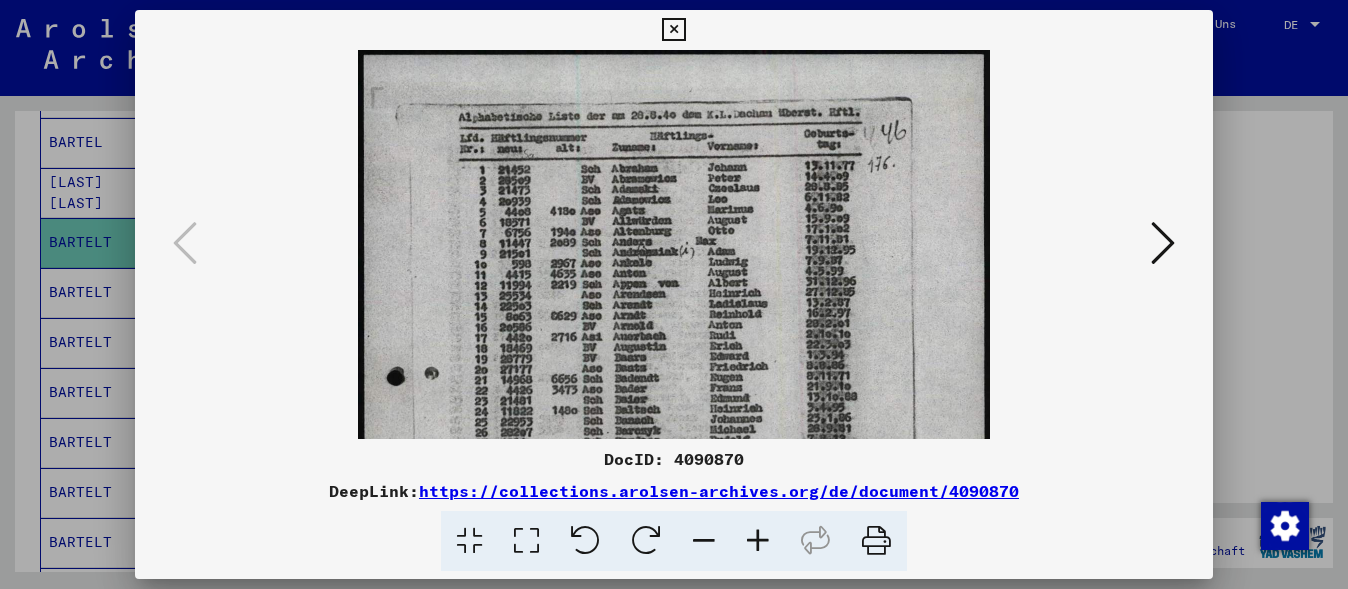 click at bounding box center [758, 541] 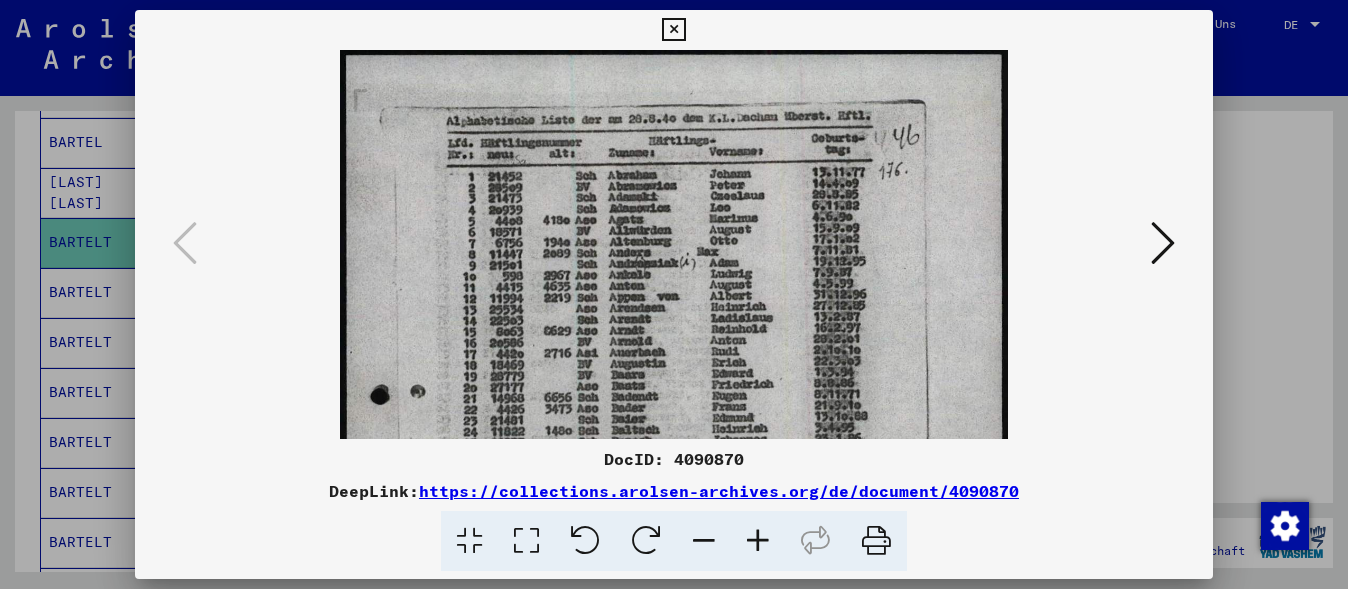 click at bounding box center [758, 541] 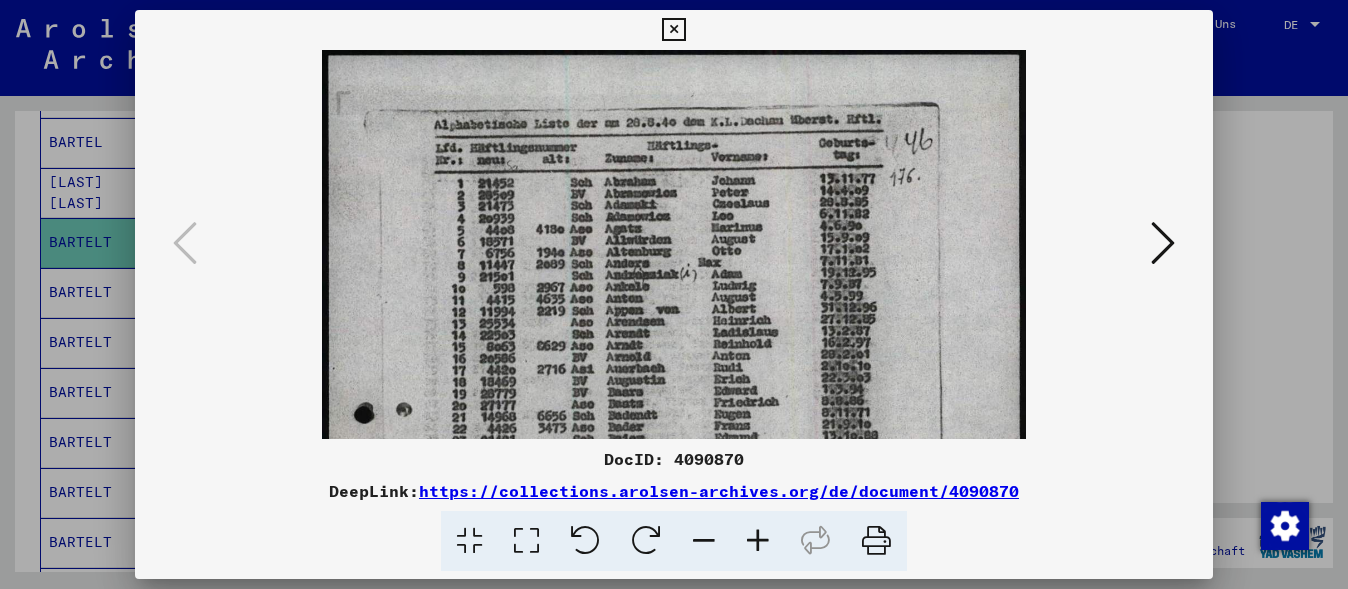 click at bounding box center (758, 541) 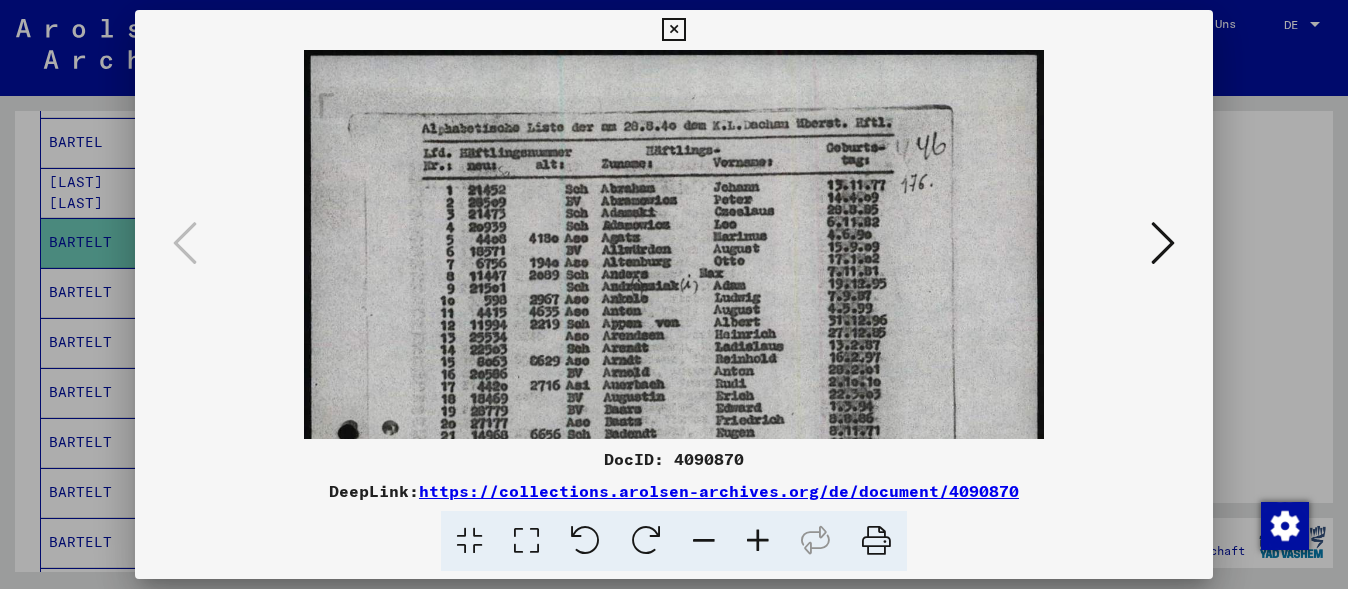 click at bounding box center [758, 541] 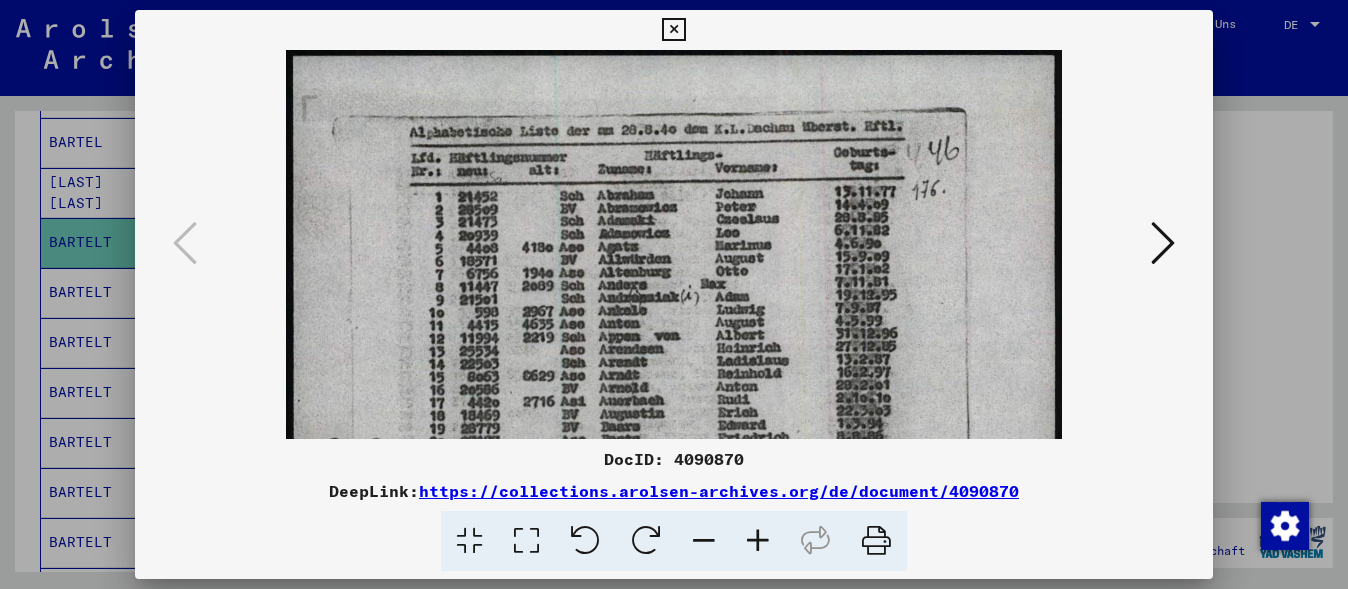 click at bounding box center (758, 541) 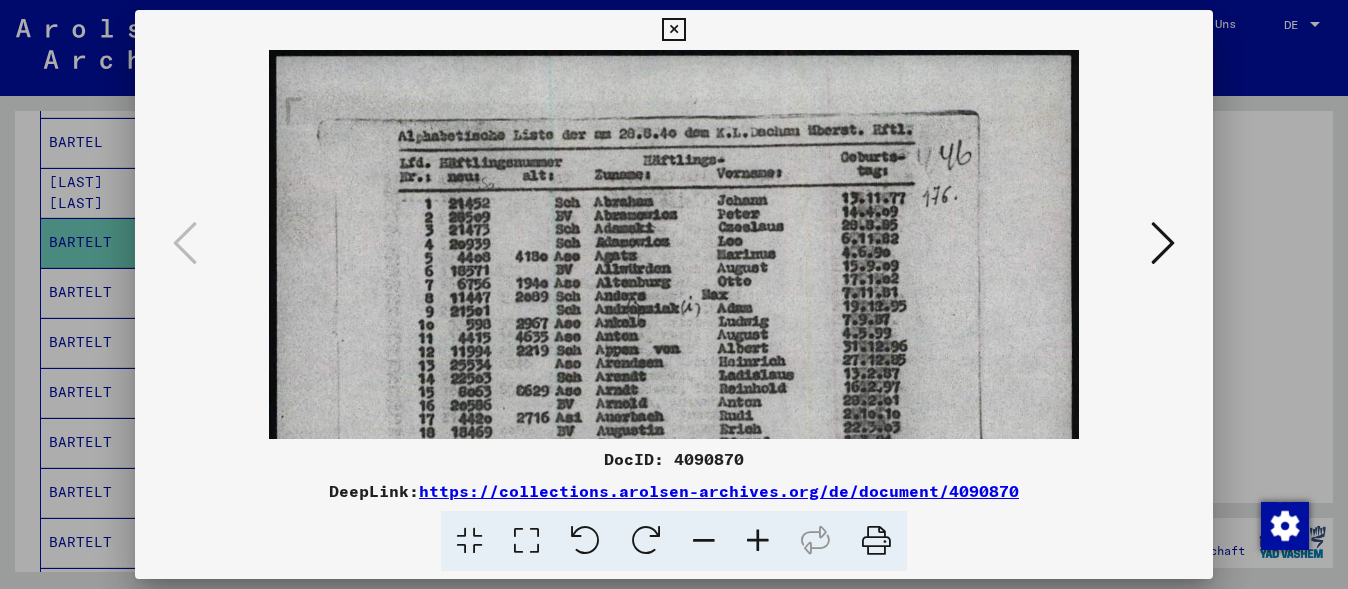click at bounding box center (758, 541) 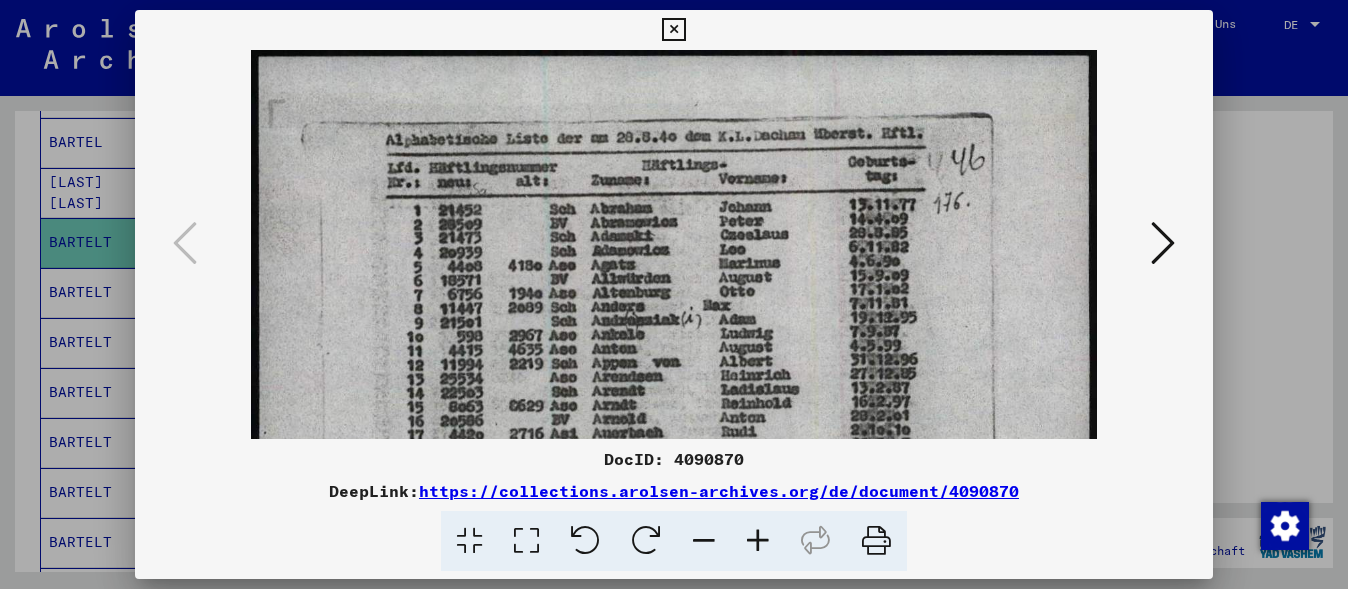 click at bounding box center (758, 541) 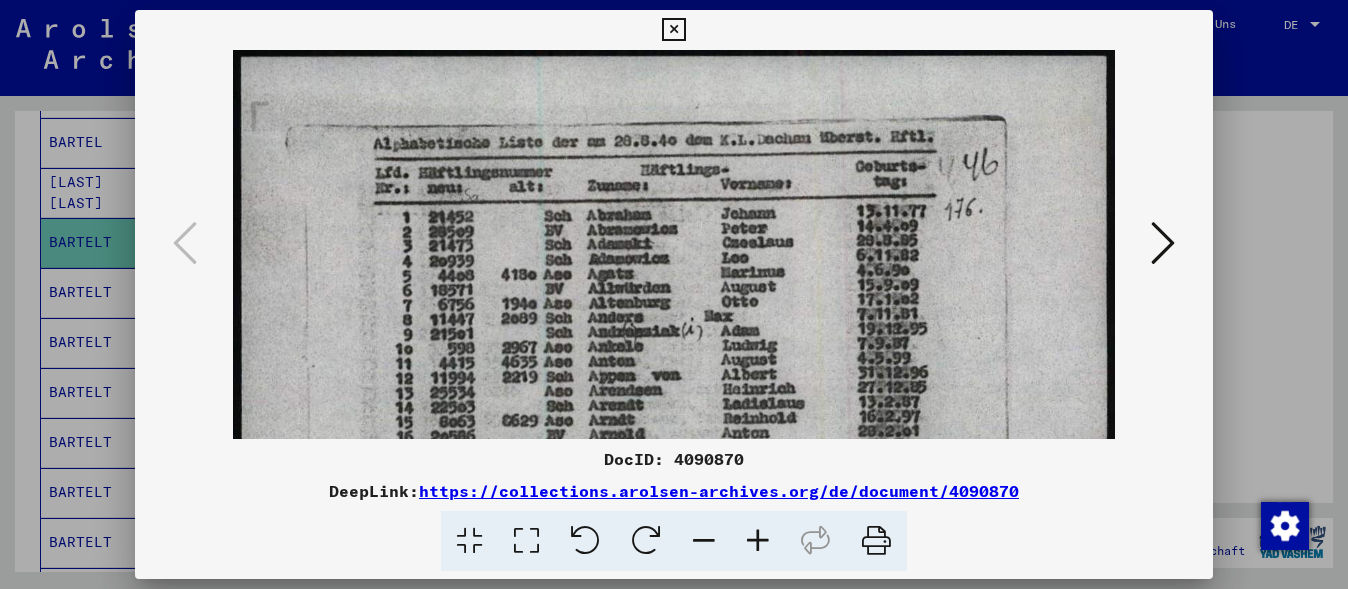click at bounding box center (758, 541) 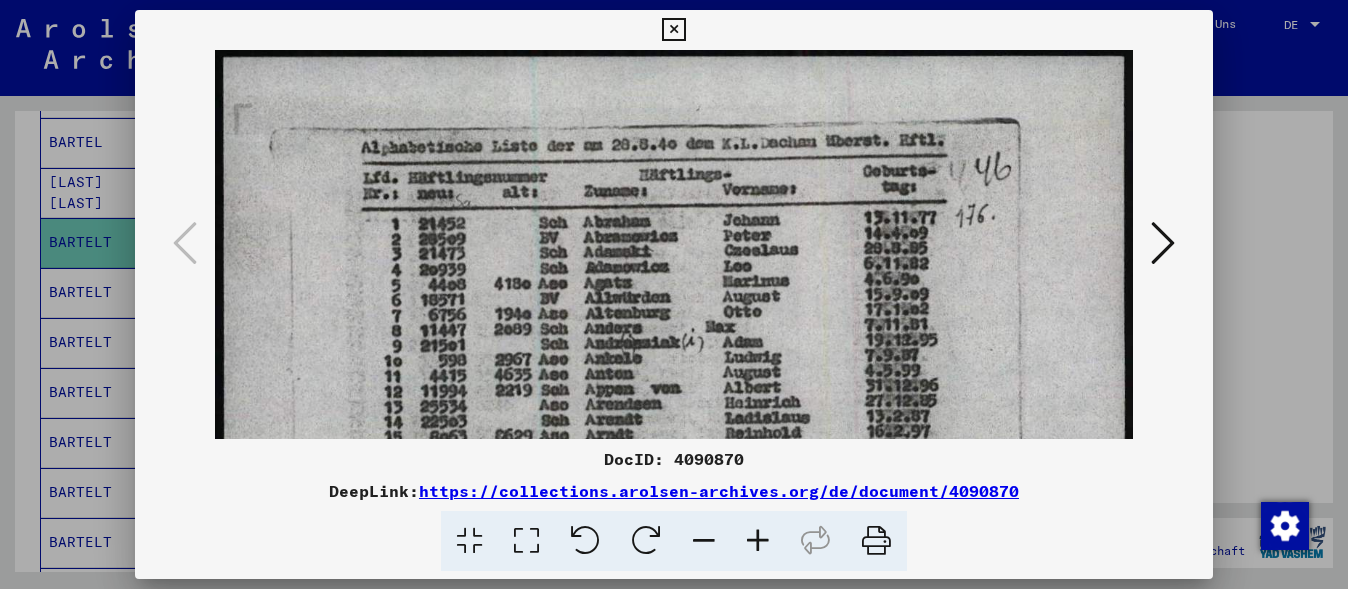 click at bounding box center [758, 541] 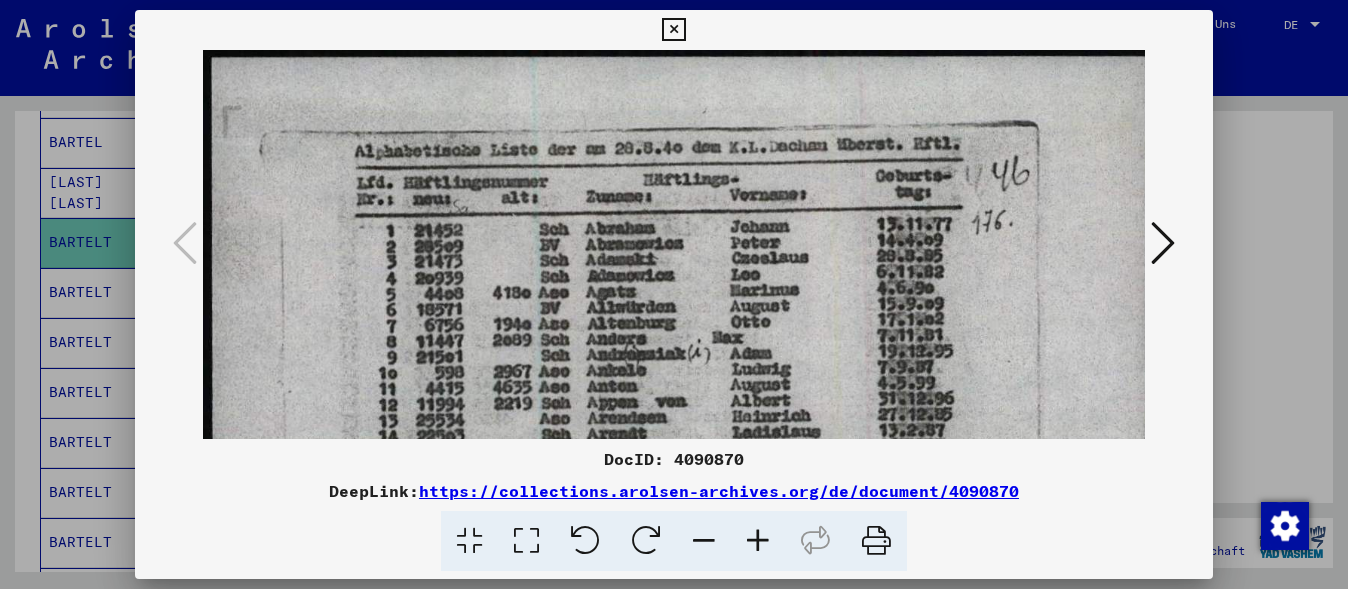click at bounding box center [758, 541] 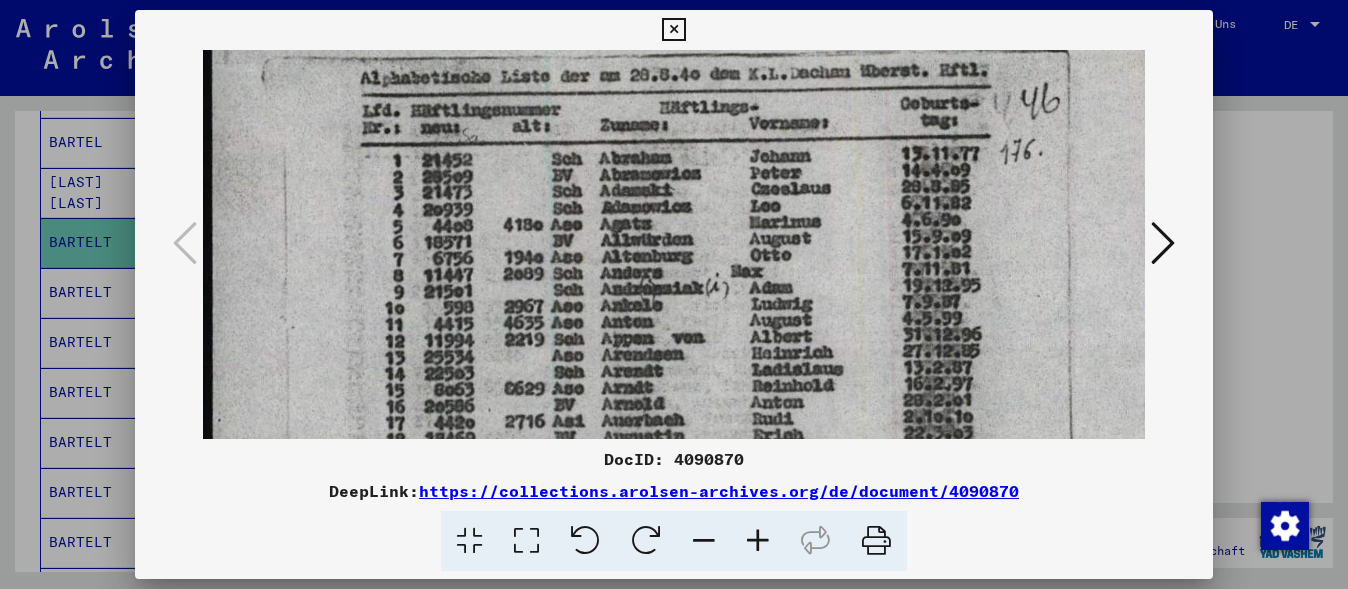 drag, startPoint x: 699, startPoint y: 347, endPoint x: 771, endPoint y: 270, distance: 105.41821 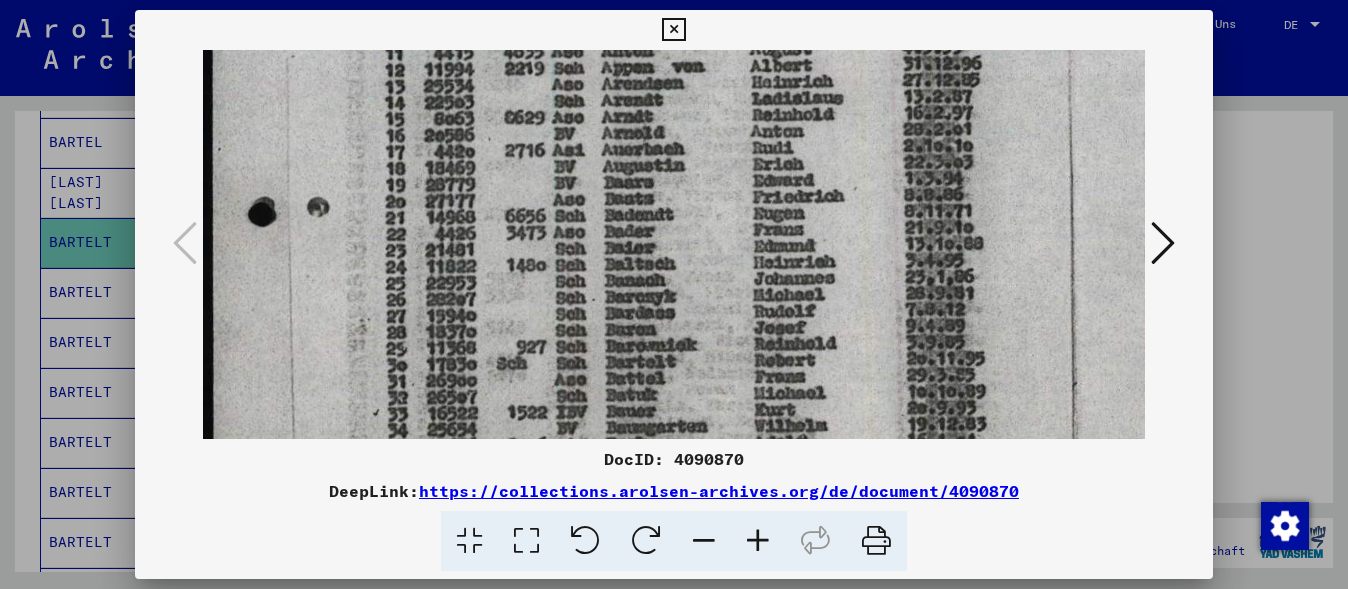 scroll, scrollTop: 349, scrollLeft: 0, axis: vertical 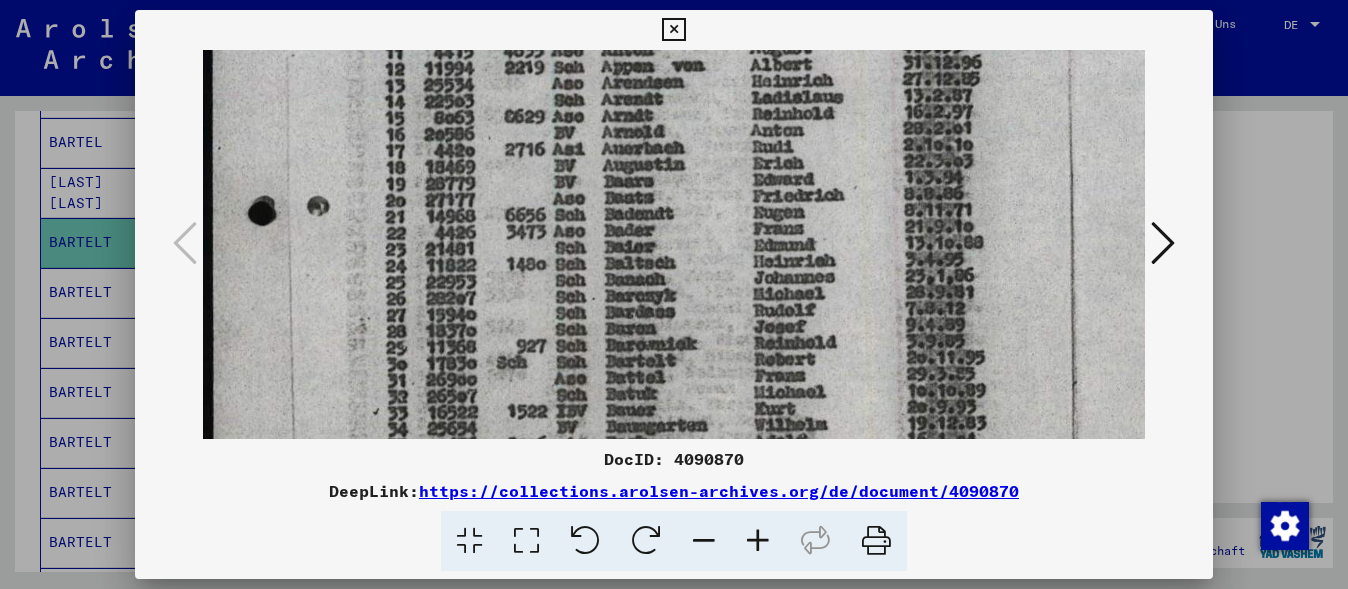 drag, startPoint x: 724, startPoint y: 377, endPoint x: 797, endPoint y: 105, distance: 281.62564 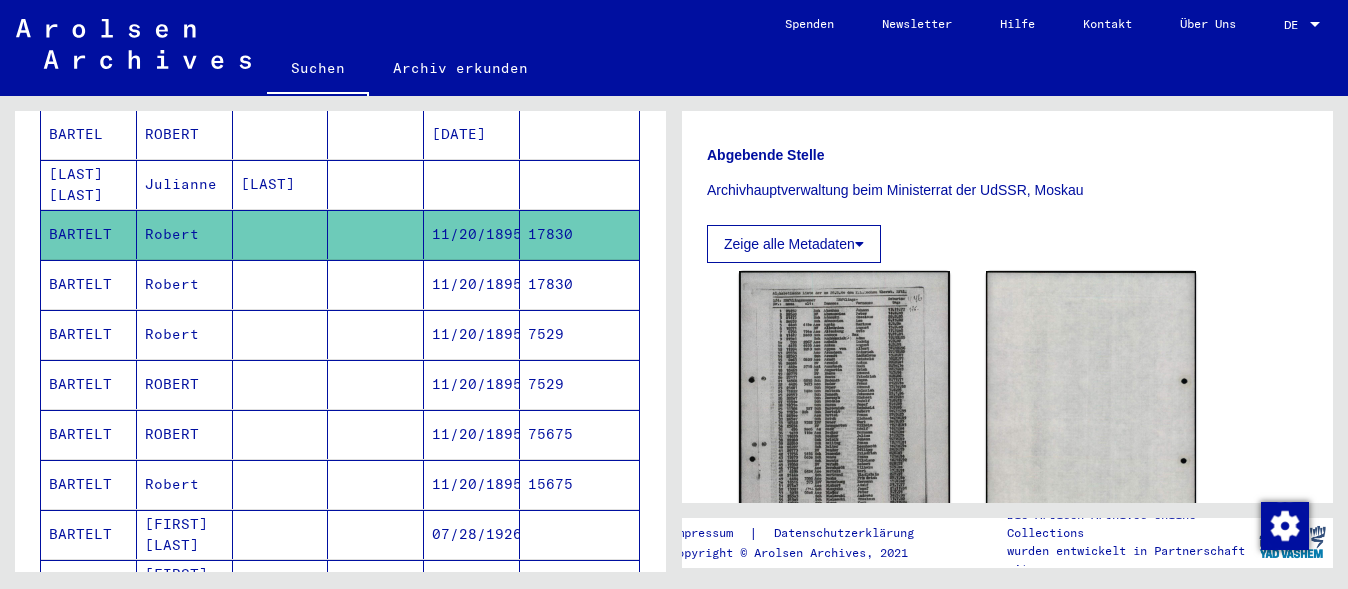 scroll, scrollTop: 908, scrollLeft: 0, axis: vertical 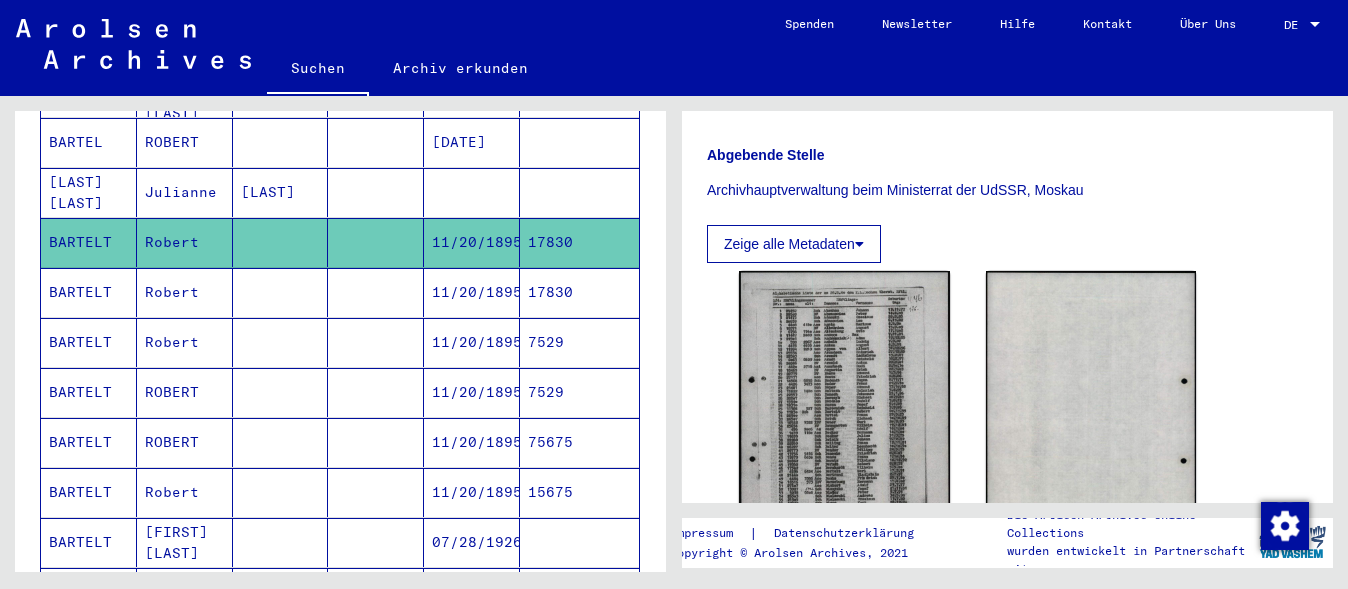 click on "11/20/1895" at bounding box center [472, 392] 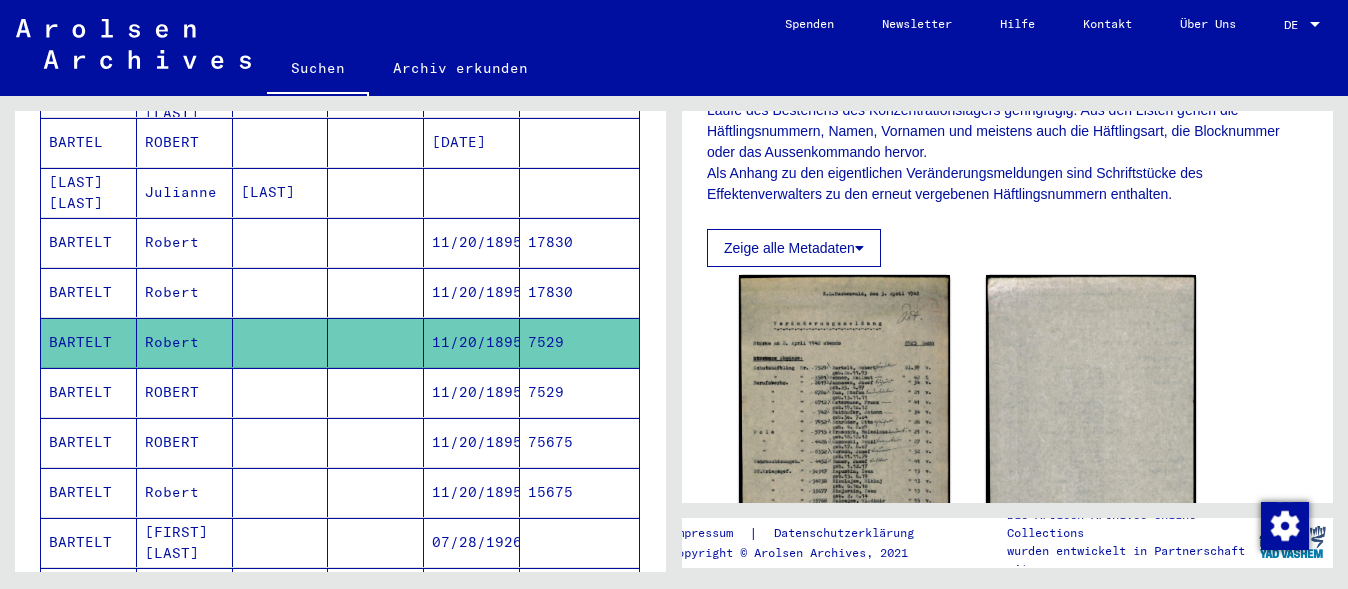 scroll, scrollTop: 400, scrollLeft: 0, axis: vertical 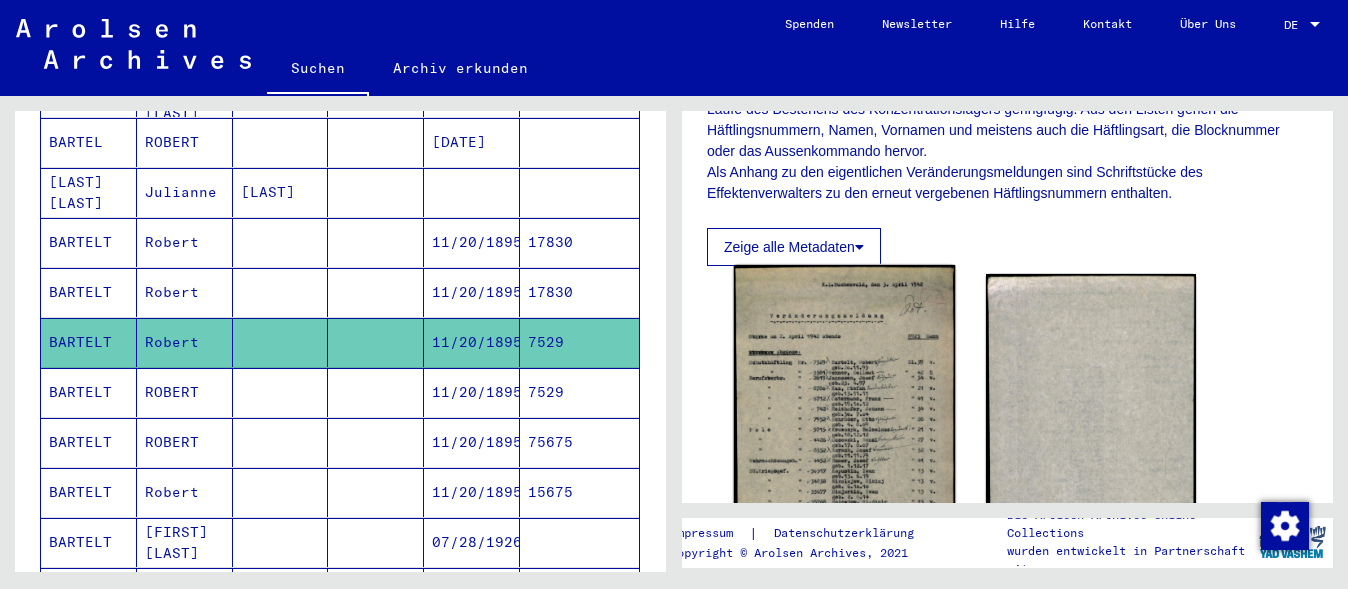 click 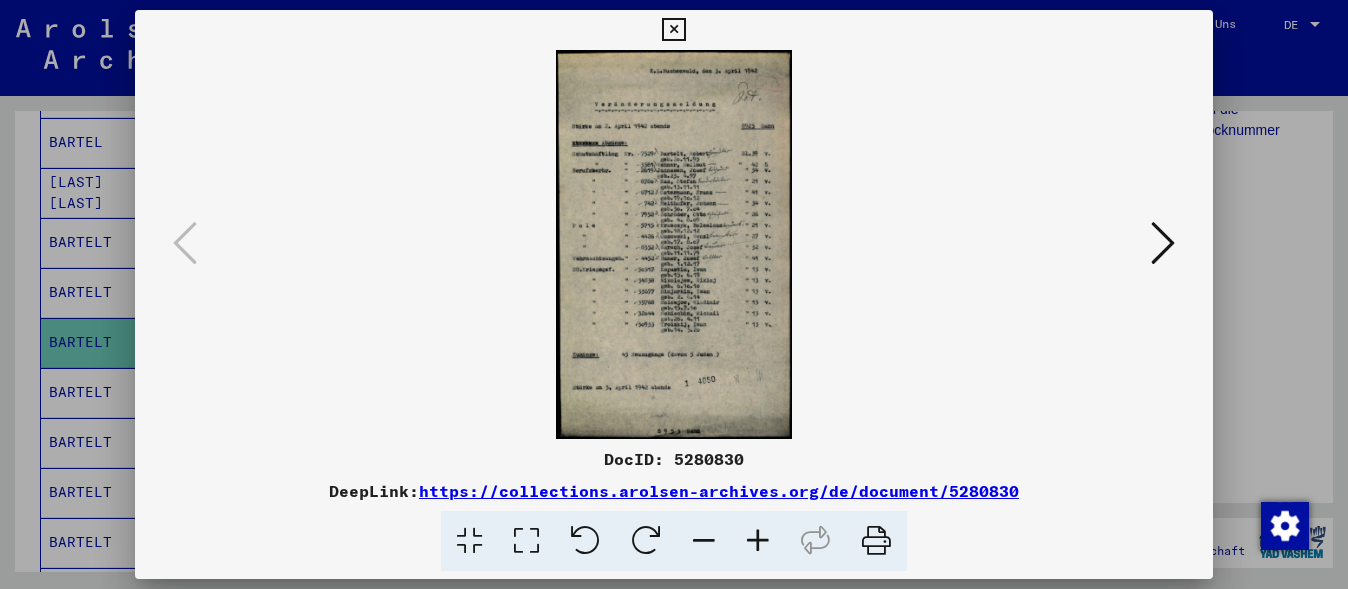 click at bounding box center [758, 541] 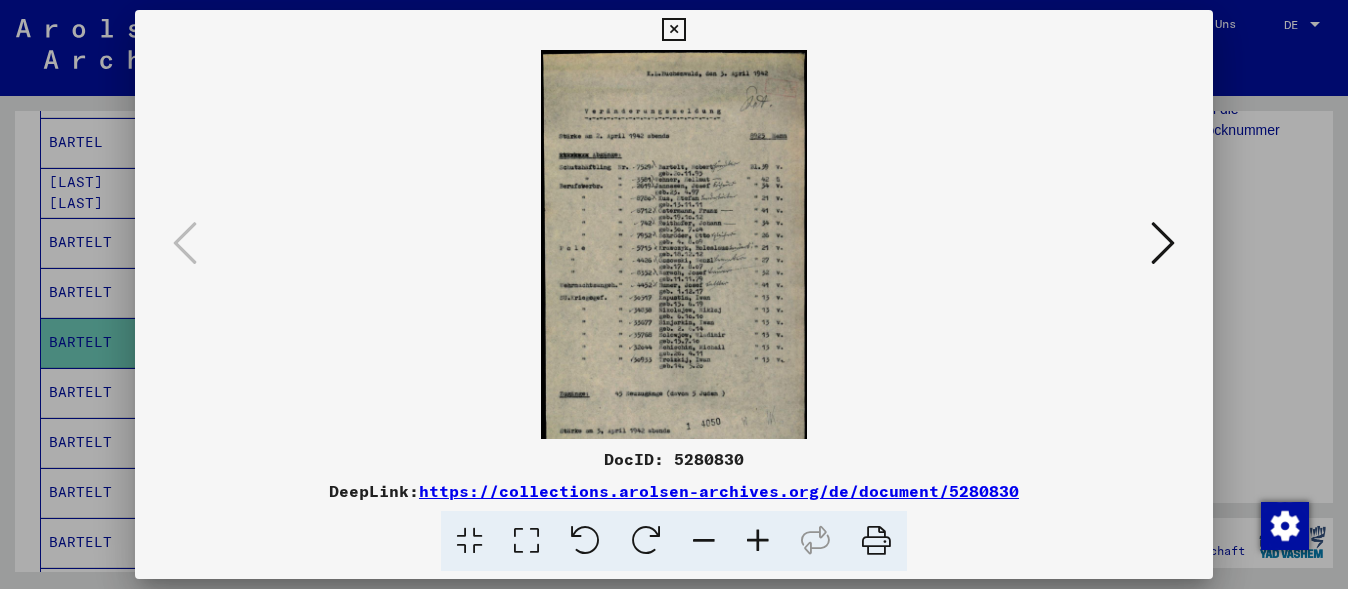 click at bounding box center (758, 541) 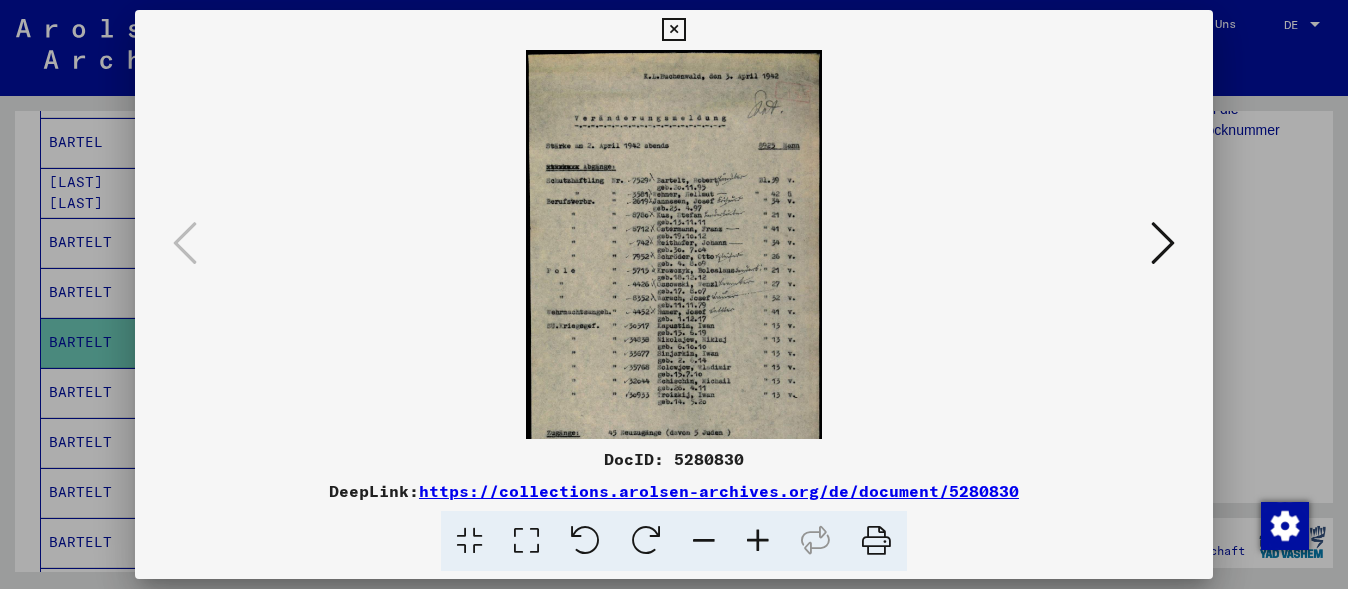 click at bounding box center (758, 541) 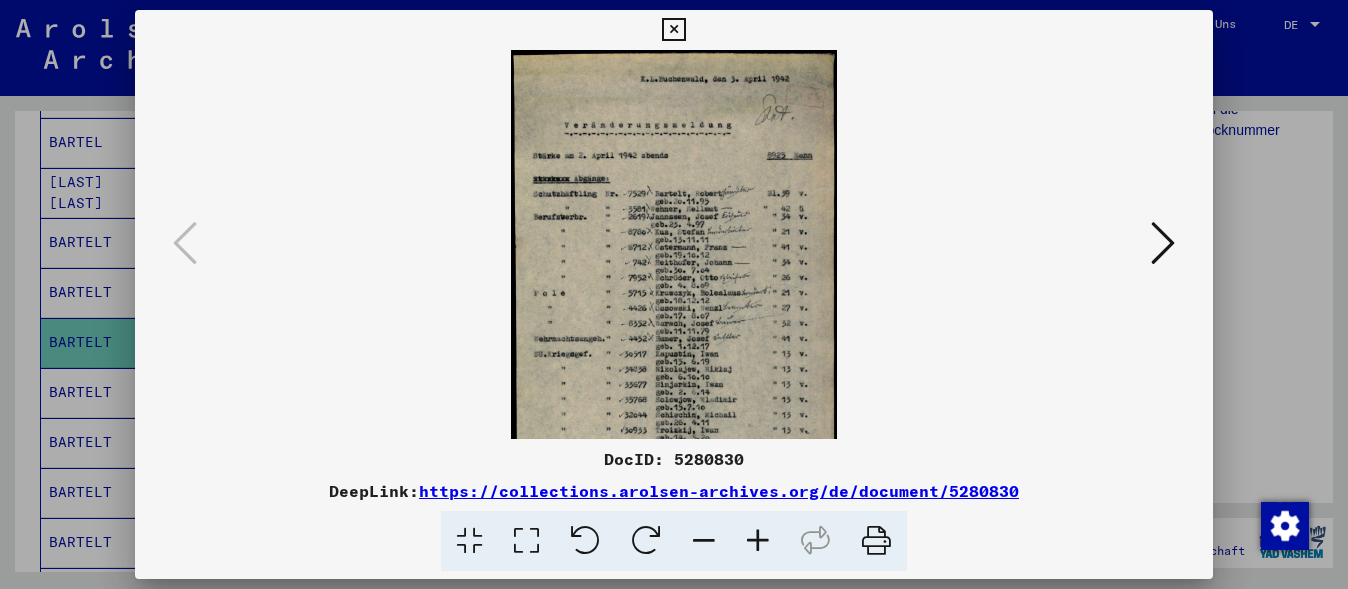 click at bounding box center (758, 541) 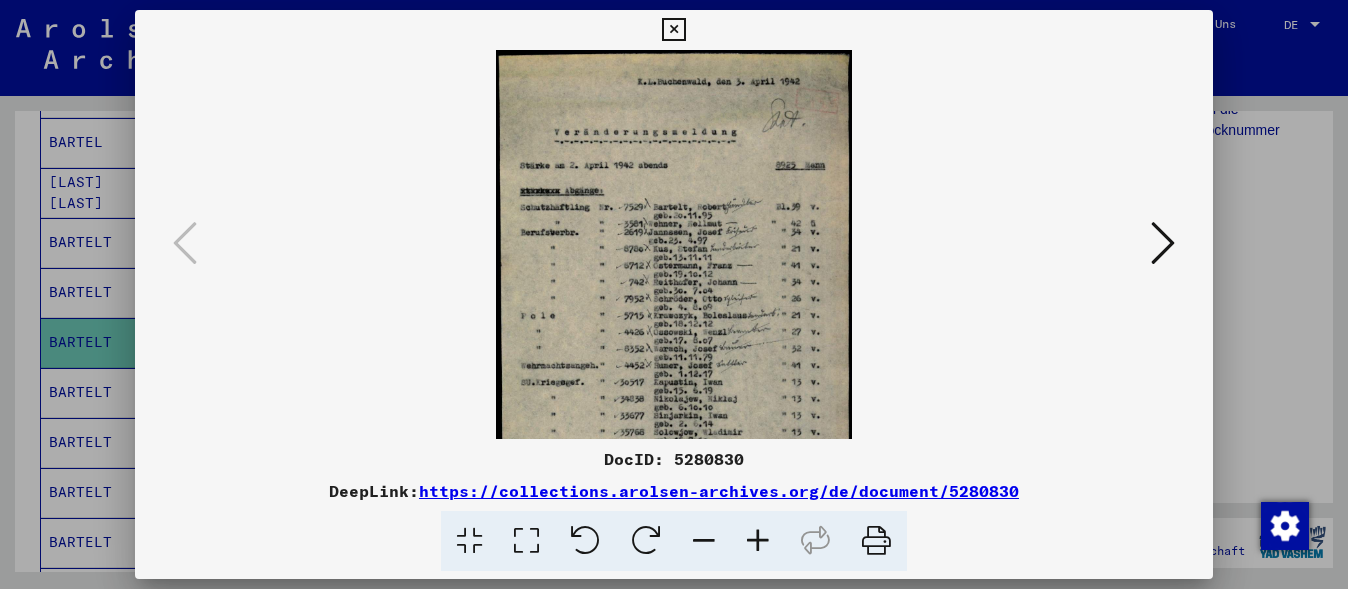 click at bounding box center [758, 541] 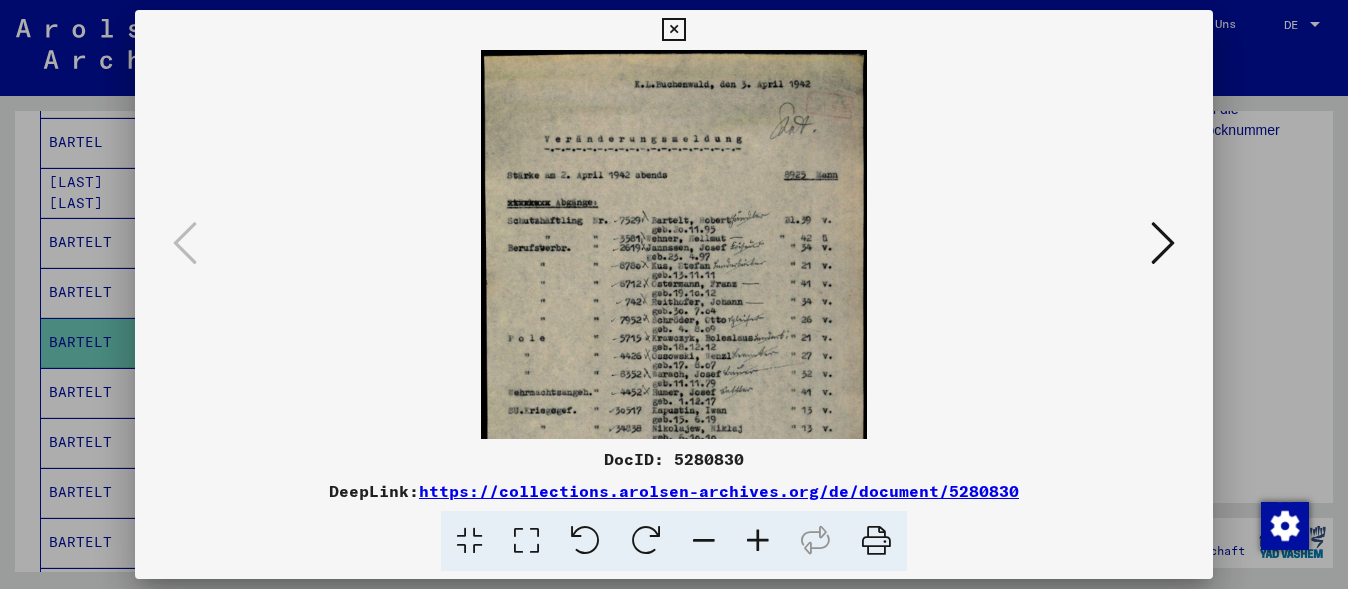 click at bounding box center [758, 541] 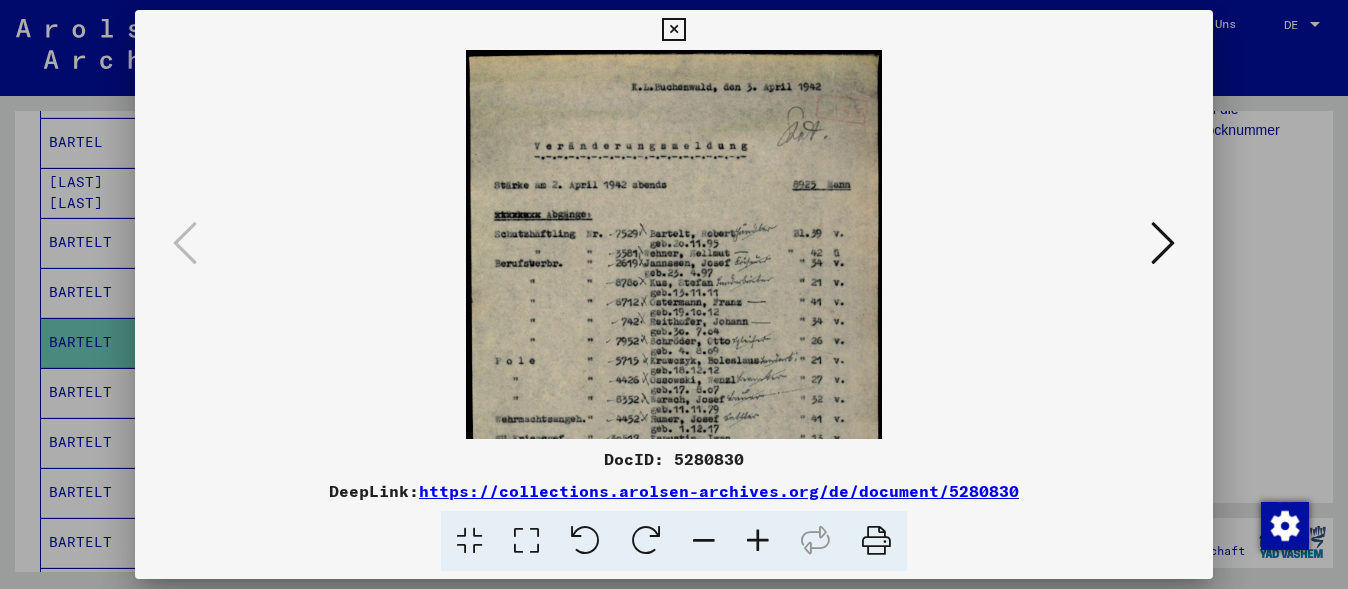 click at bounding box center [758, 541] 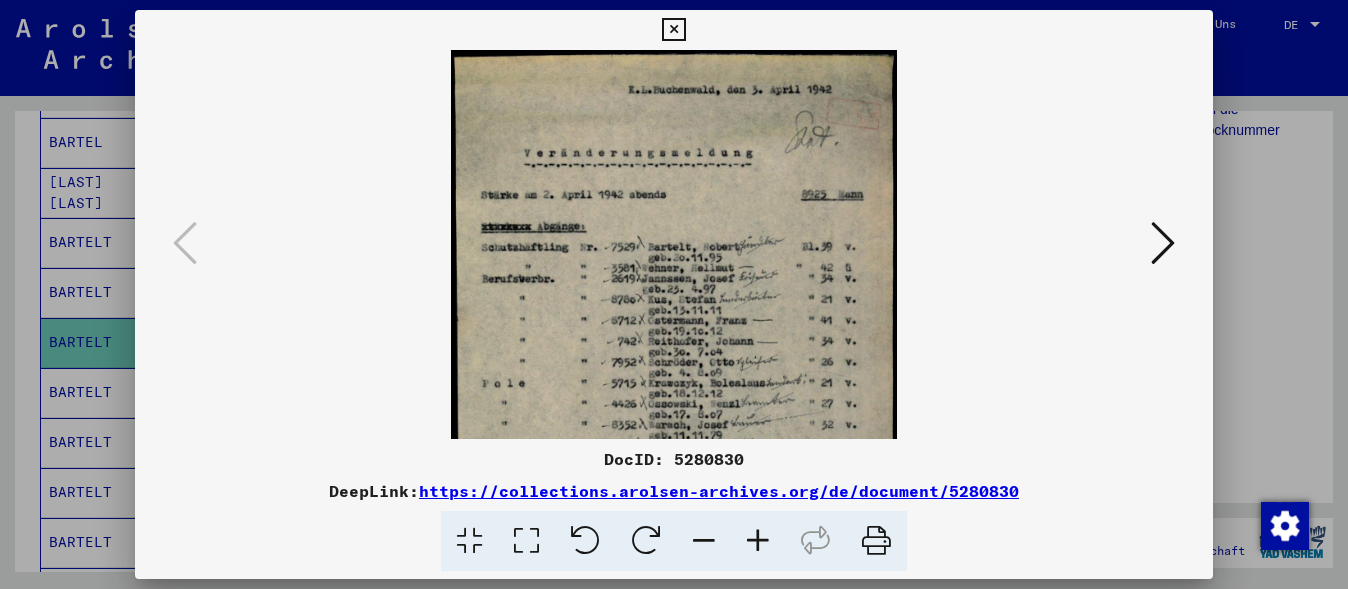 click at bounding box center [758, 541] 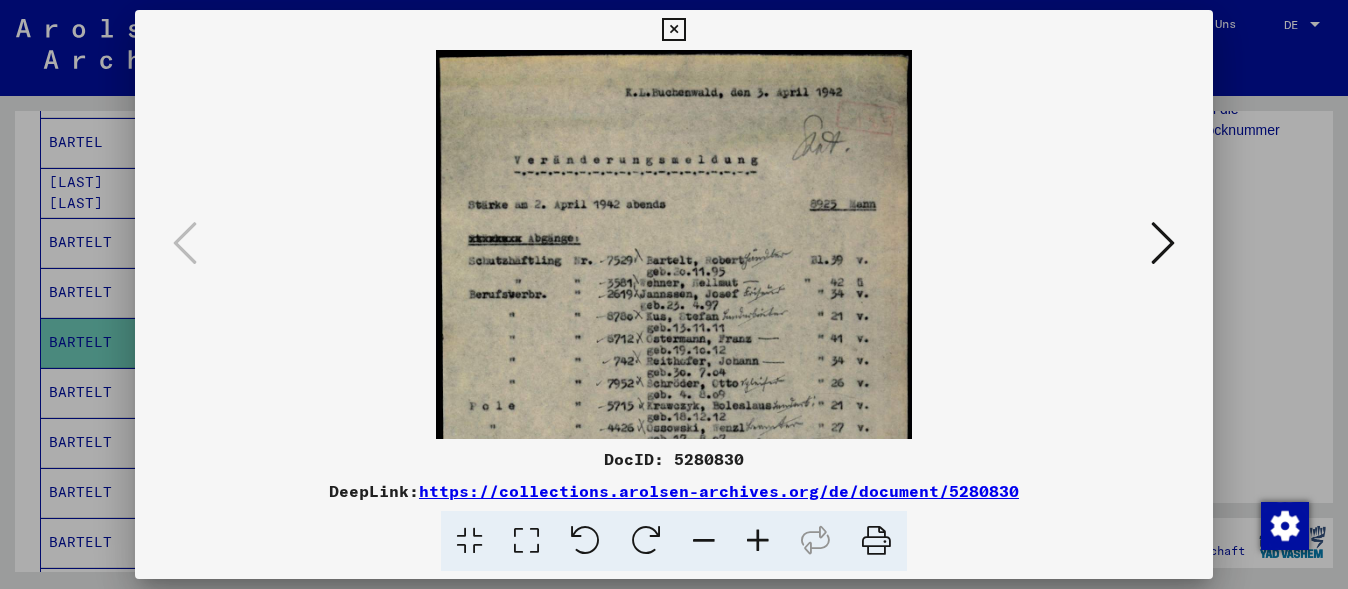click at bounding box center (758, 541) 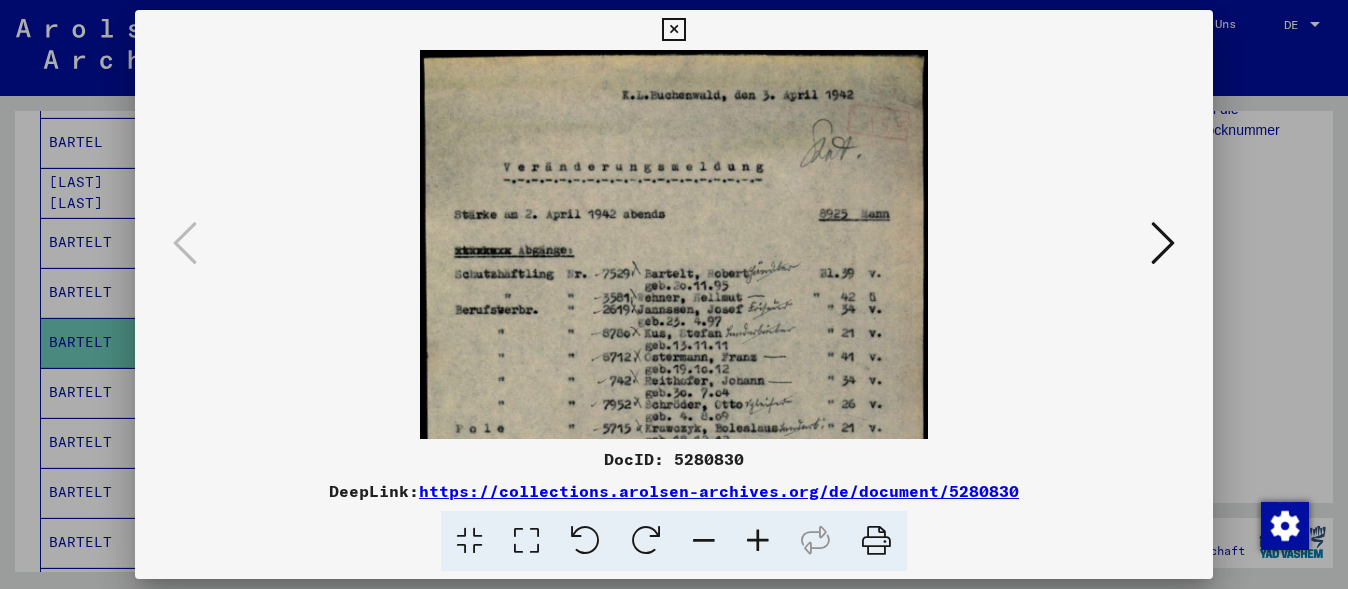 click at bounding box center (758, 541) 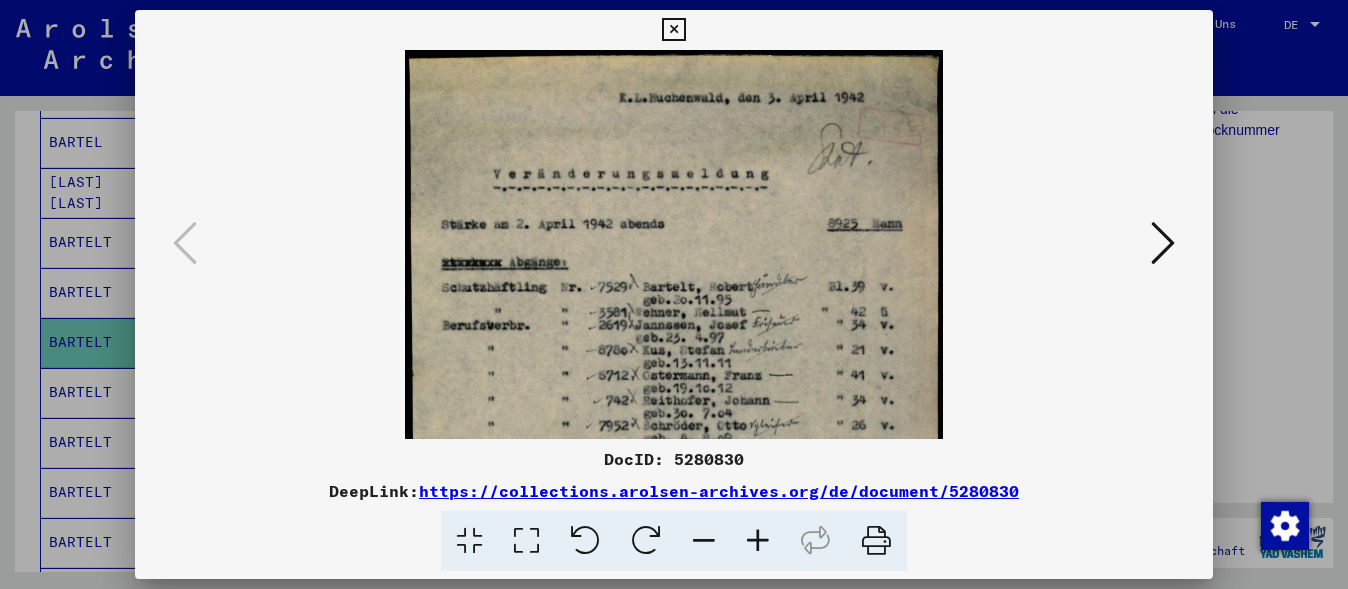 click at bounding box center (758, 541) 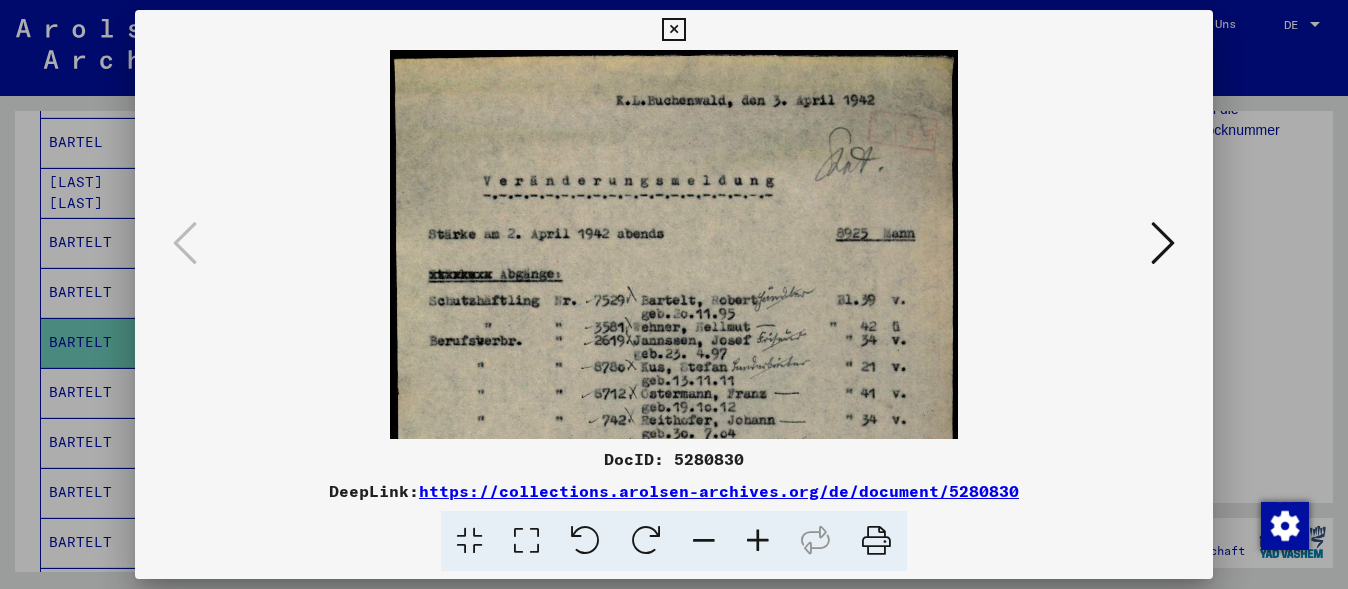 click at bounding box center (758, 541) 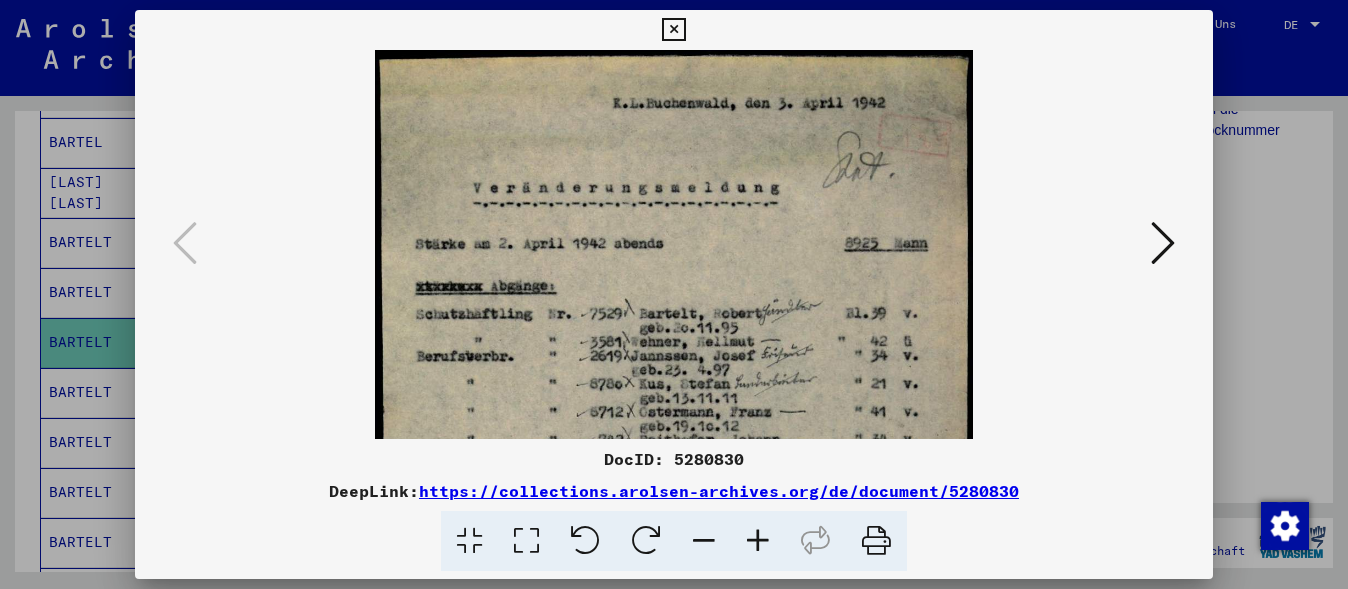 click at bounding box center (758, 541) 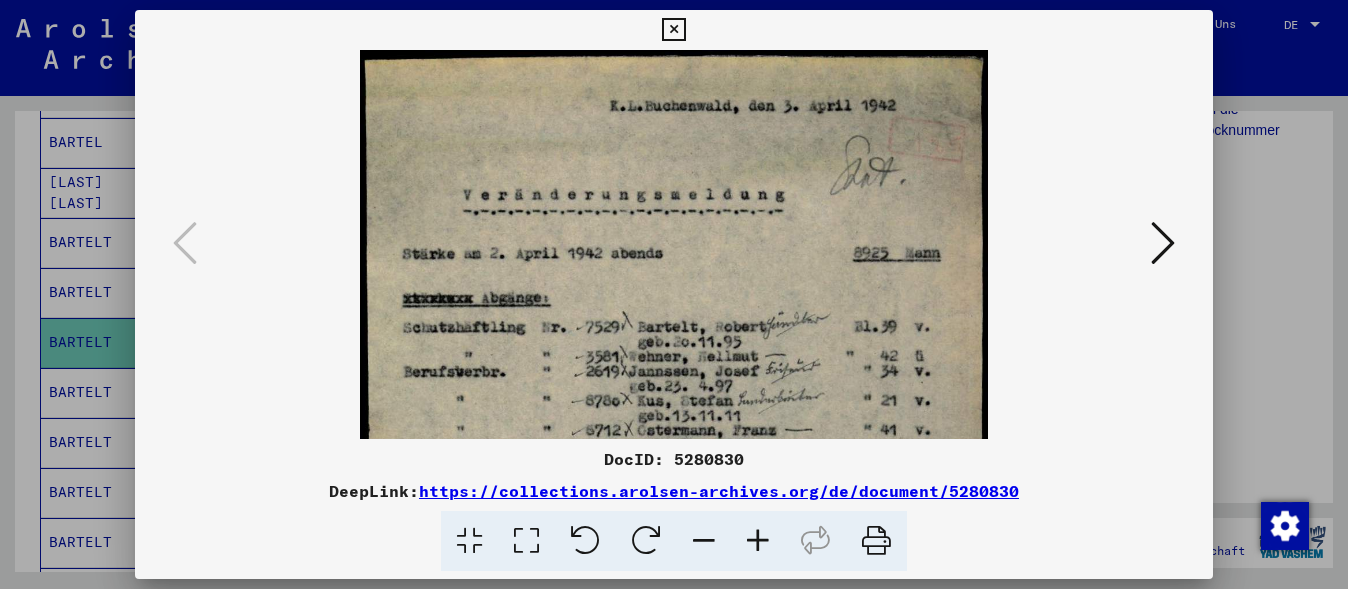 click at bounding box center (758, 541) 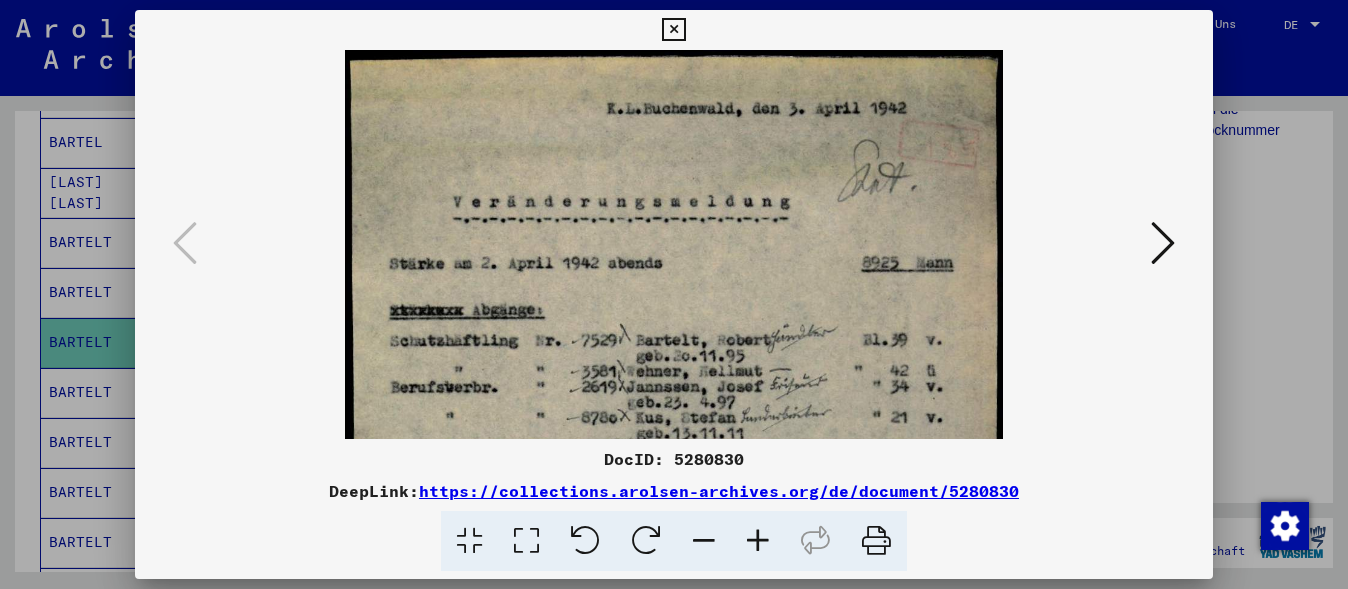 click at bounding box center (758, 541) 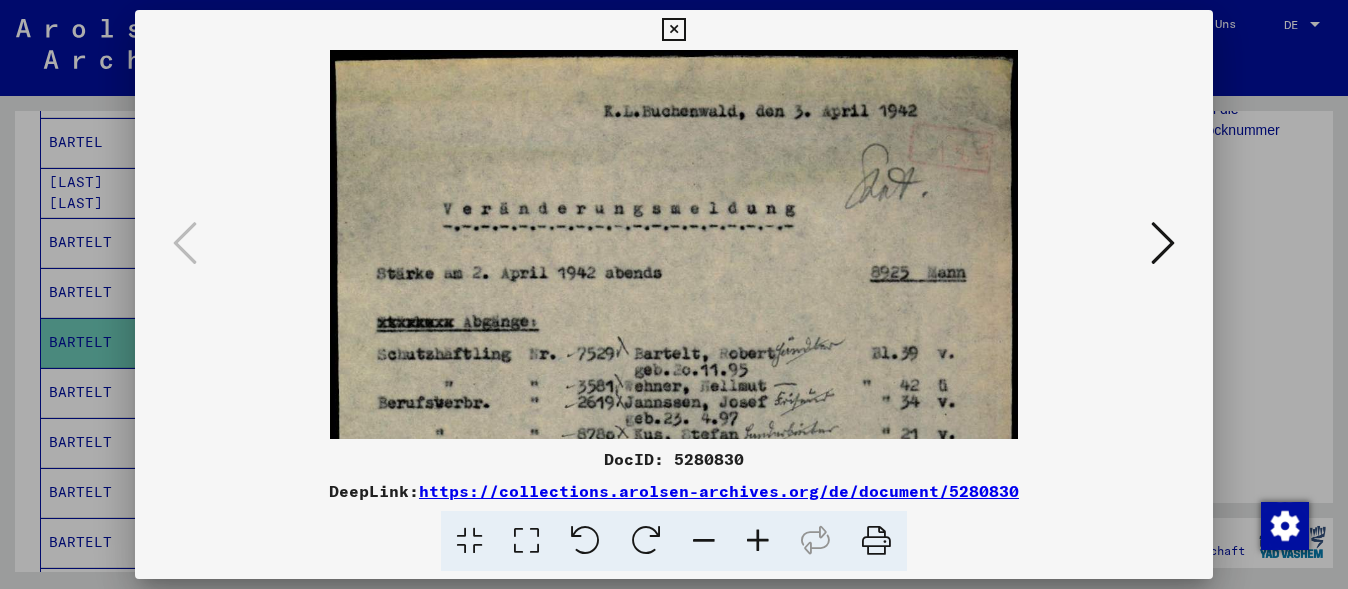 click at bounding box center [758, 541] 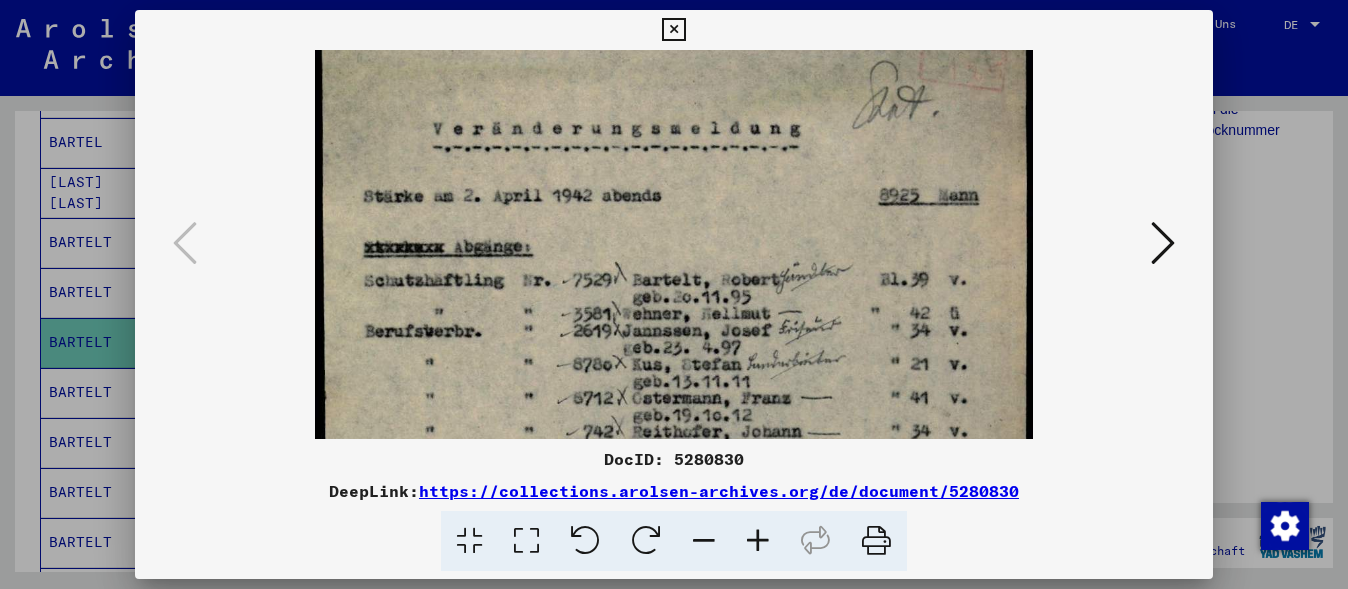 scroll, scrollTop: 91, scrollLeft: 0, axis: vertical 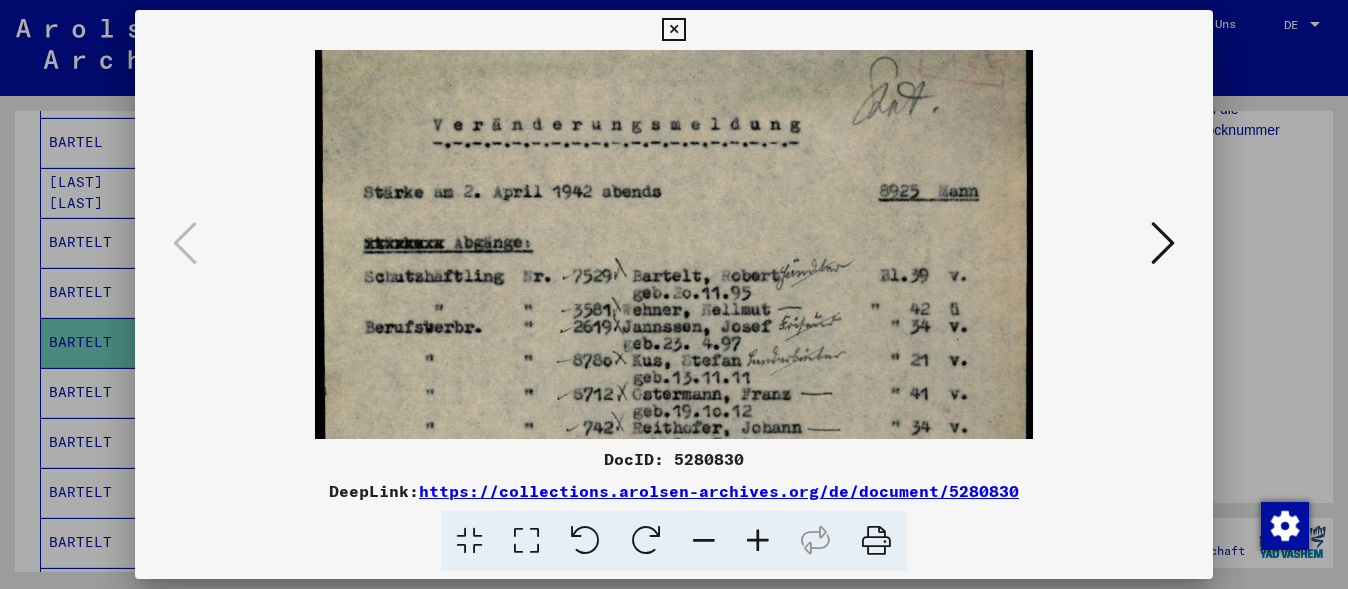drag, startPoint x: 774, startPoint y: 359, endPoint x: 879, endPoint y: 268, distance: 138.94603 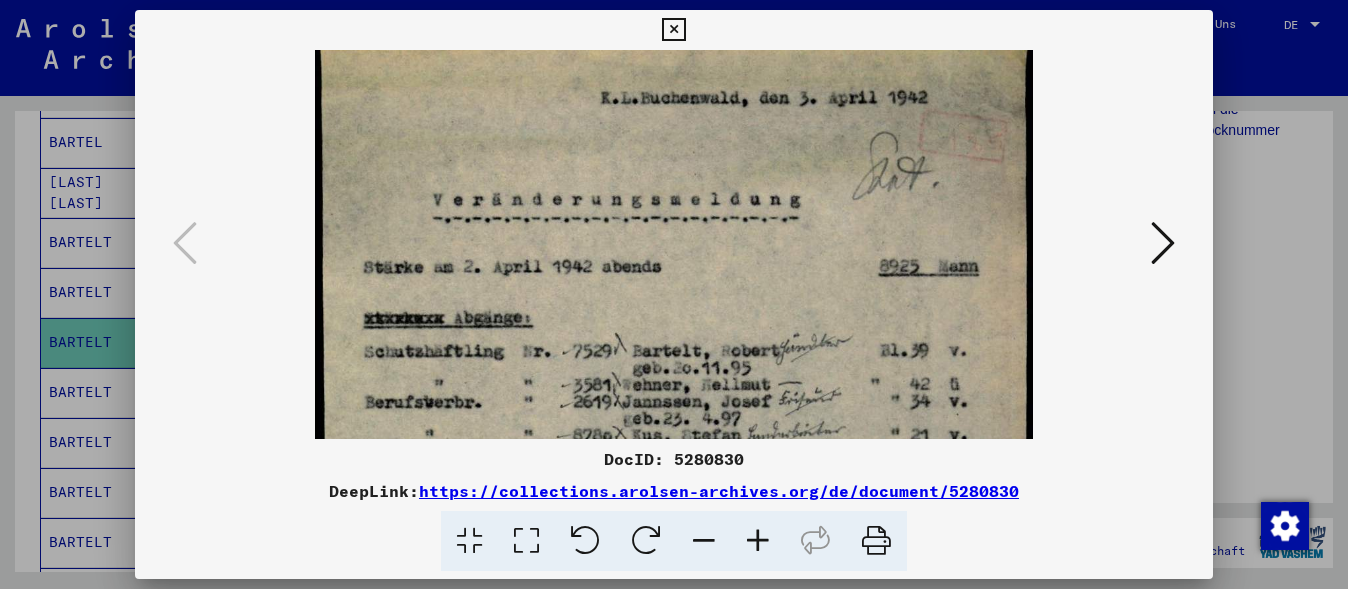scroll, scrollTop: 0, scrollLeft: 0, axis: both 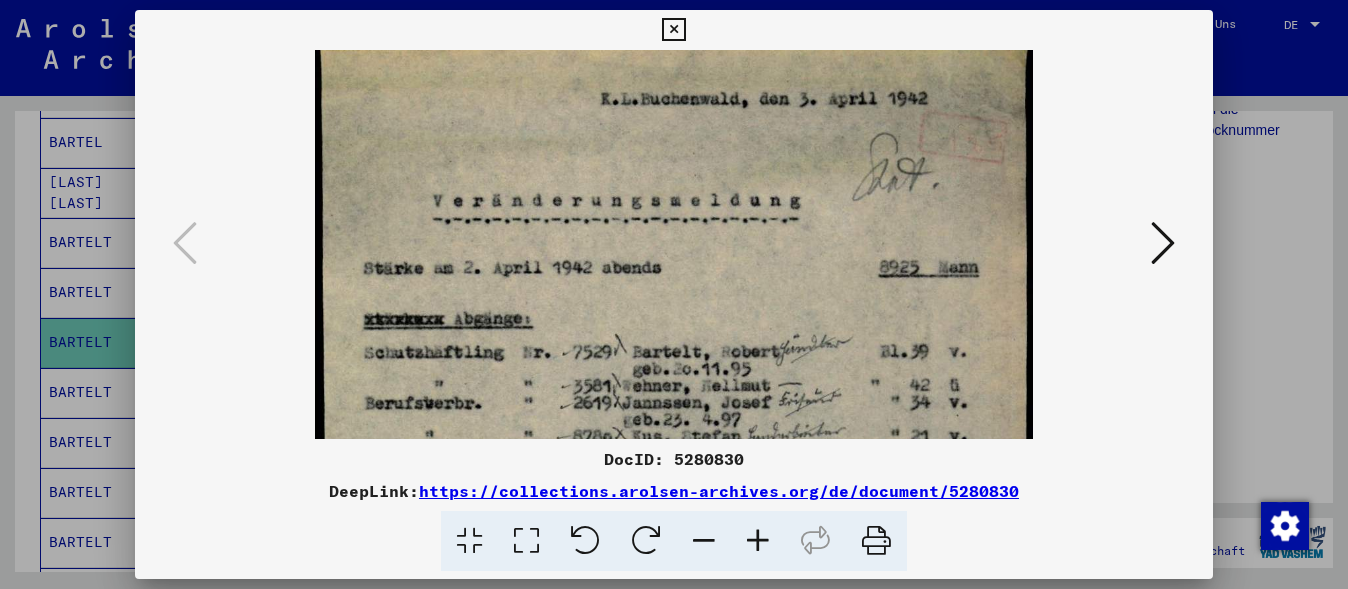 drag, startPoint x: 785, startPoint y: 255, endPoint x: 804, endPoint y: 281, distance: 32.202484 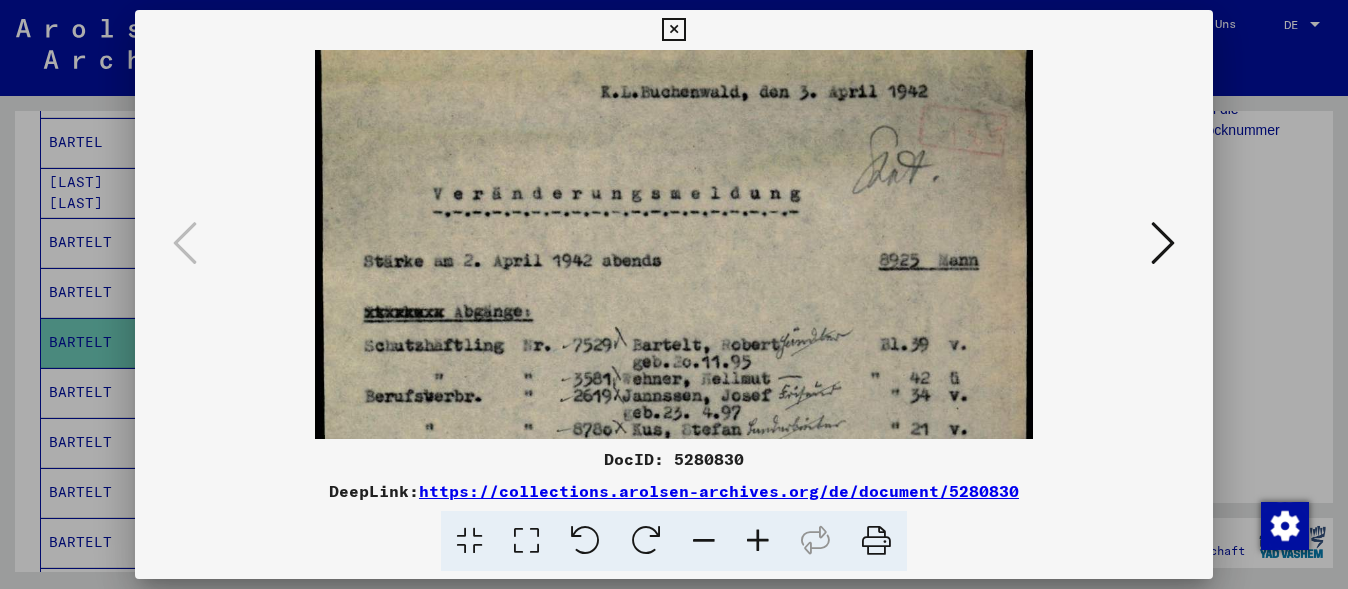 click at bounding box center [674, 294] 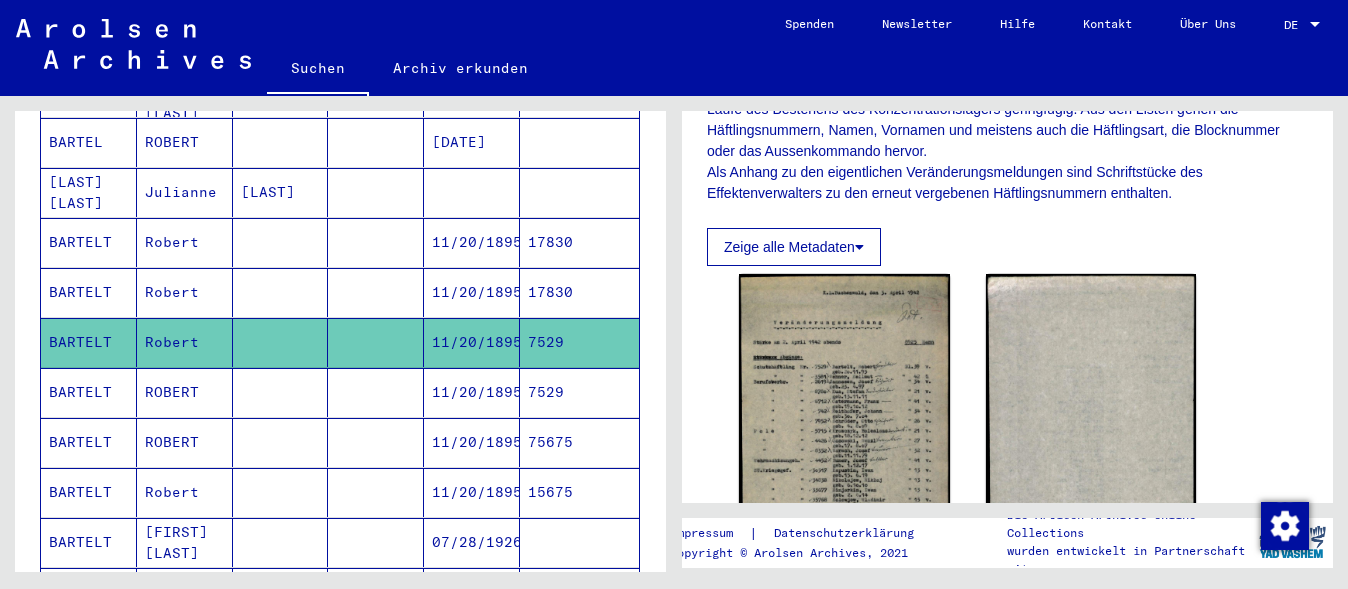 click on "11/20/1895" at bounding box center (472, 442) 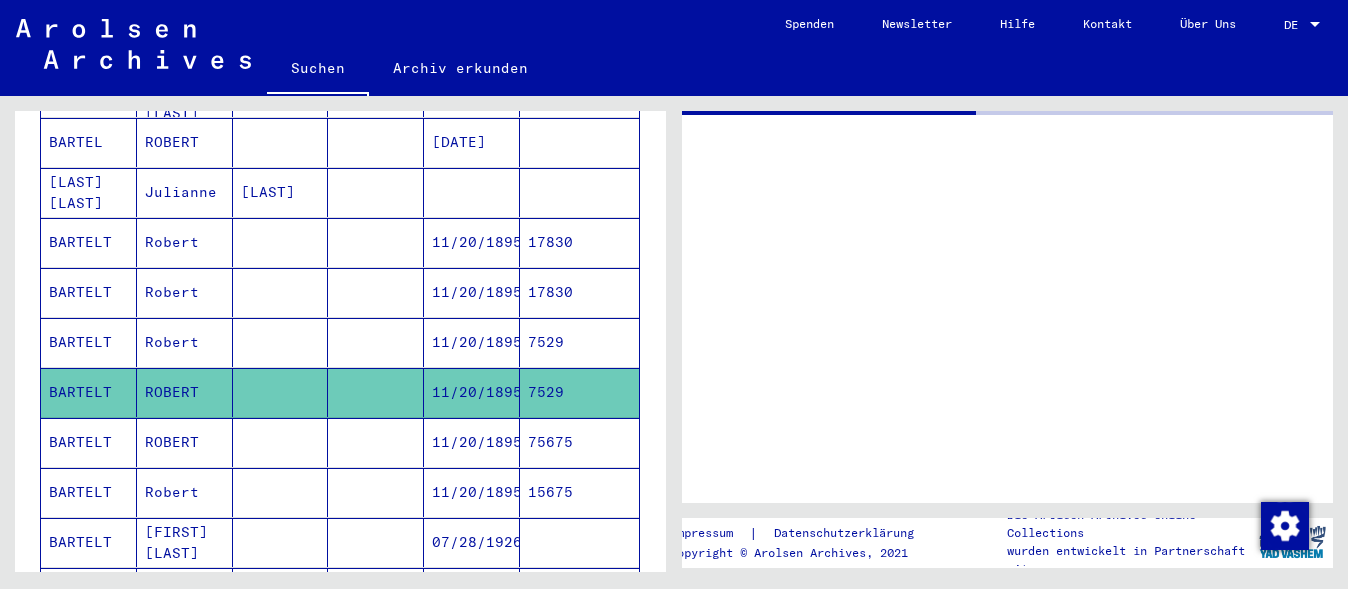 scroll, scrollTop: 0, scrollLeft: 0, axis: both 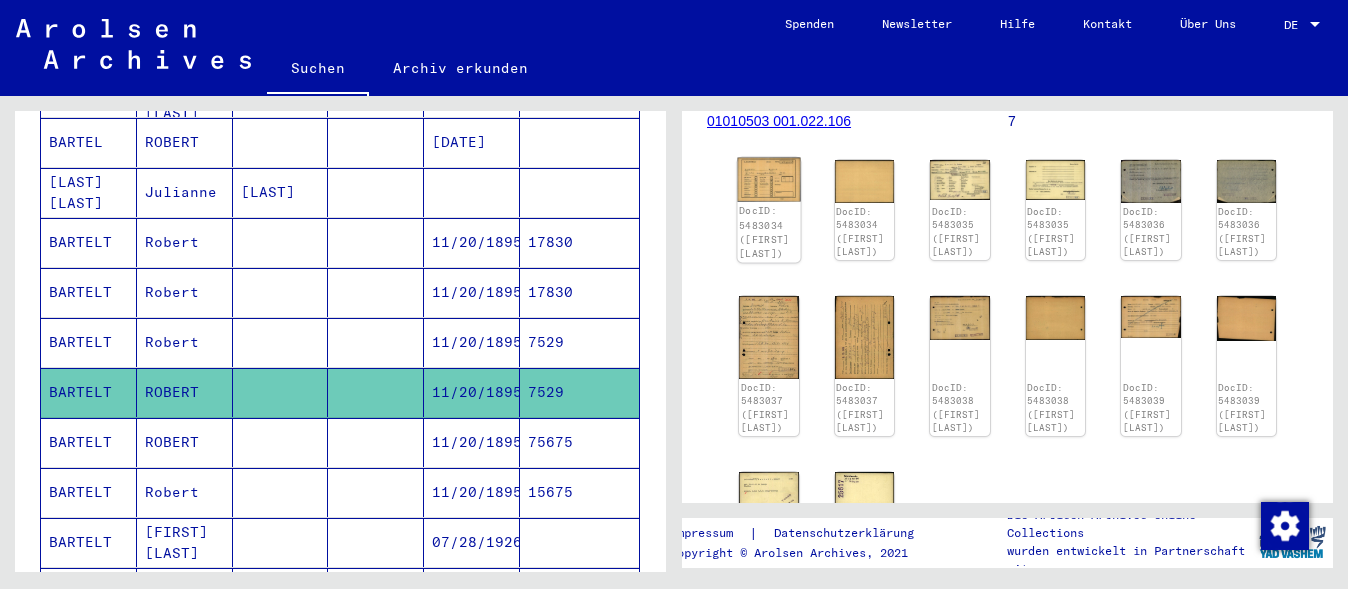 click 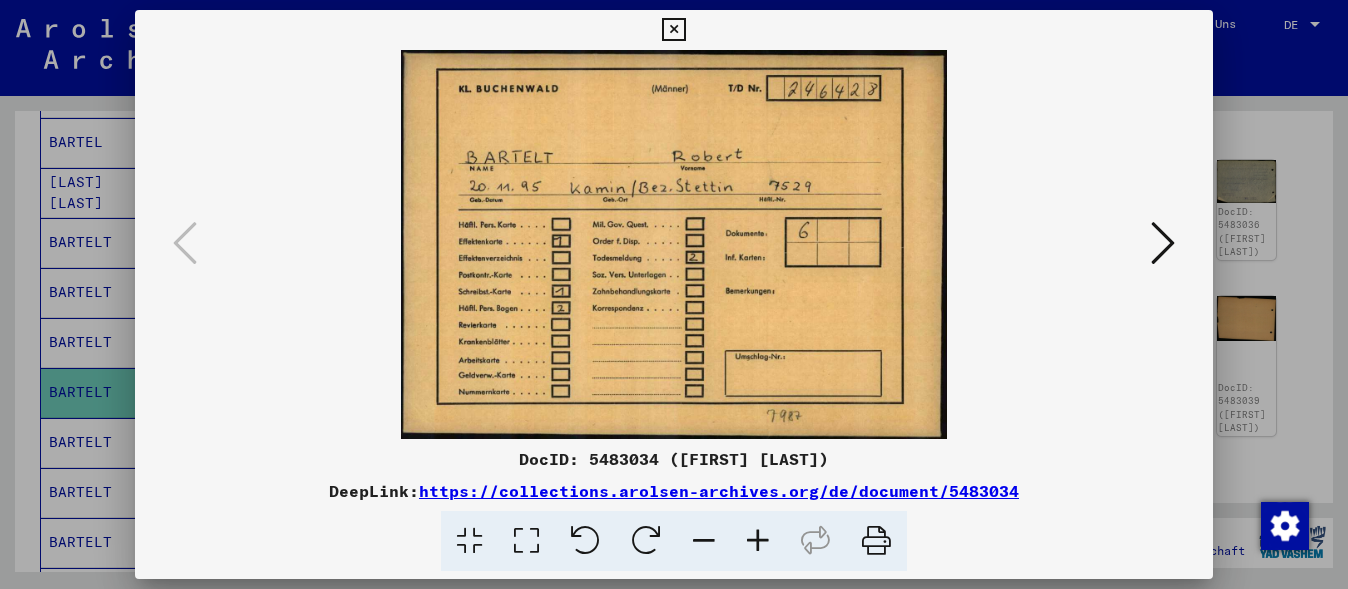 click at bounding box center [1163, 243] 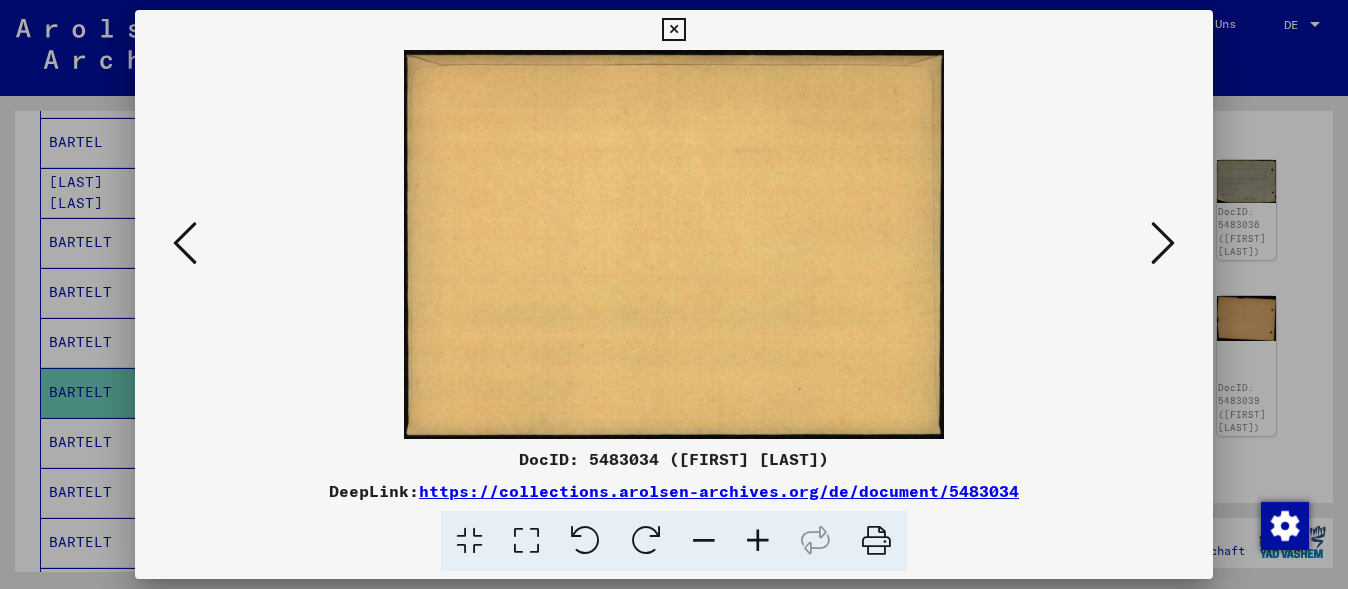click at bounding box center (1163, 243) 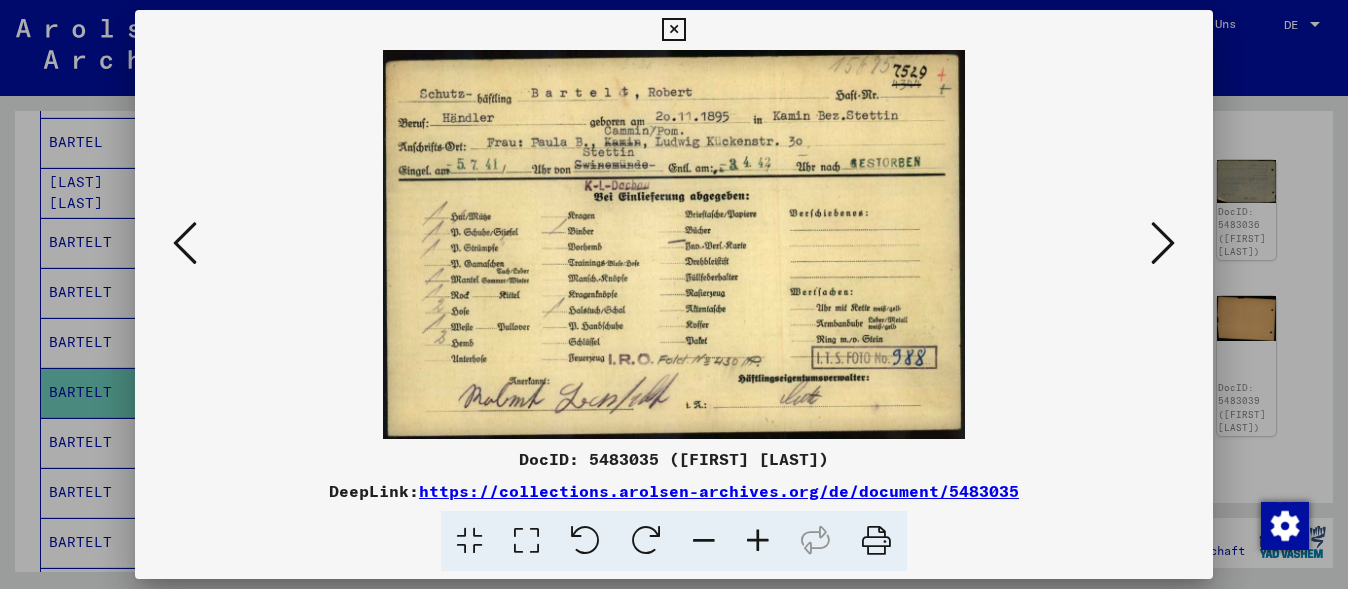click at bounding box center (1163, 243) 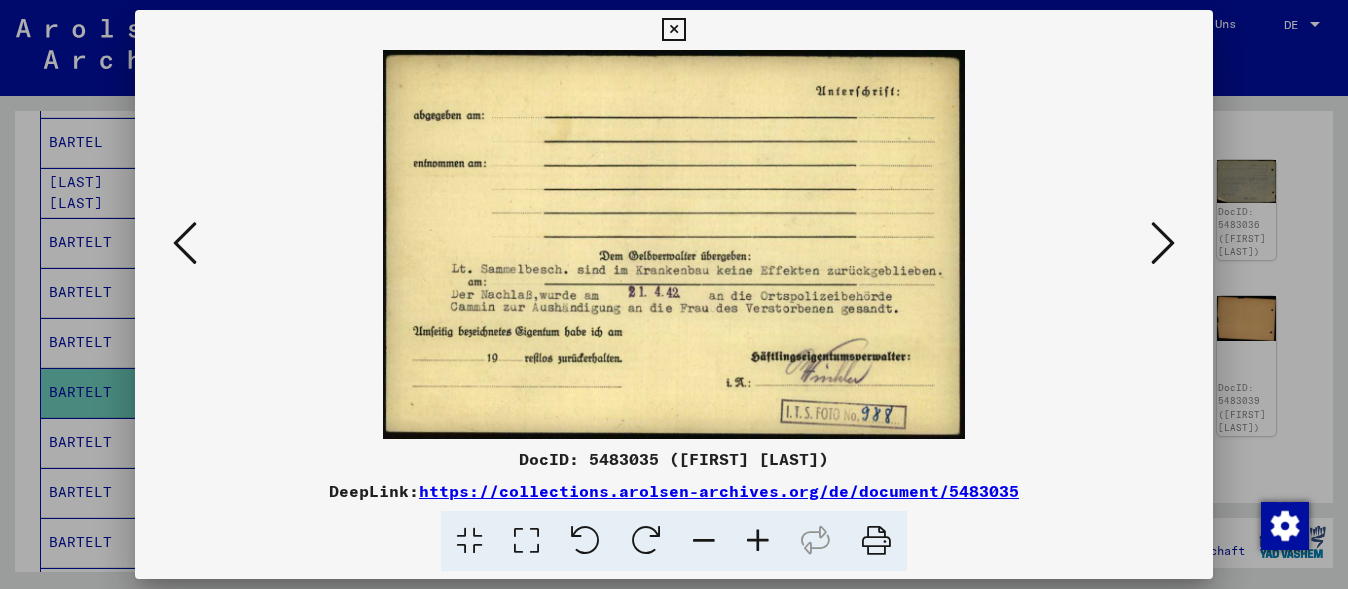 click at bounding box center (1163, 243) 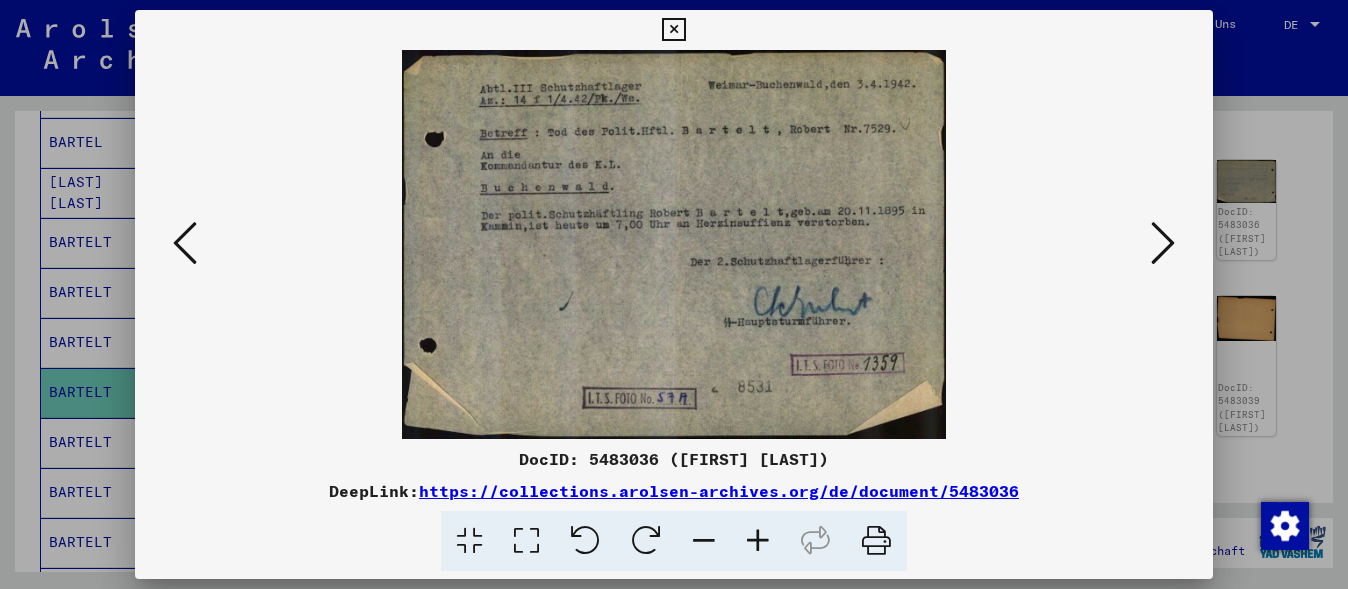 click at bounding box center (1163, 243) 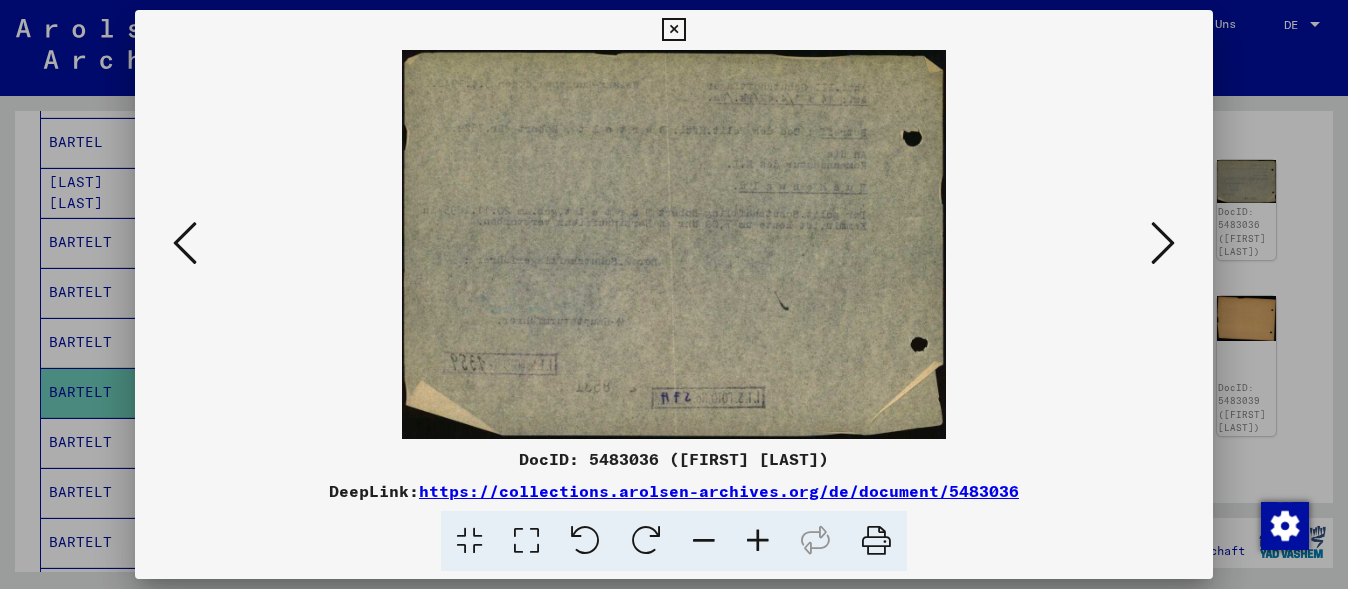 click at bounding box center (1163, 243) 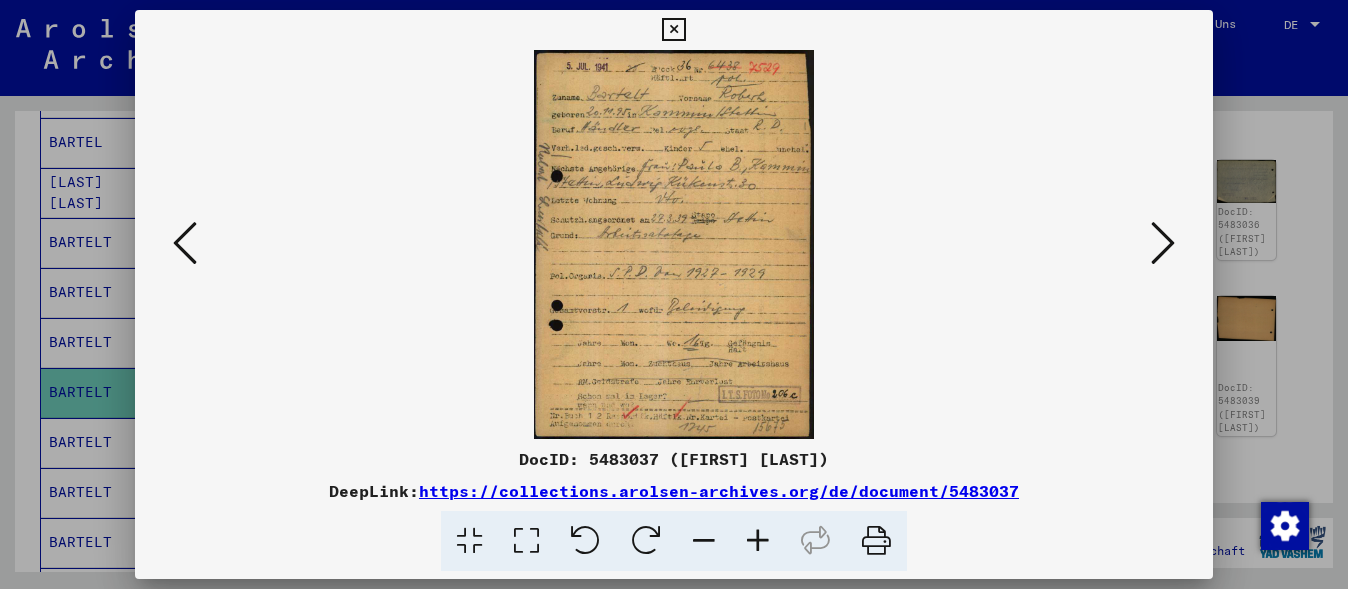 click at bounding box center [758, 541] 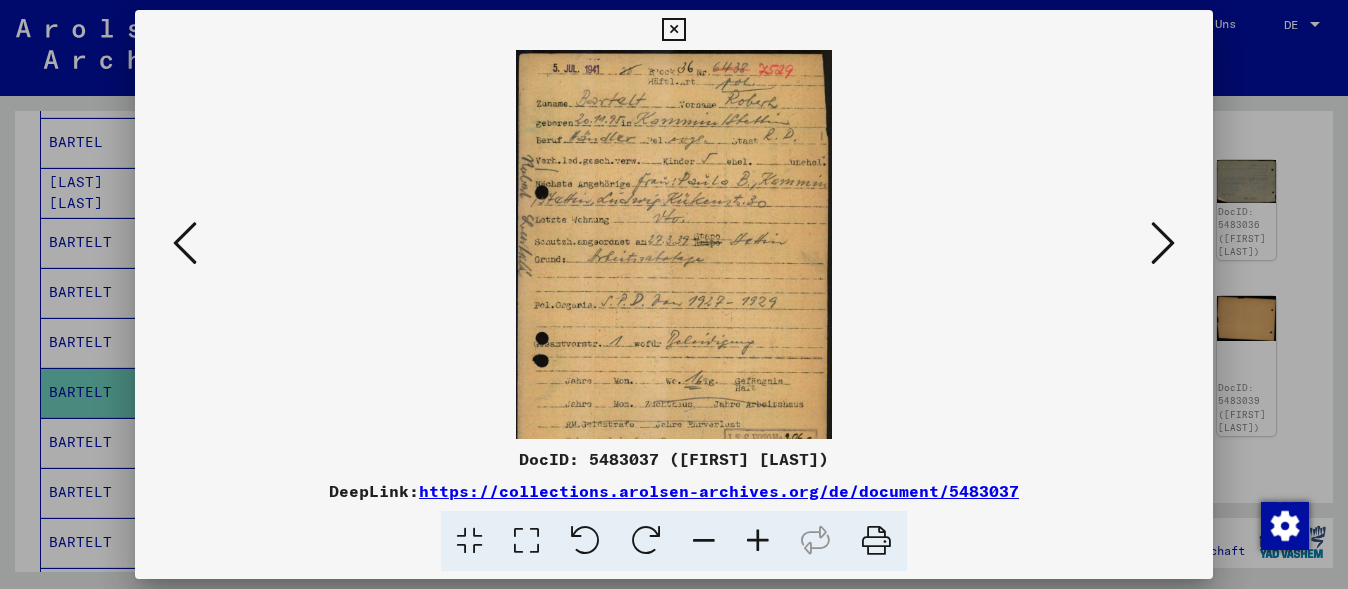 click at bounding box center (758, 541) 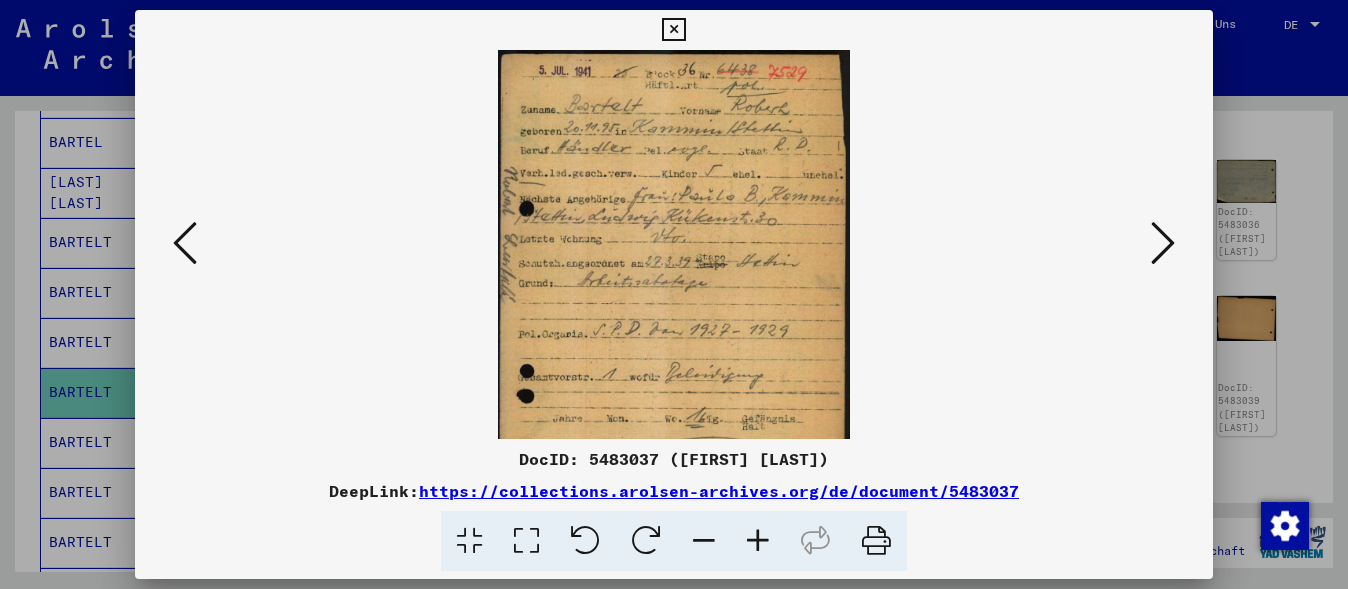 click at bounding box center [758, 541] 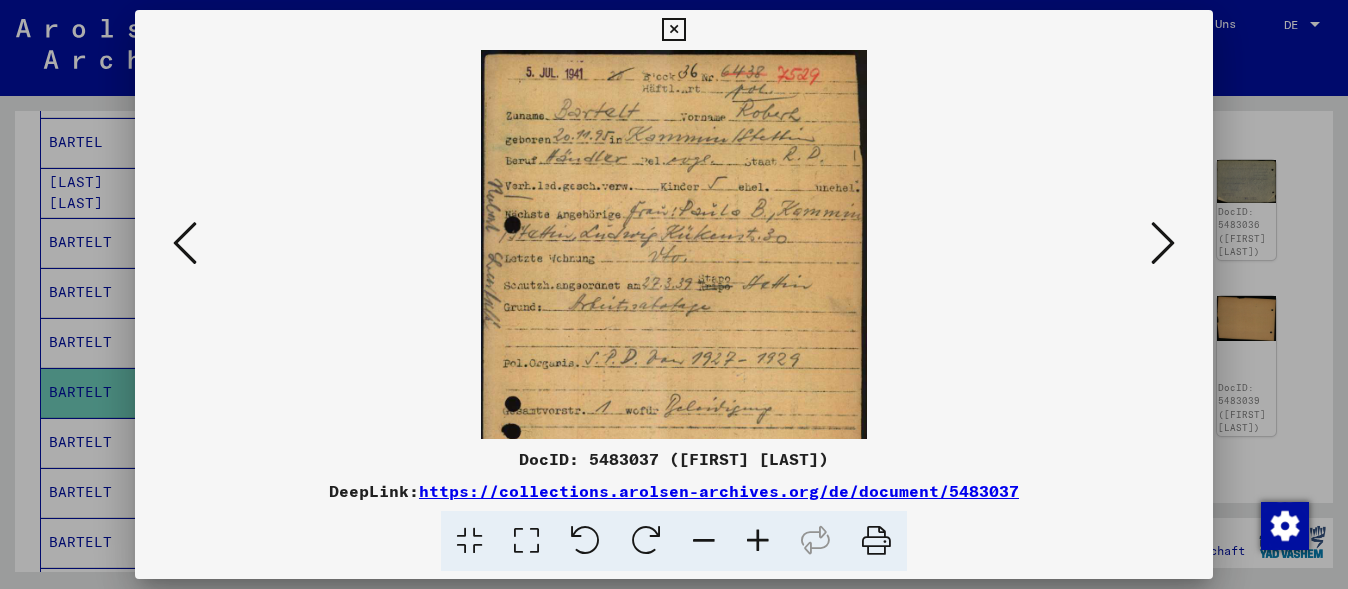 click at bounding box center (758, 541) 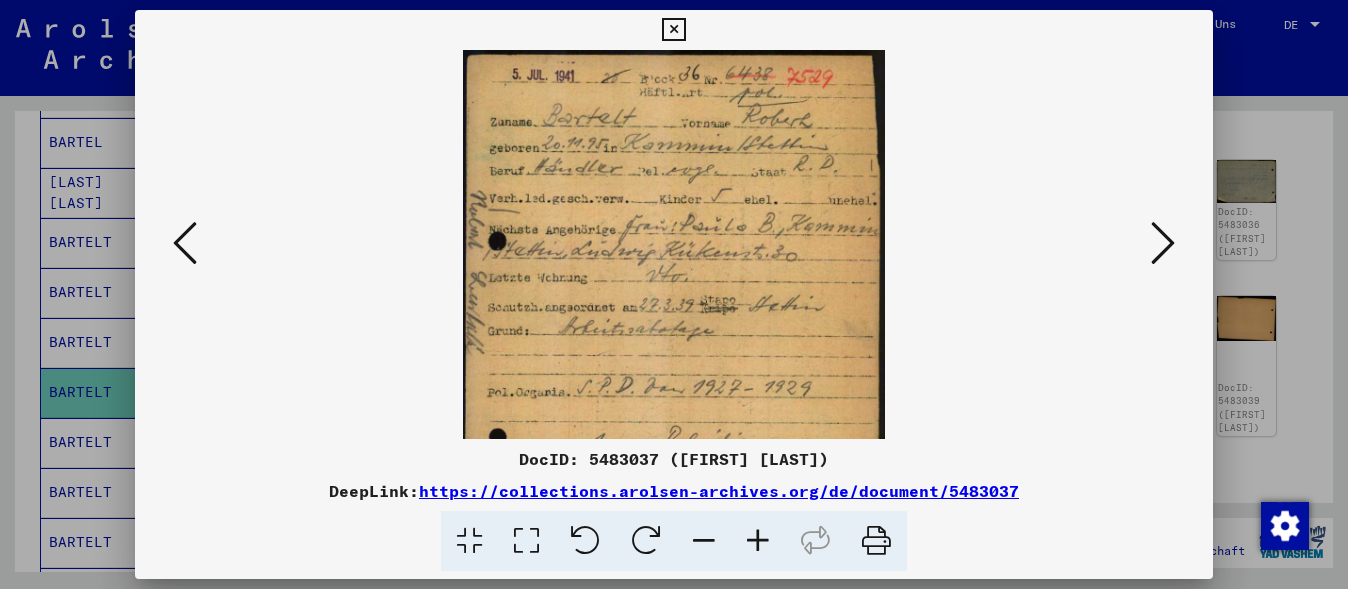 click at bounding box center [758, 541] 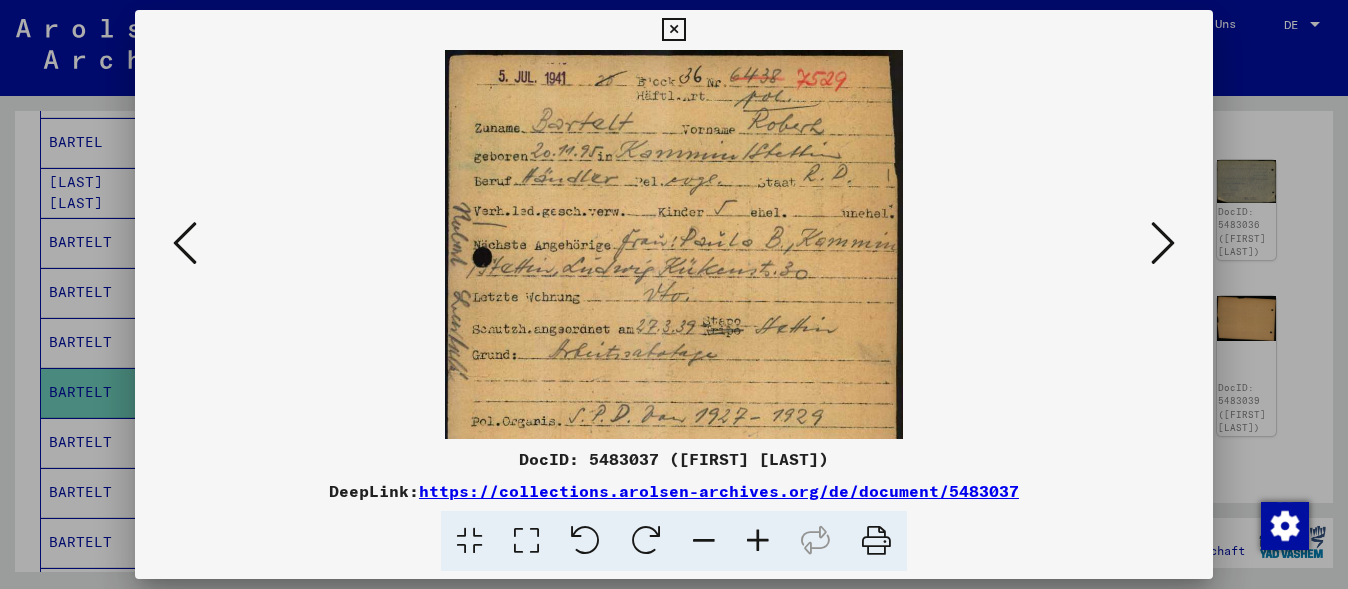 click at bounding box center (758, 541) 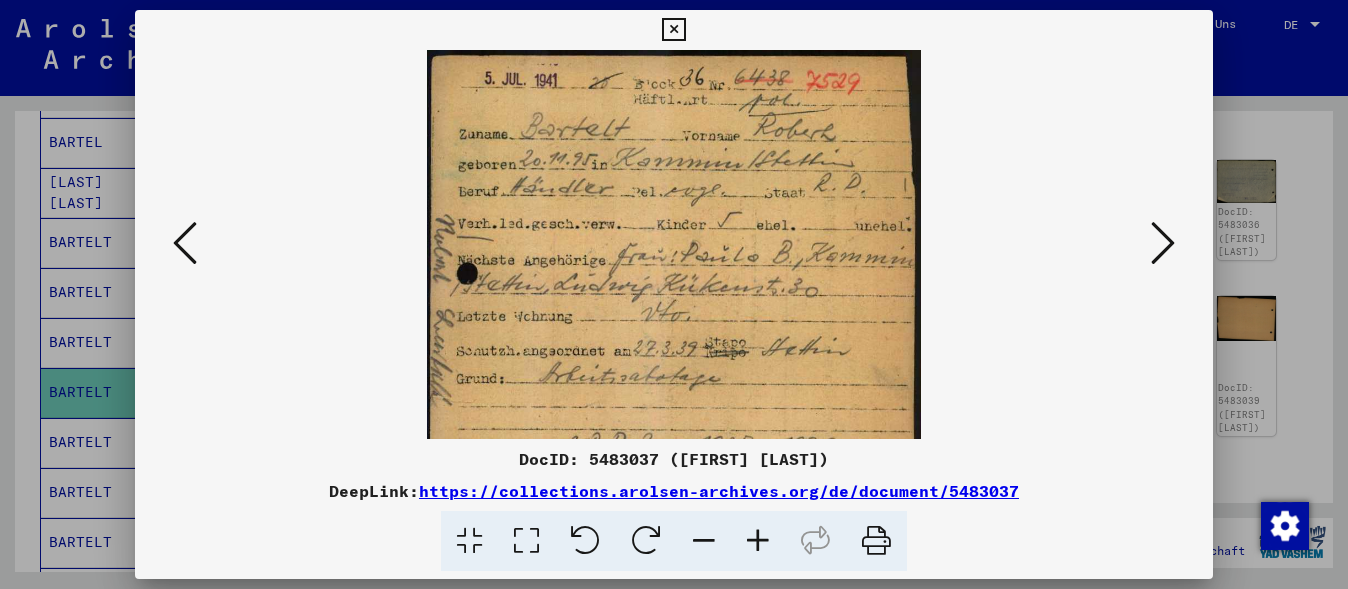 click at bounding box center (758, 541) 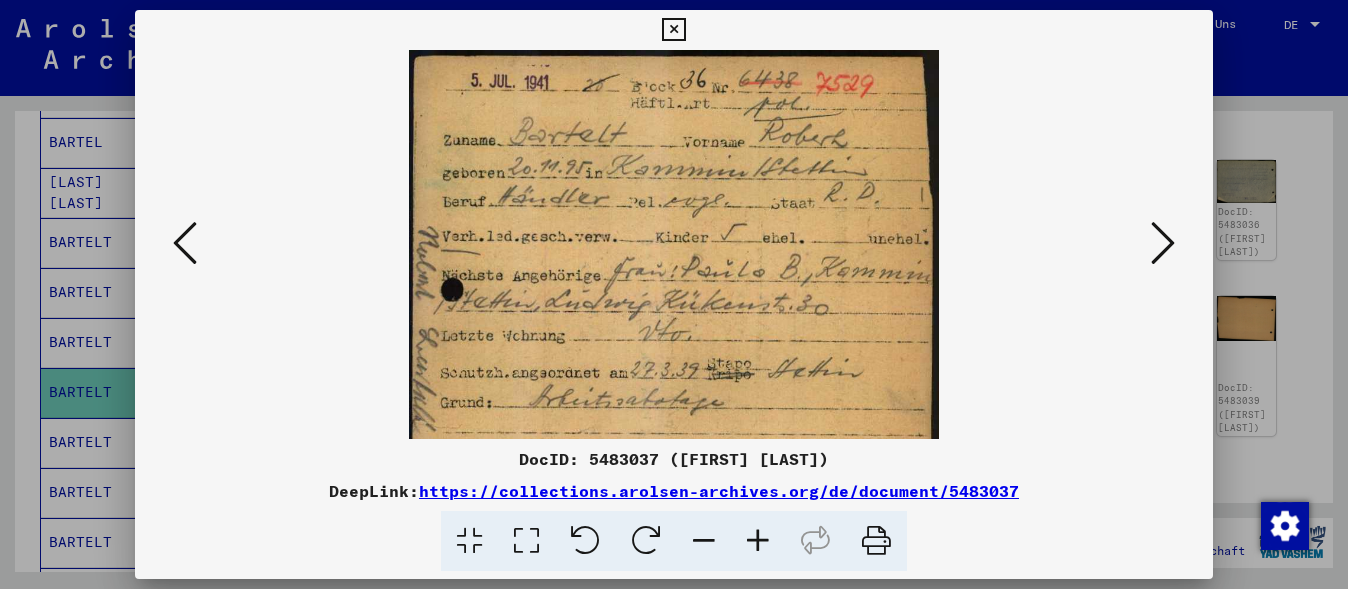 click at bounding box center (758, 541) 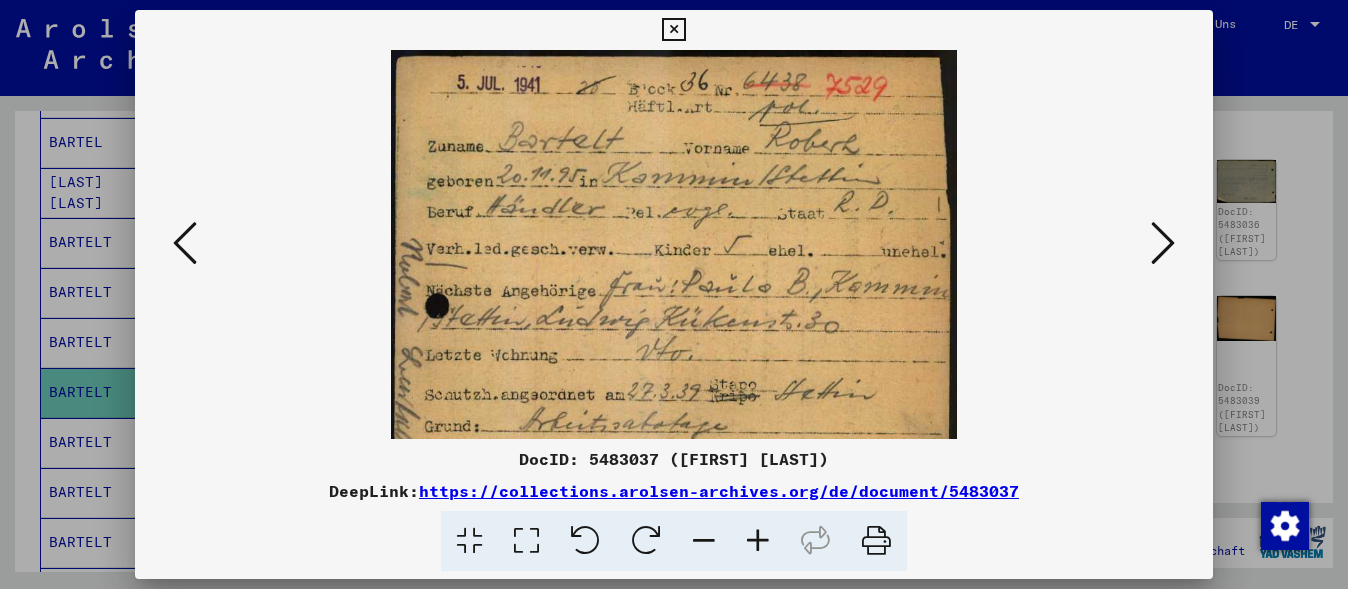 click at bounding box center (674, 294) 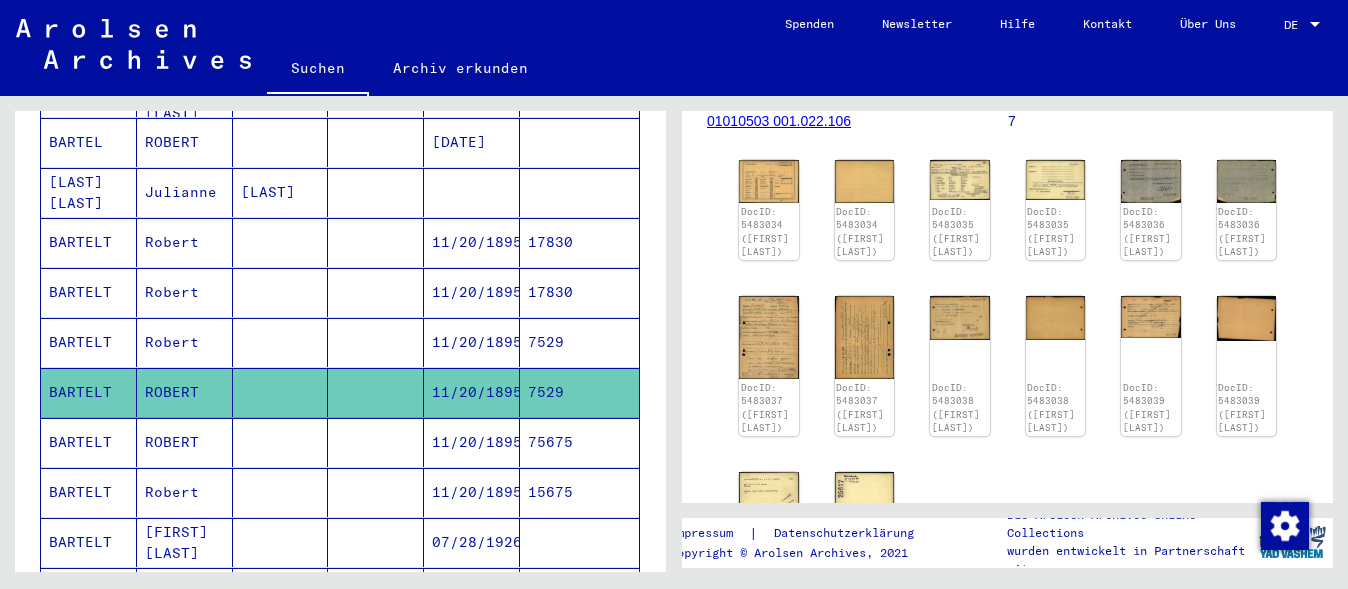 click on "11/20/1895" at bounding box center (472, 342) 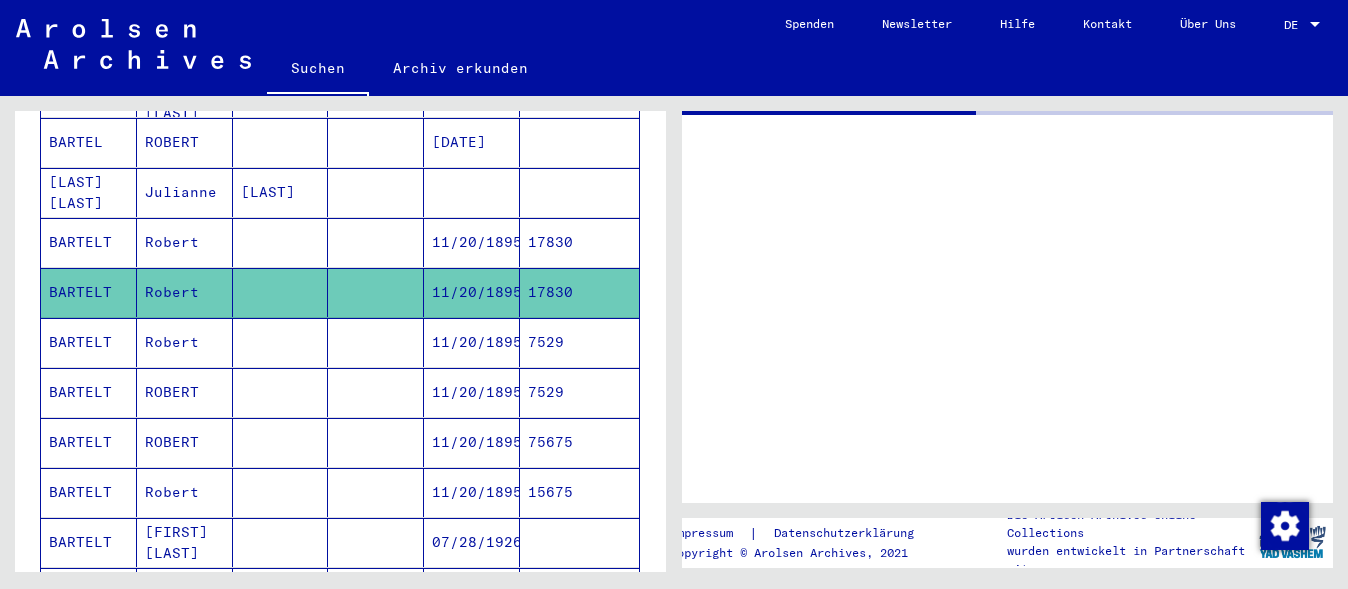 scroll, scrollTop: 0, scrollLeft: 0, axis: both 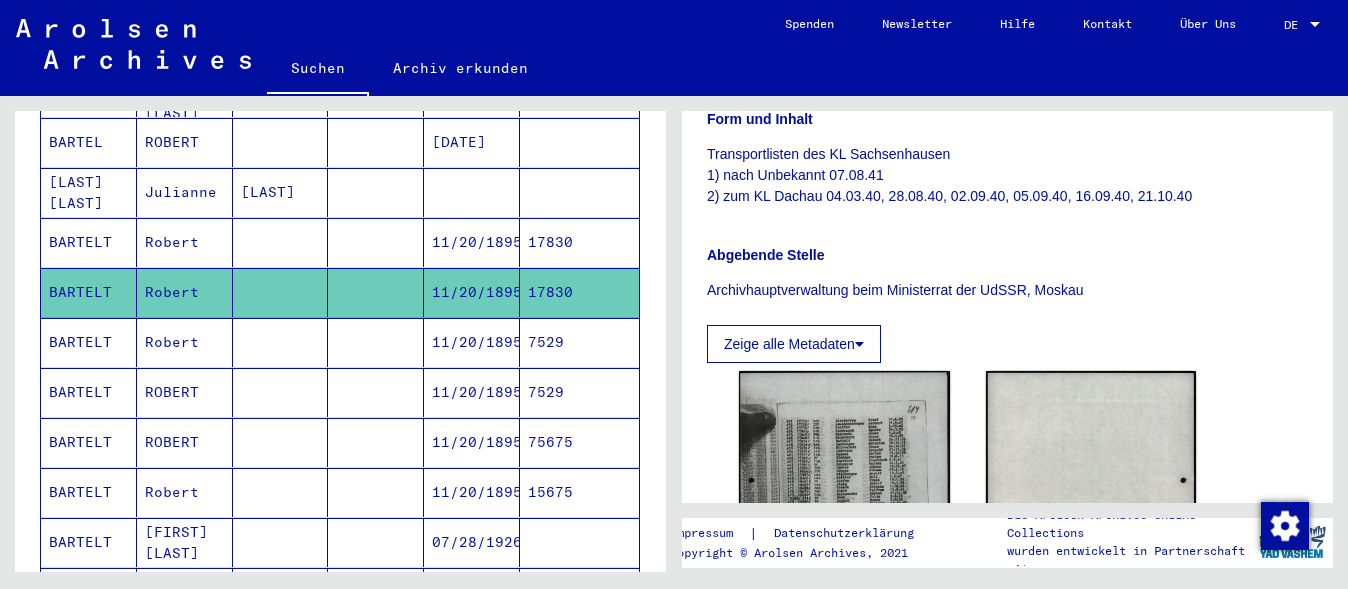 click on "11/20/1895" at bounding box center (472, 292) 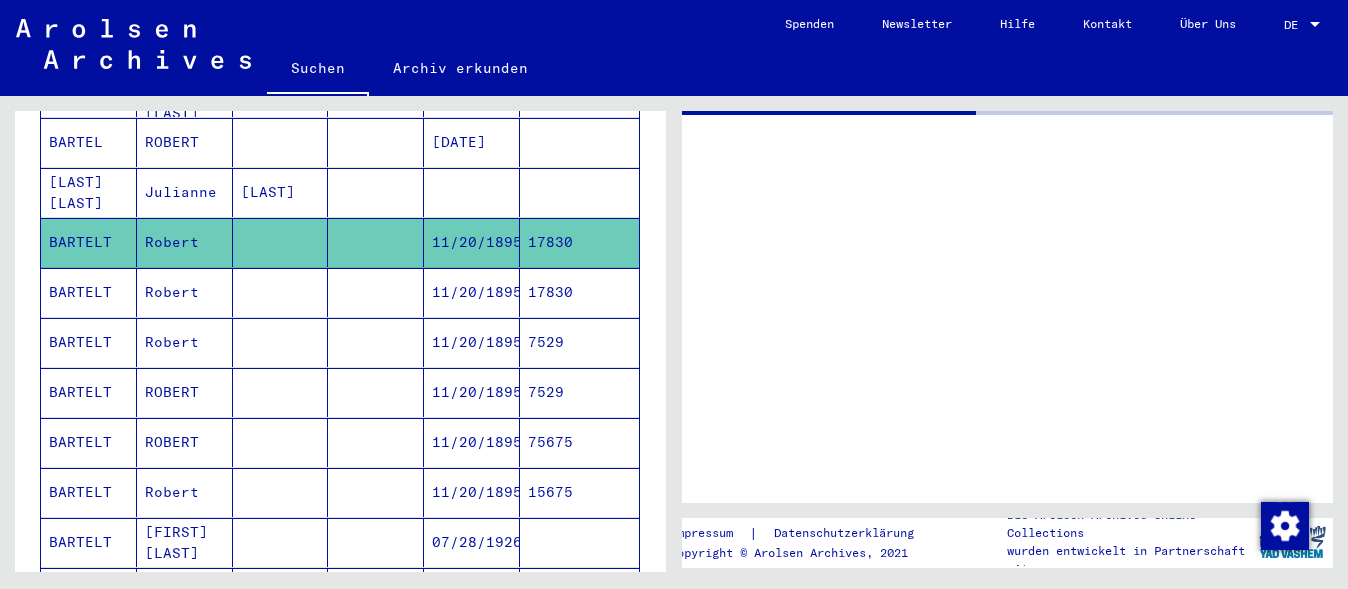 scroll, scrollTop: 0, scrollLeft: 0, axis: both 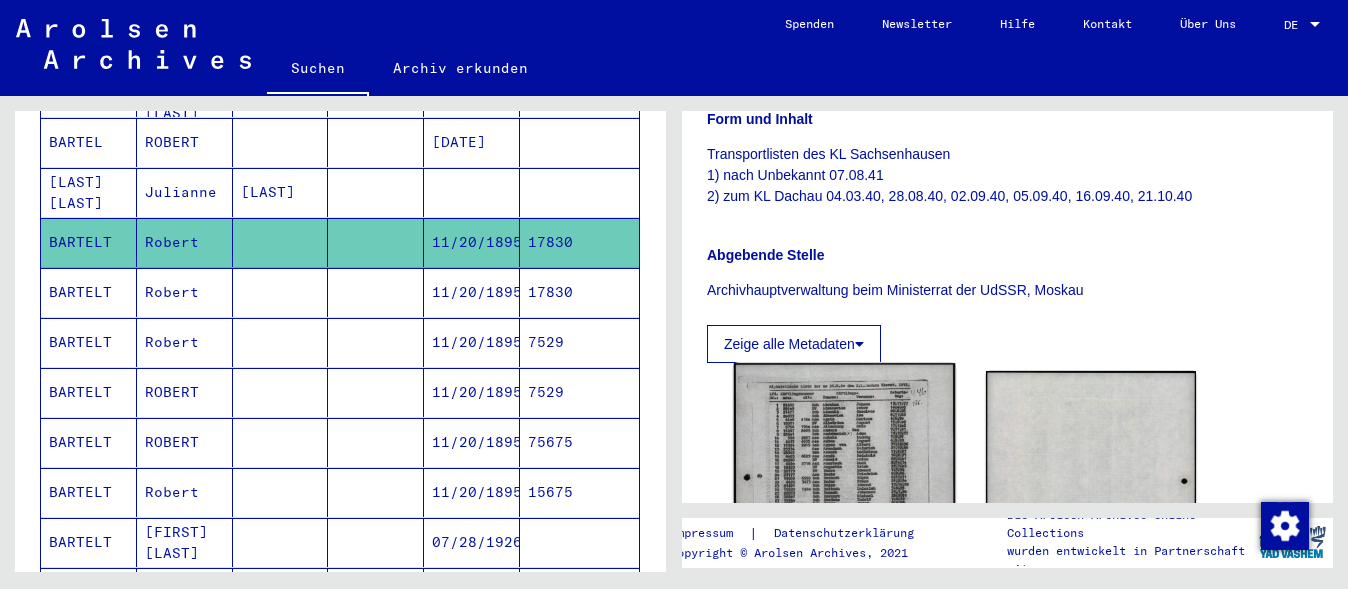 click 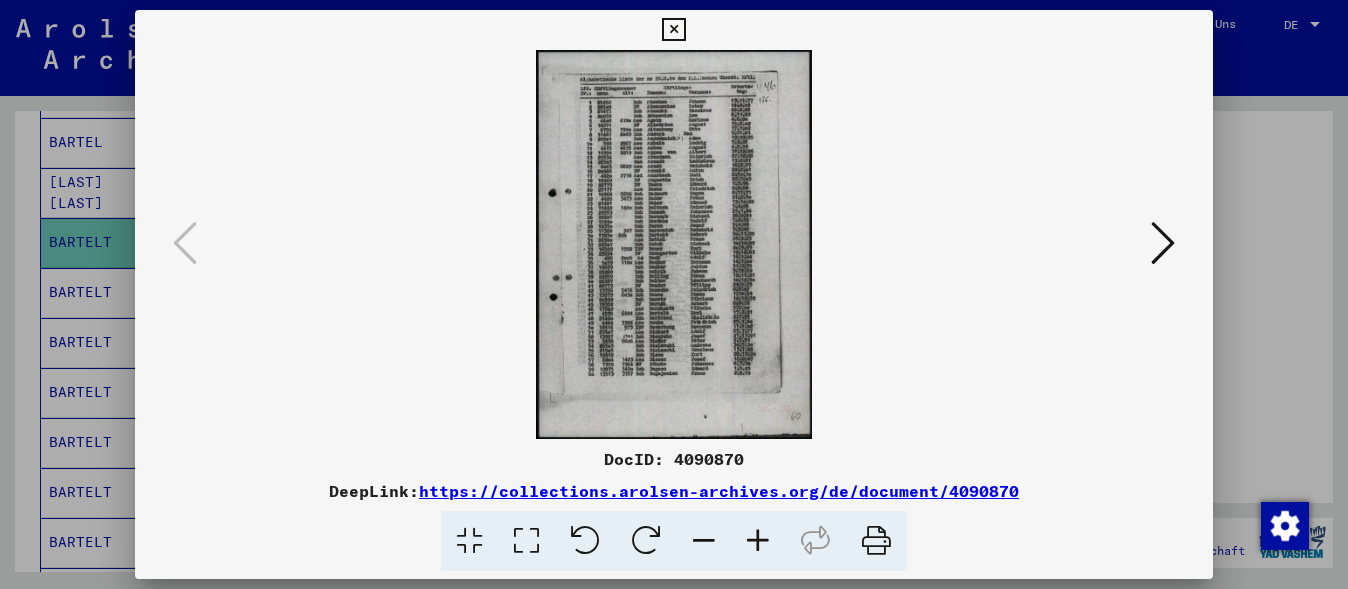 click at bounding box center [758, 541] 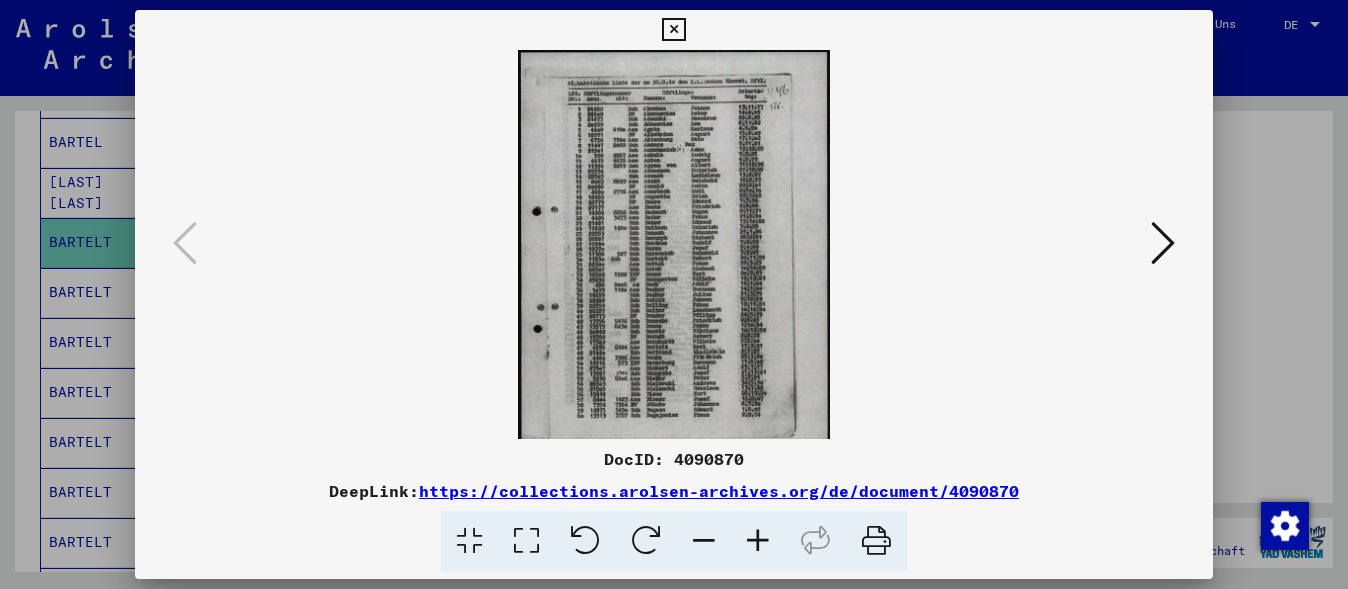 click at bounding box center [758, 541] 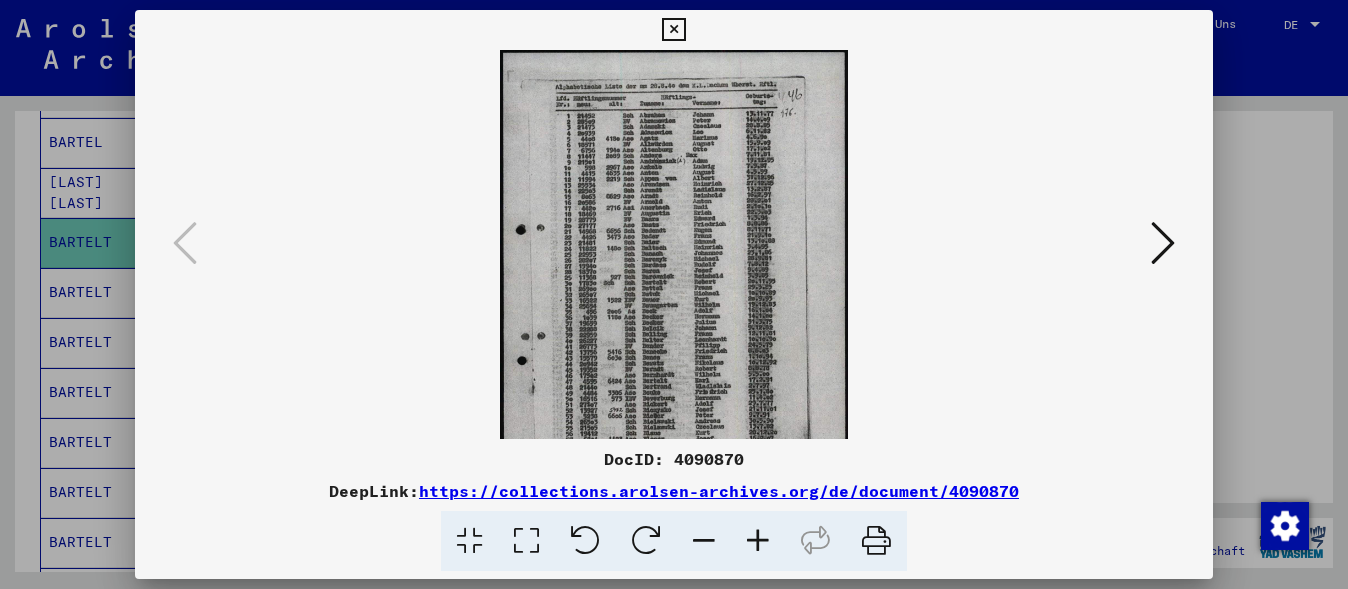click at bounding box center (758, 541) 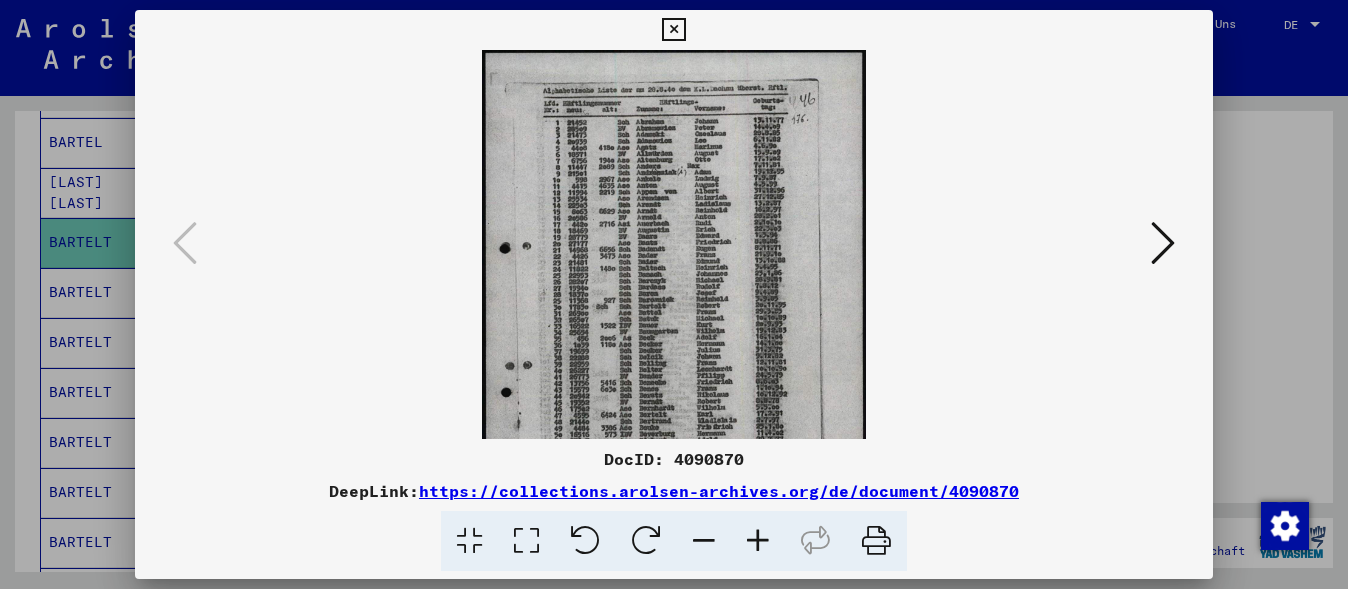 click at bounding box center [758, 541] 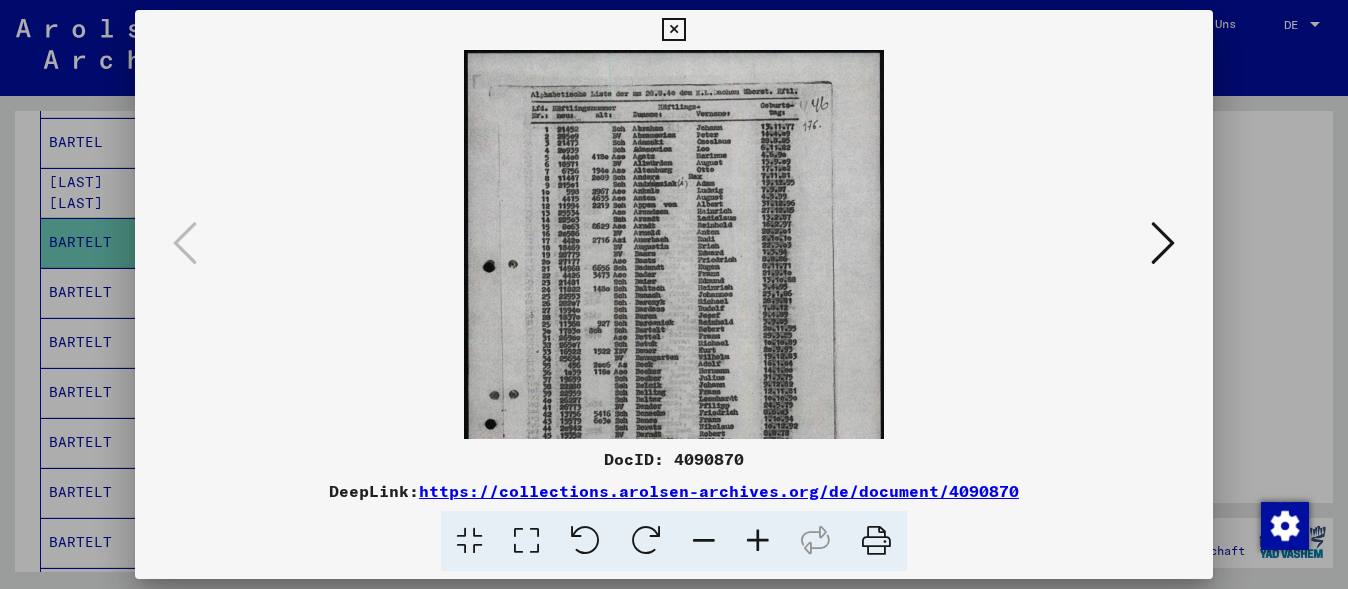 click at bounding box center [758, 541] 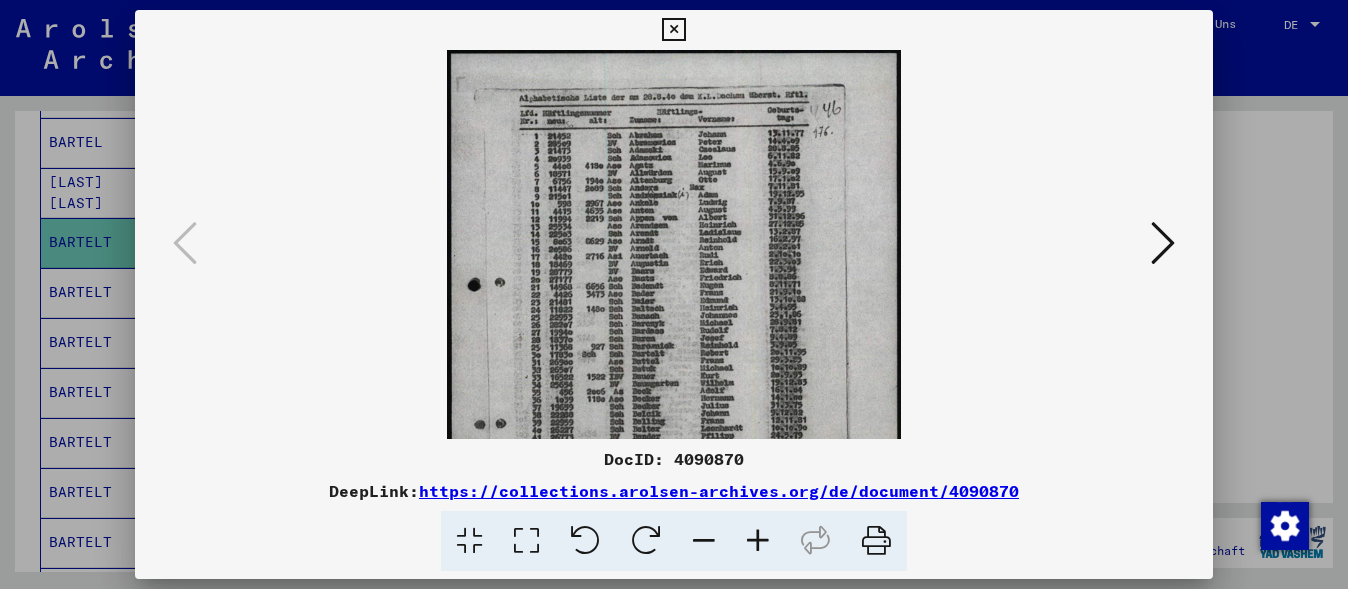 click at bounding box center [758, 541] 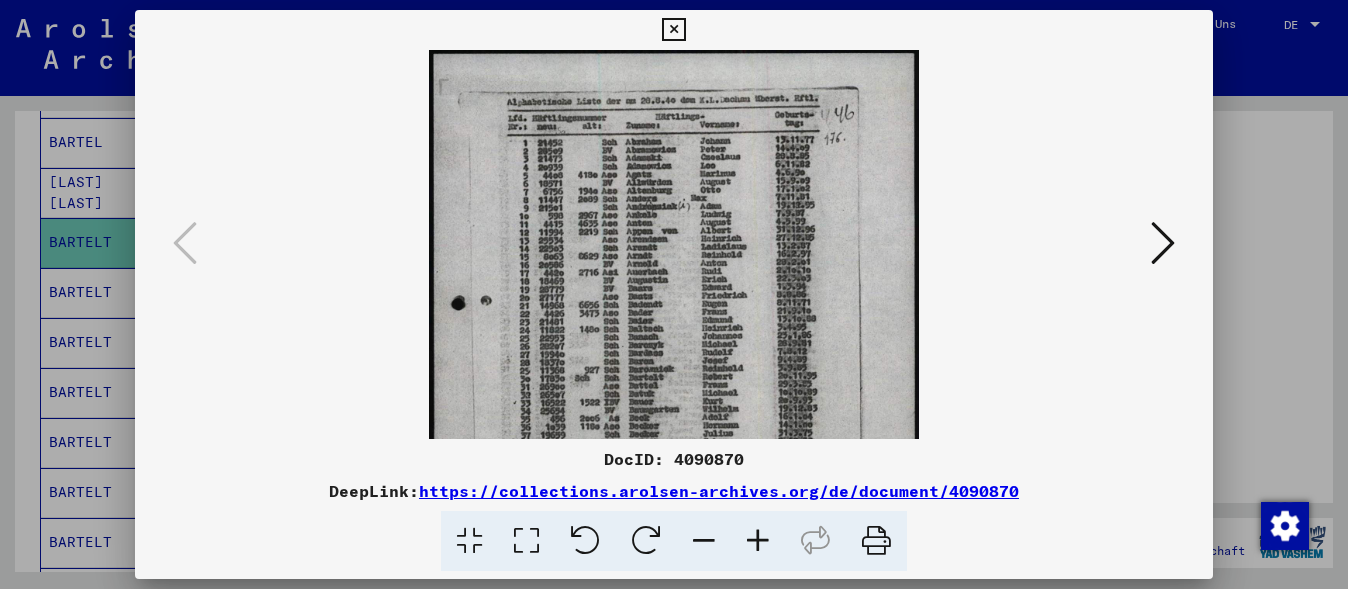click at bounding box center (758, 541) 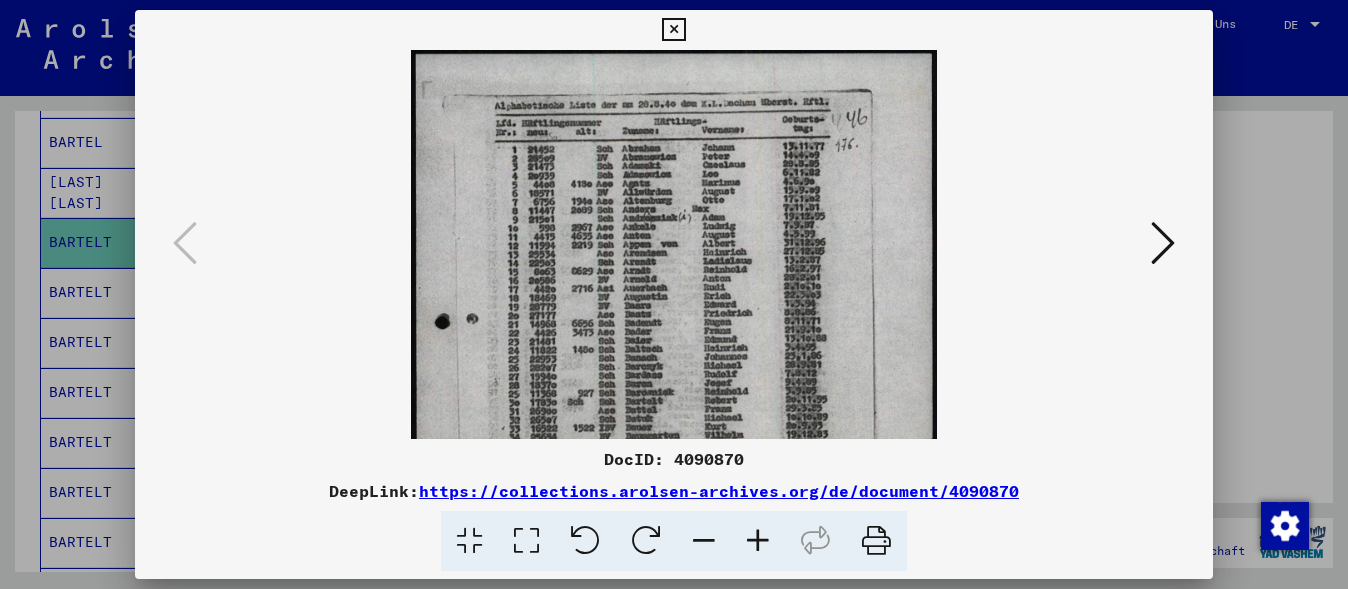 click at bounding box center (758, 541) 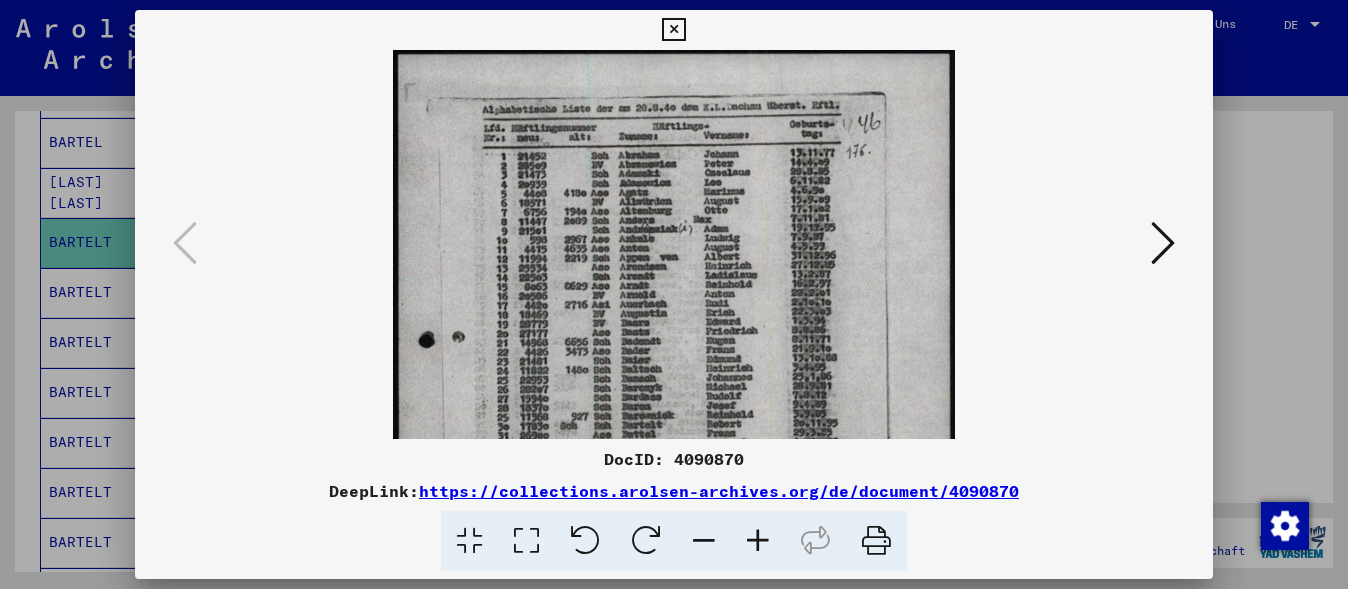 click at bounding box center (758, 541) 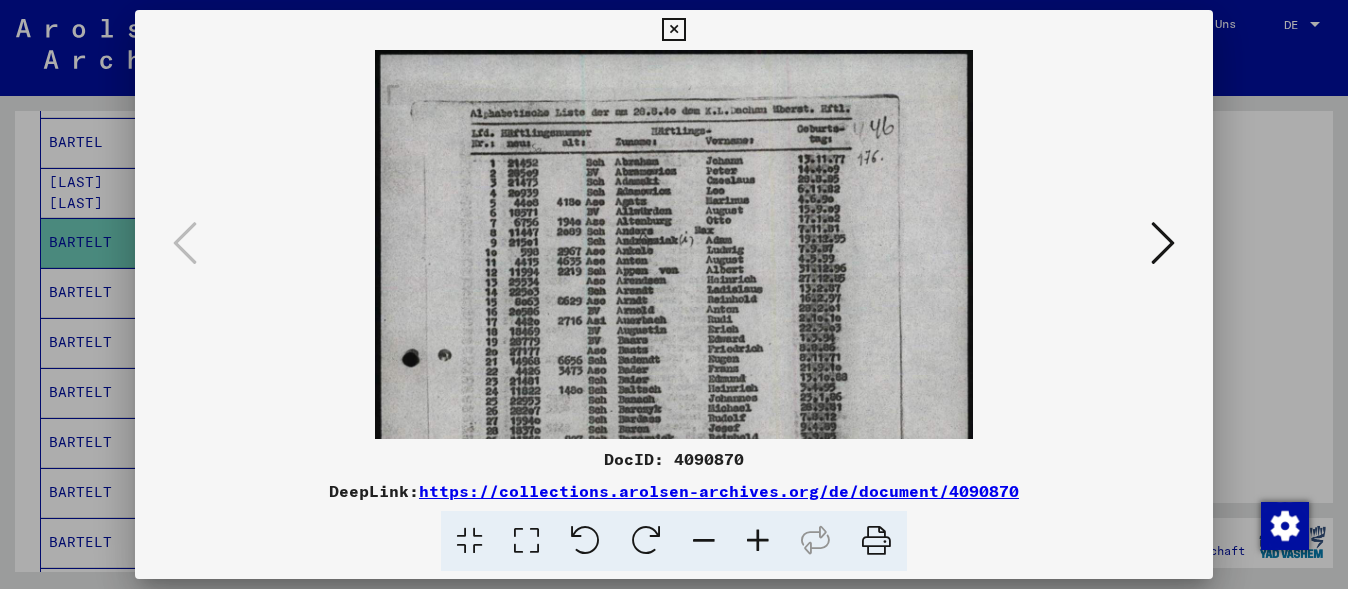 click at bounding box center (758, 541) 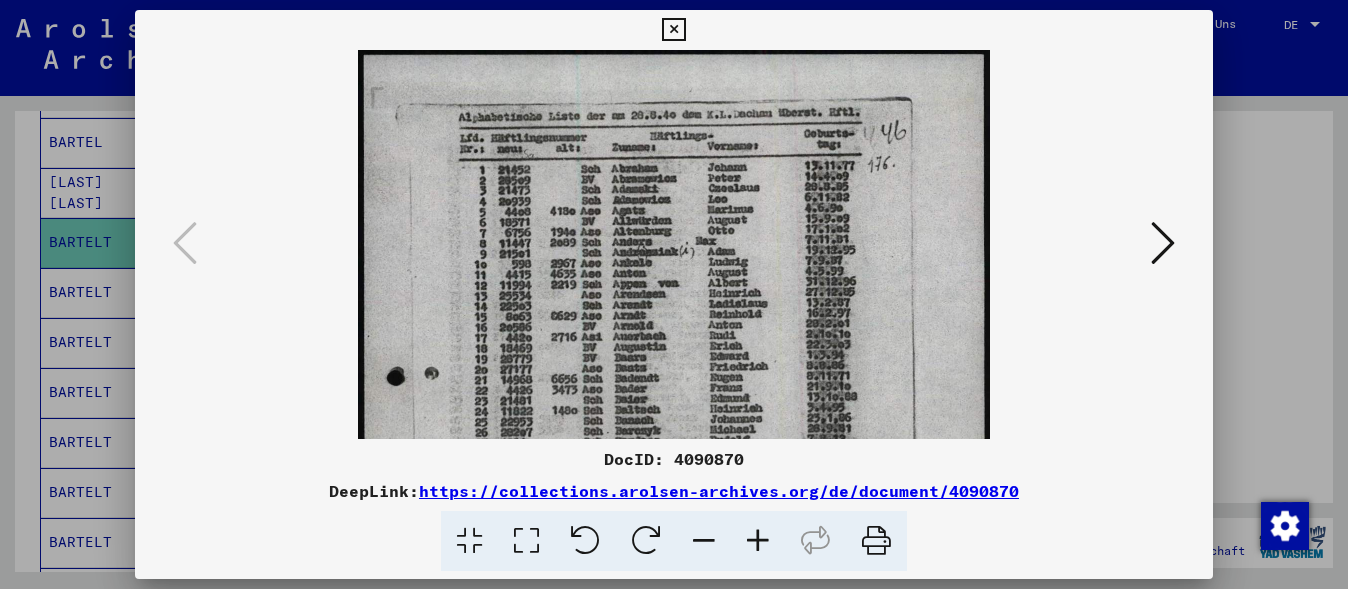 click at bounding box center [758, 541] 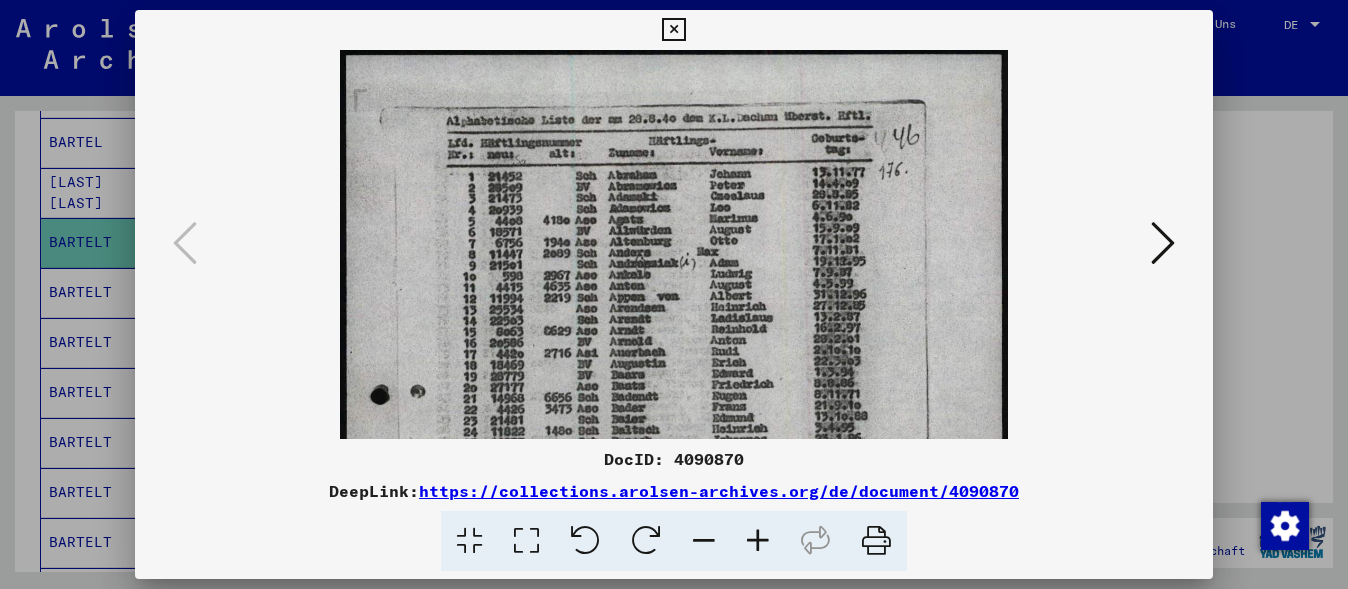 click at bounding box center (758, 541) 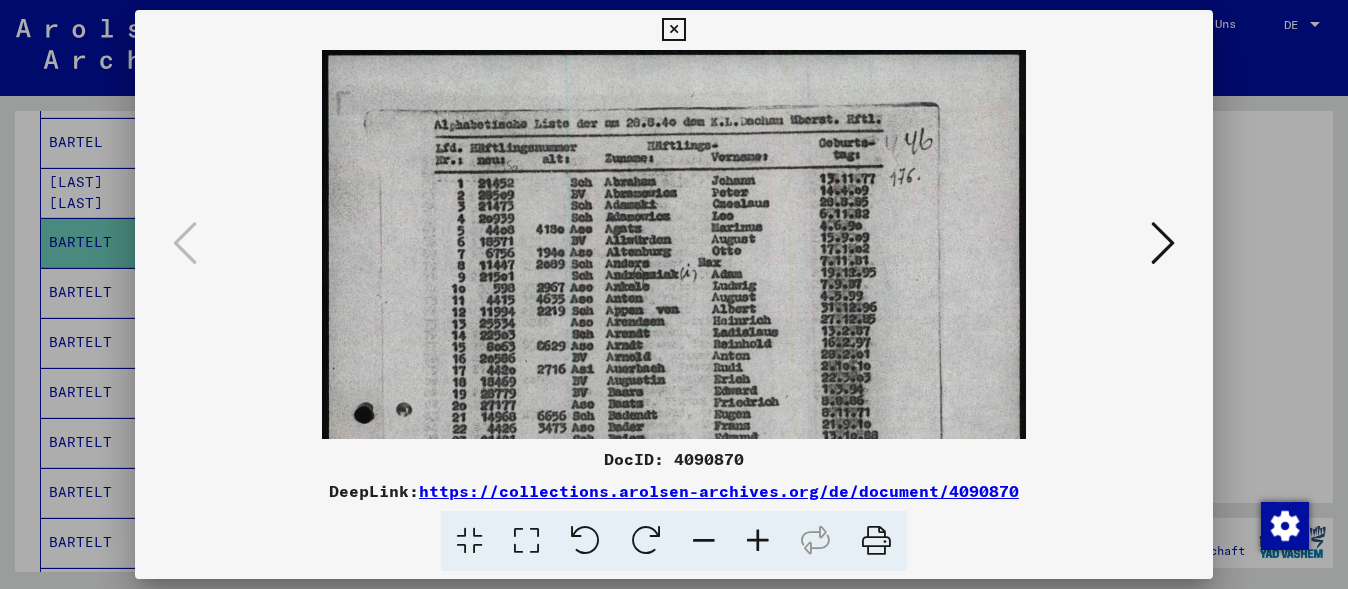 click at bounding box center (758, 541) 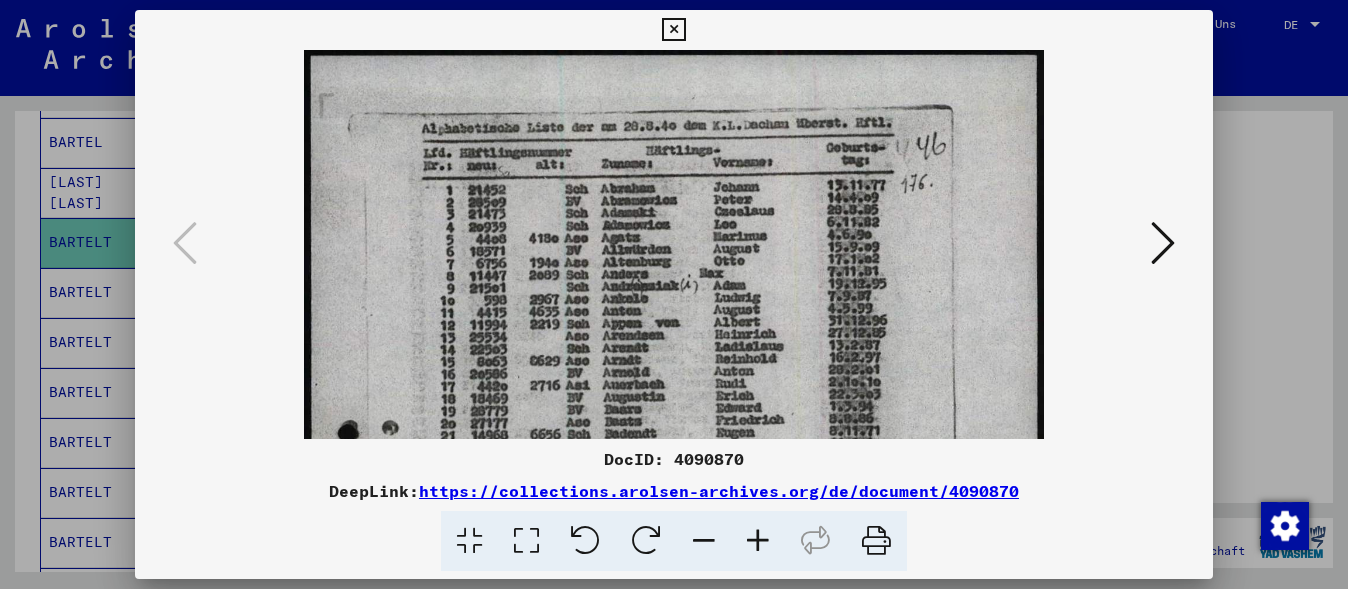 click at bounding box center [758, 541] 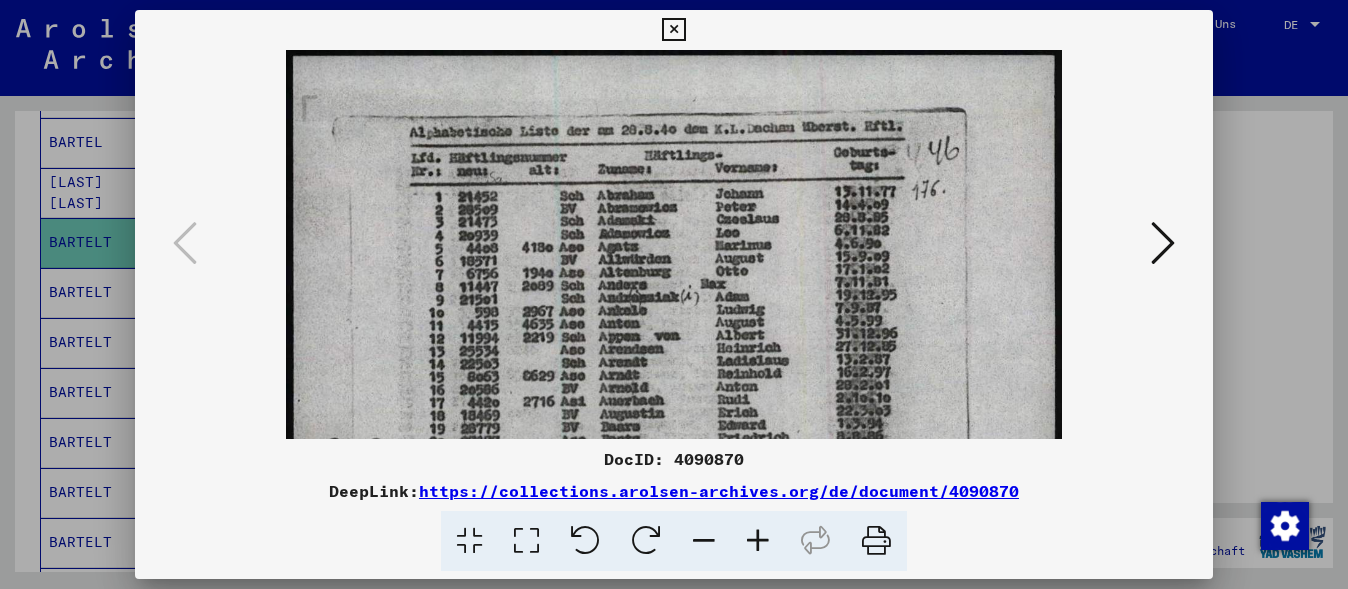 click at bounding box center (758, 541) 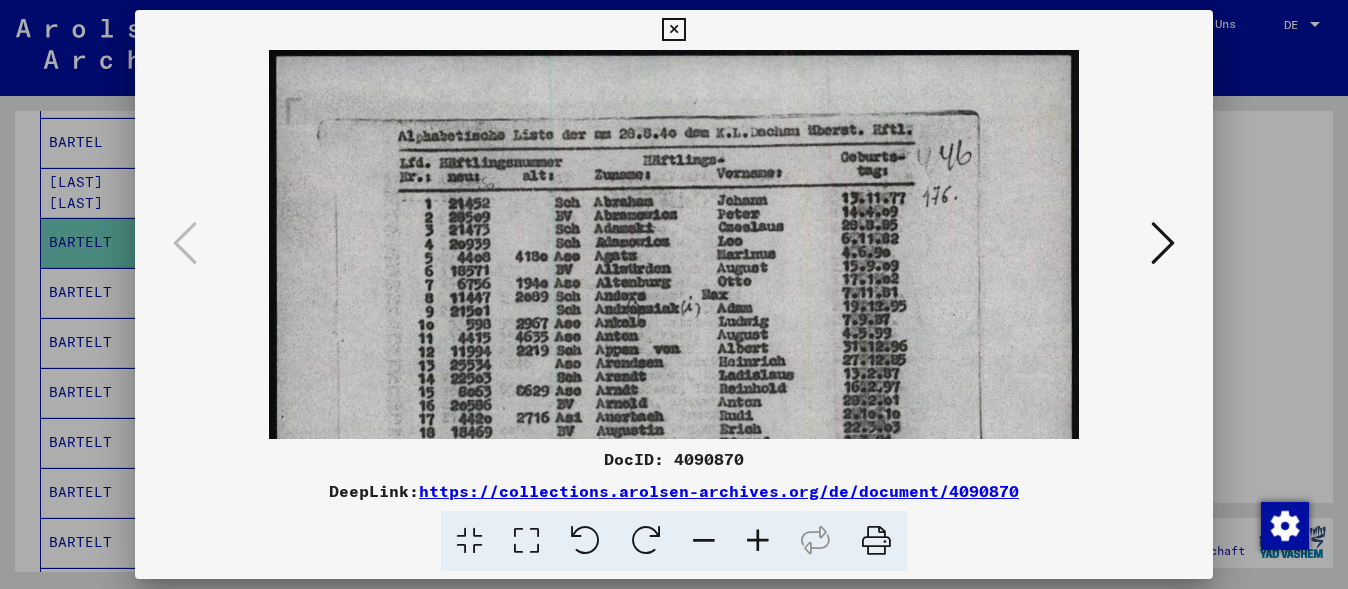 click at bounding box center (758, 541) 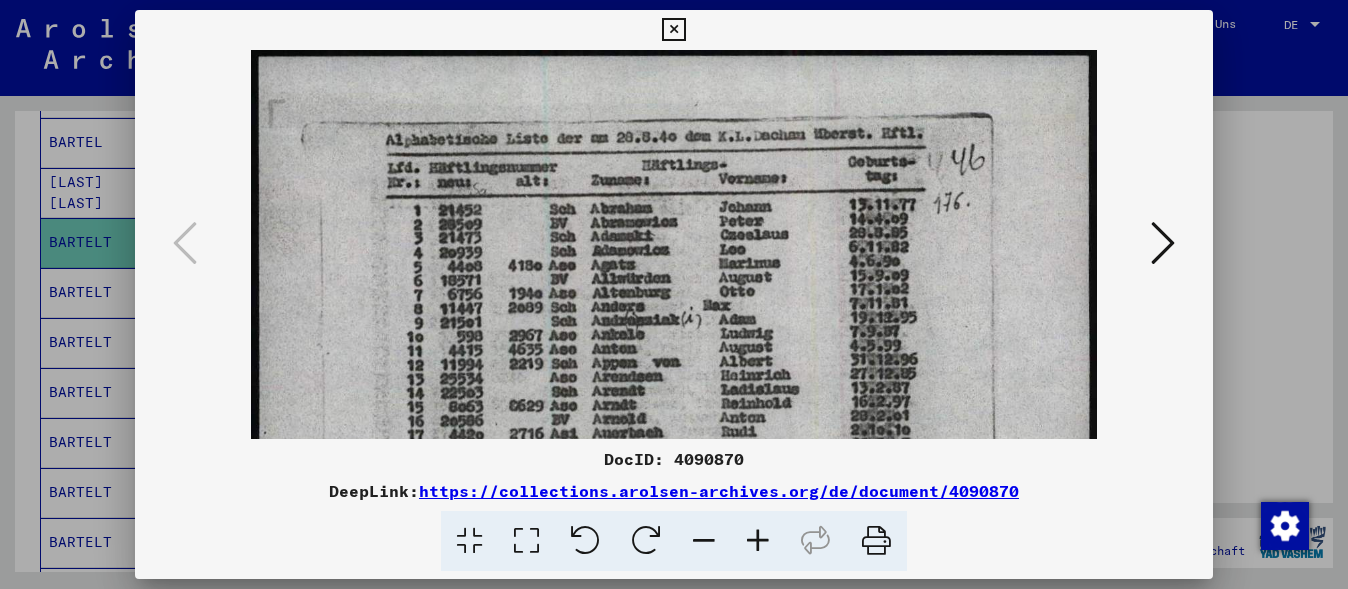 click at bounding box center [758, 541] 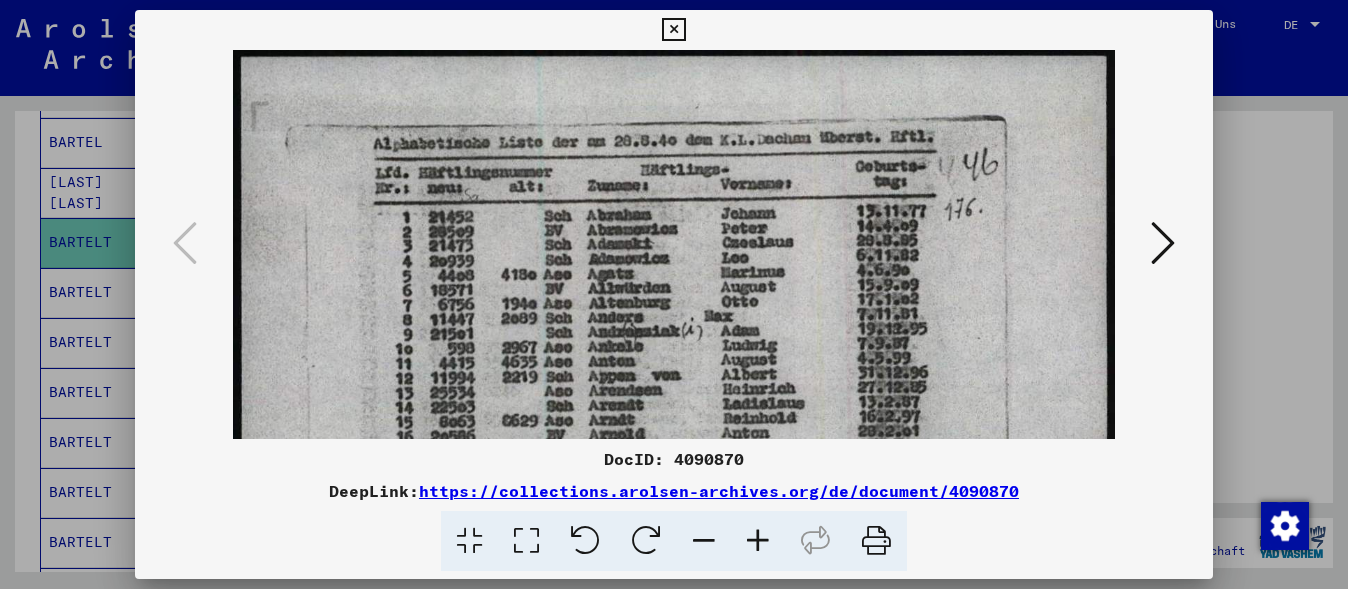 click at bounding box center [758, 541] 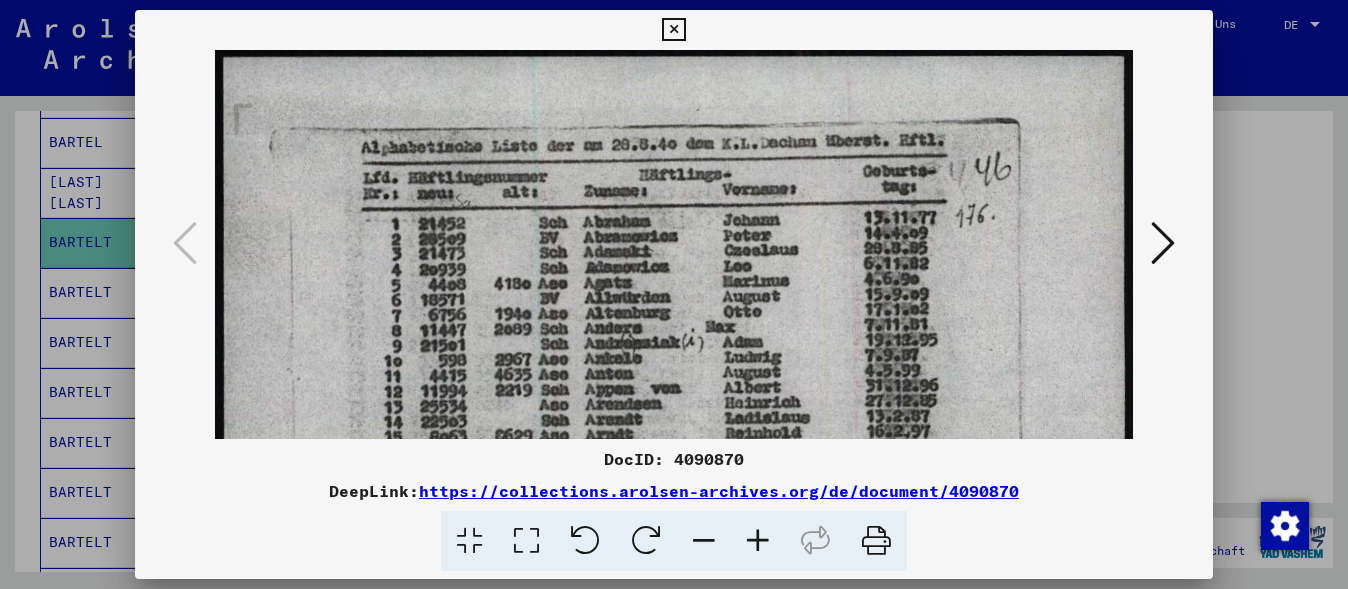 click at bounding box center [758, 541] 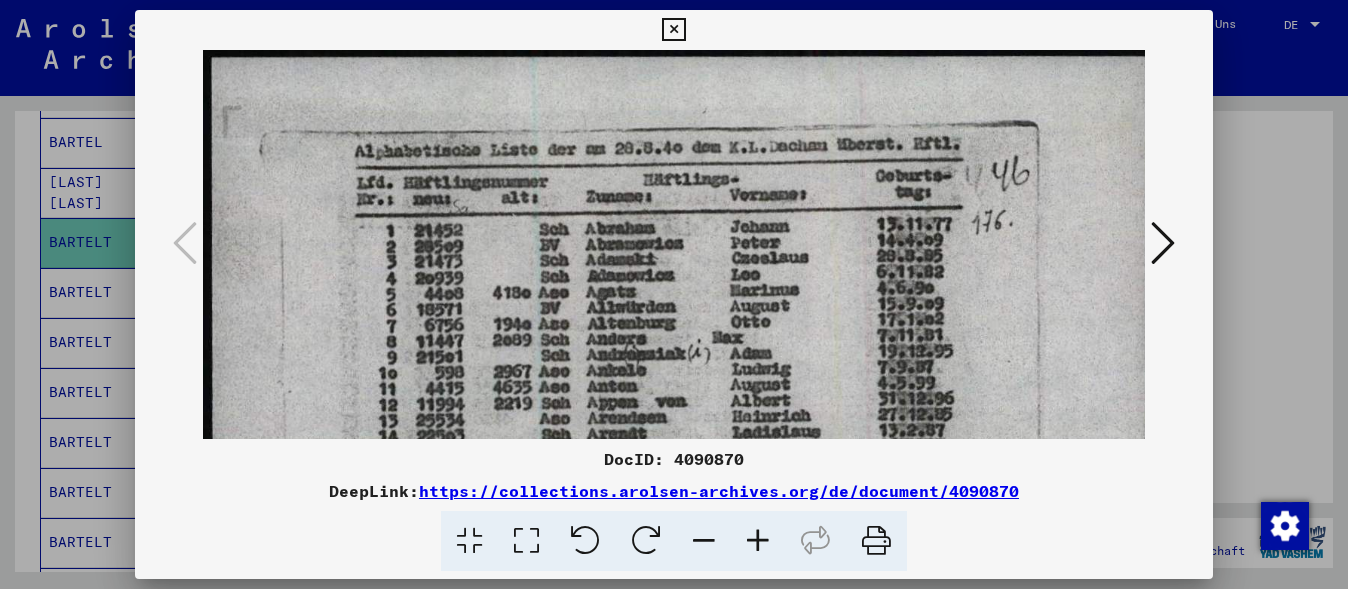 click at bounding box center (758, 541) 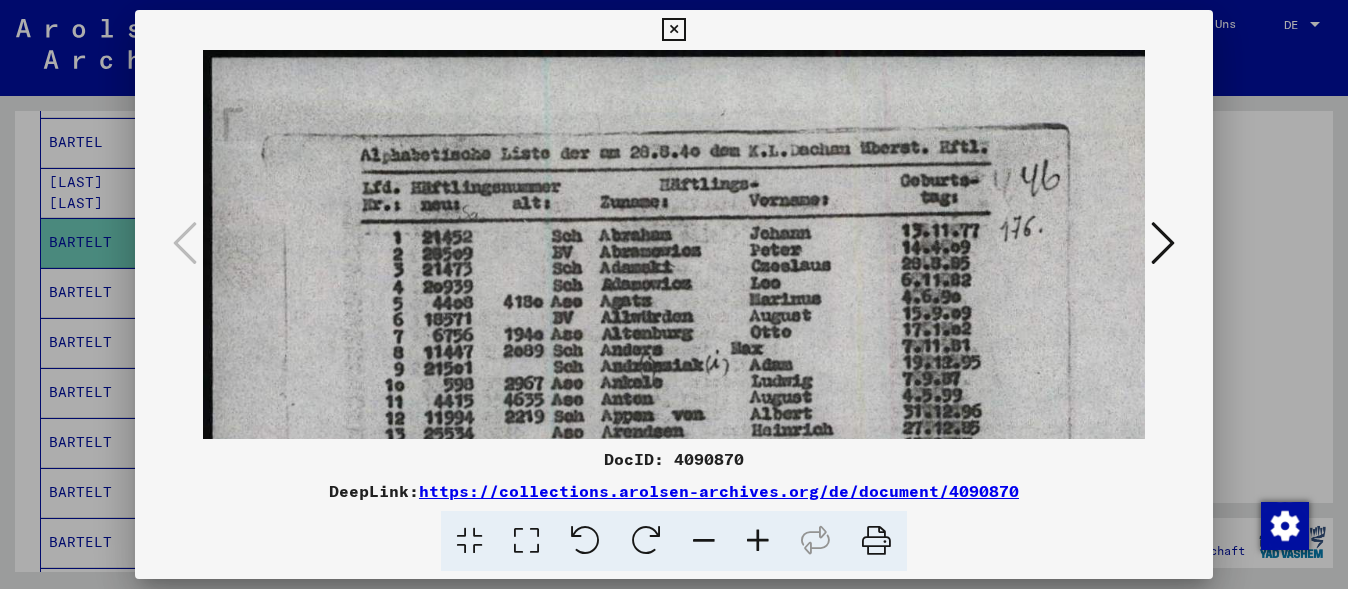click at bounding box center [758, 541] 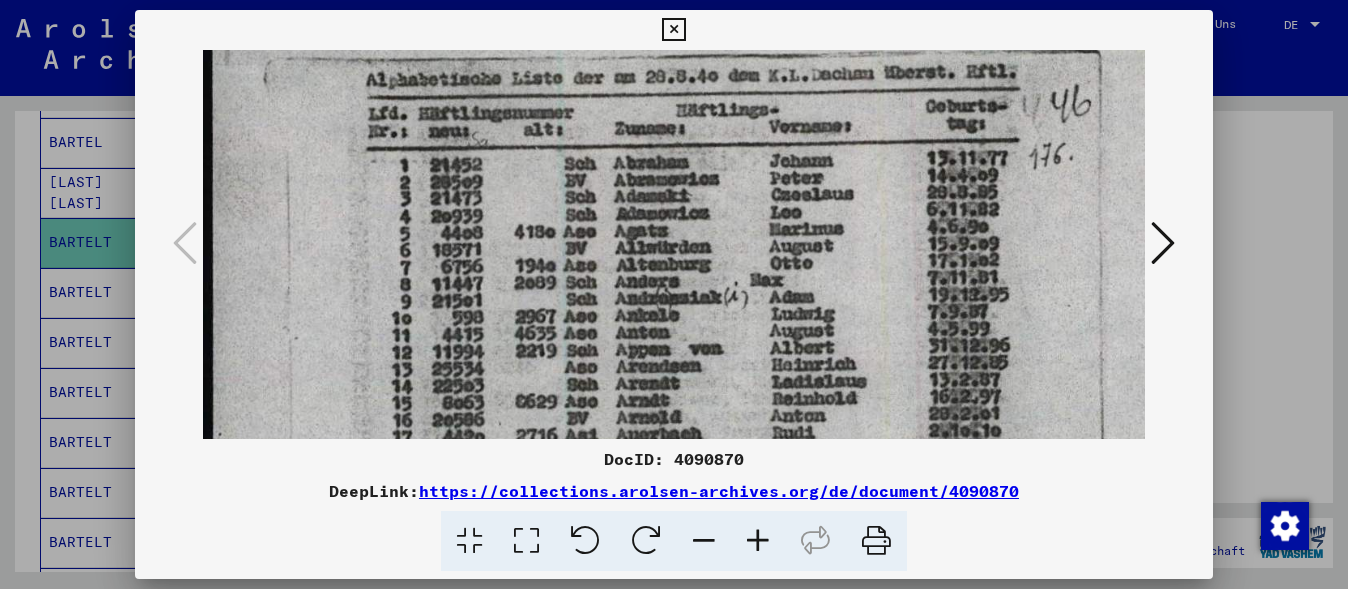 drag, startPoint x: 675, startPoint y: 354, endPoint x: 716, endPoint y: 280, distance: 84.59905 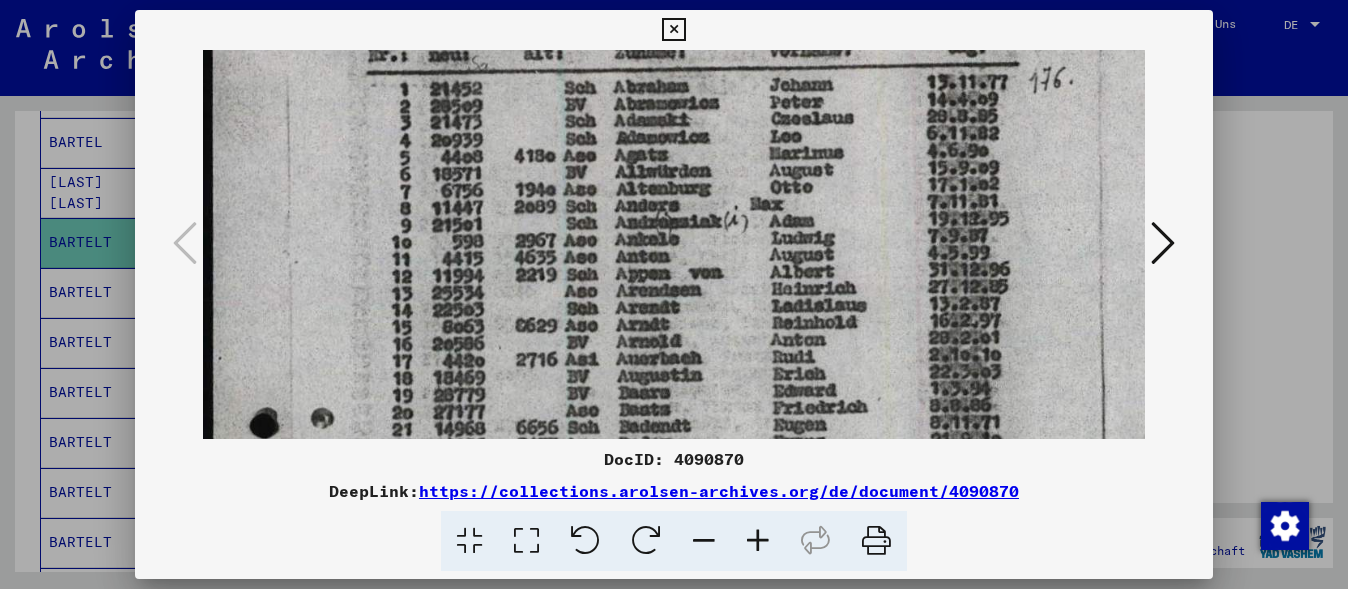 scroll, scrollTop: 156, scrollLeft: 0, axis: vertical 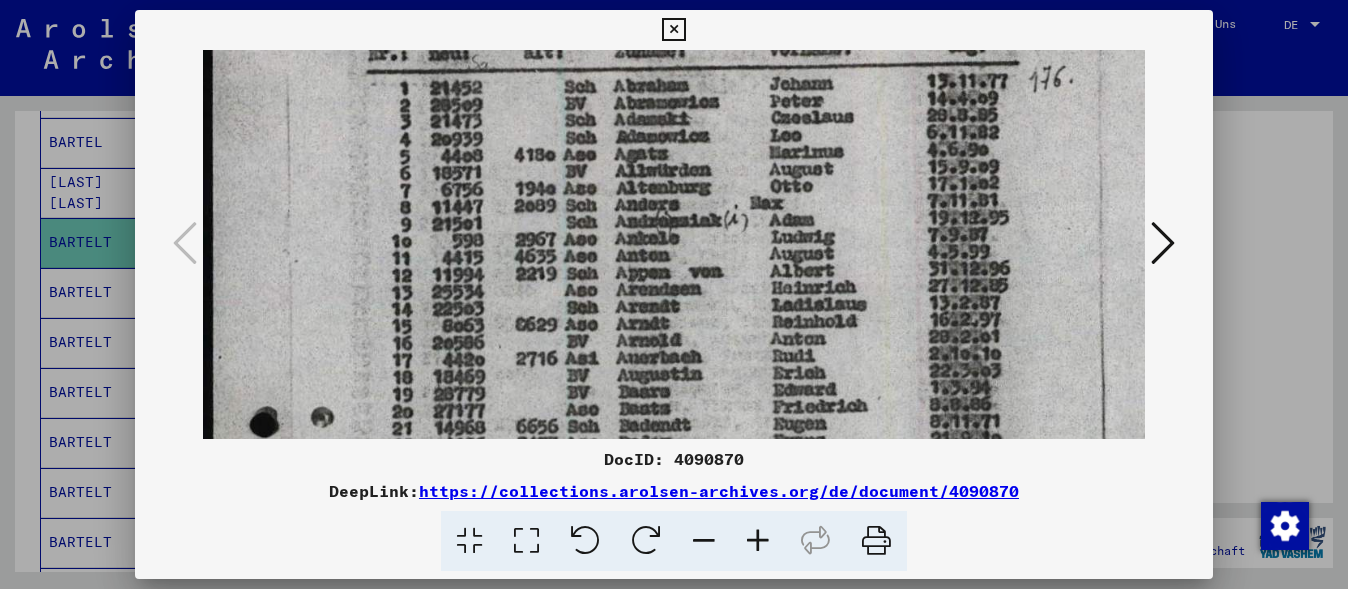 drag, startPoint x: 699, startPoint y: 374, endPoint x: 753, endPoint y: 297, distance: 94.04786 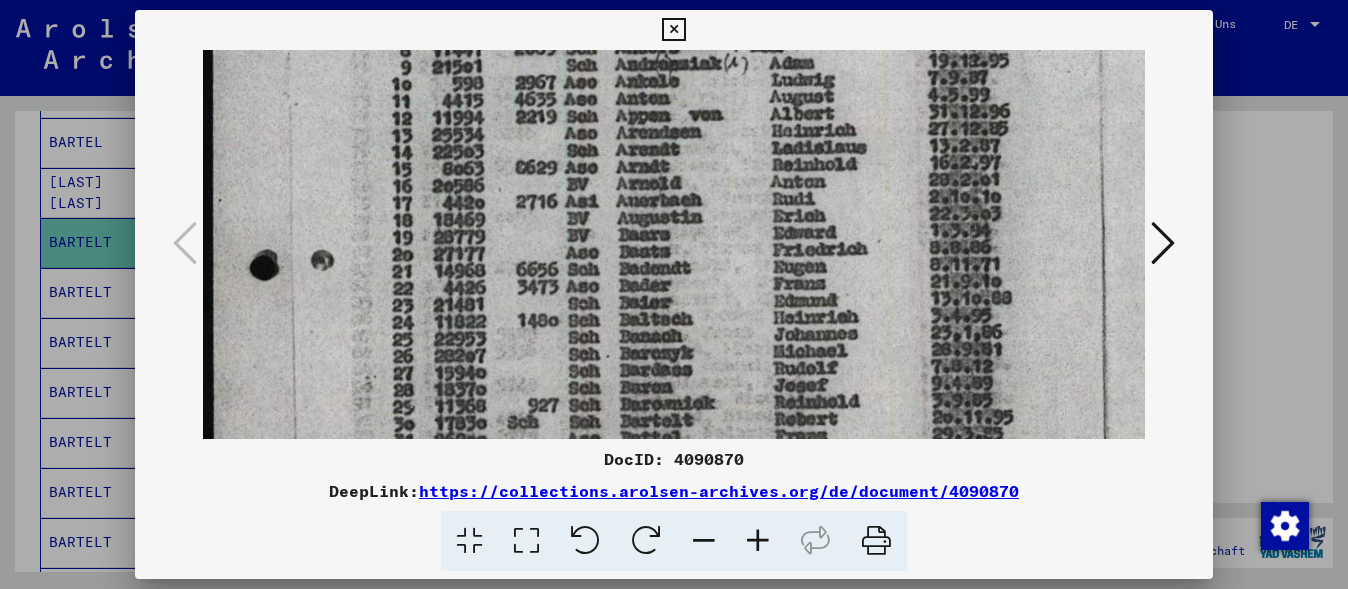 drag, startPoint x: 696, startPoint y: 379, endPoint x: 776, endPoint y: 221, distance: 177.09885 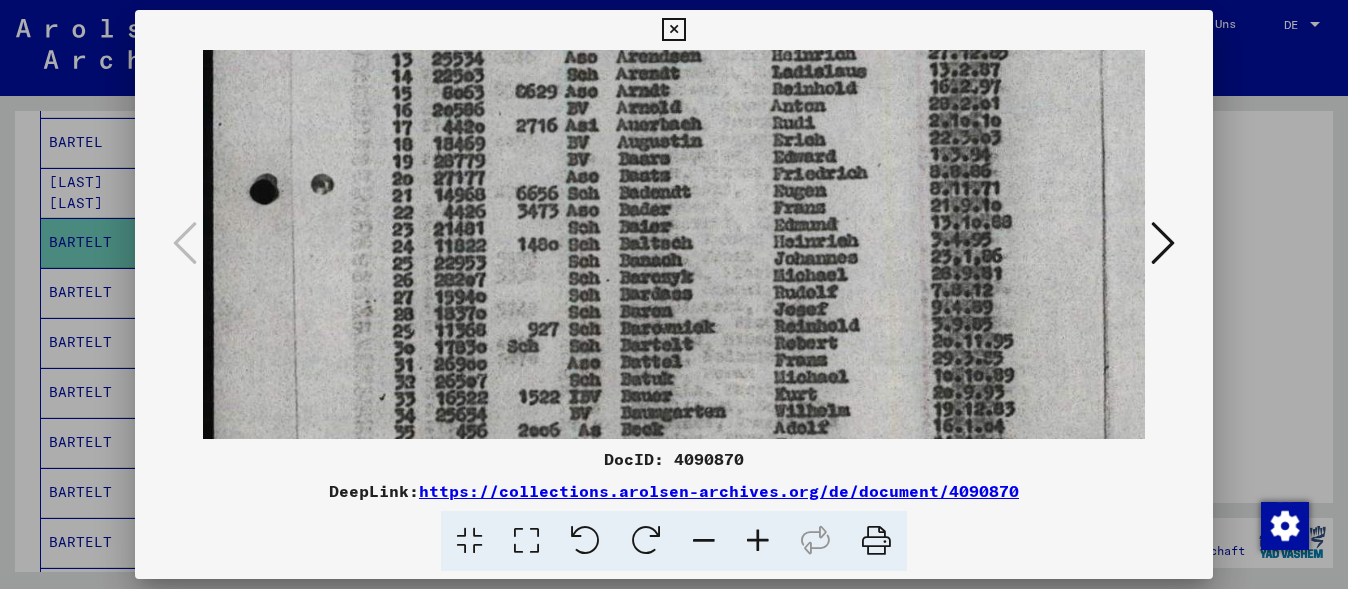 drag, startPoint x: 707, startPoint y: 381, endPoint x: 727, endPoint y: 302, distance: 81.49233 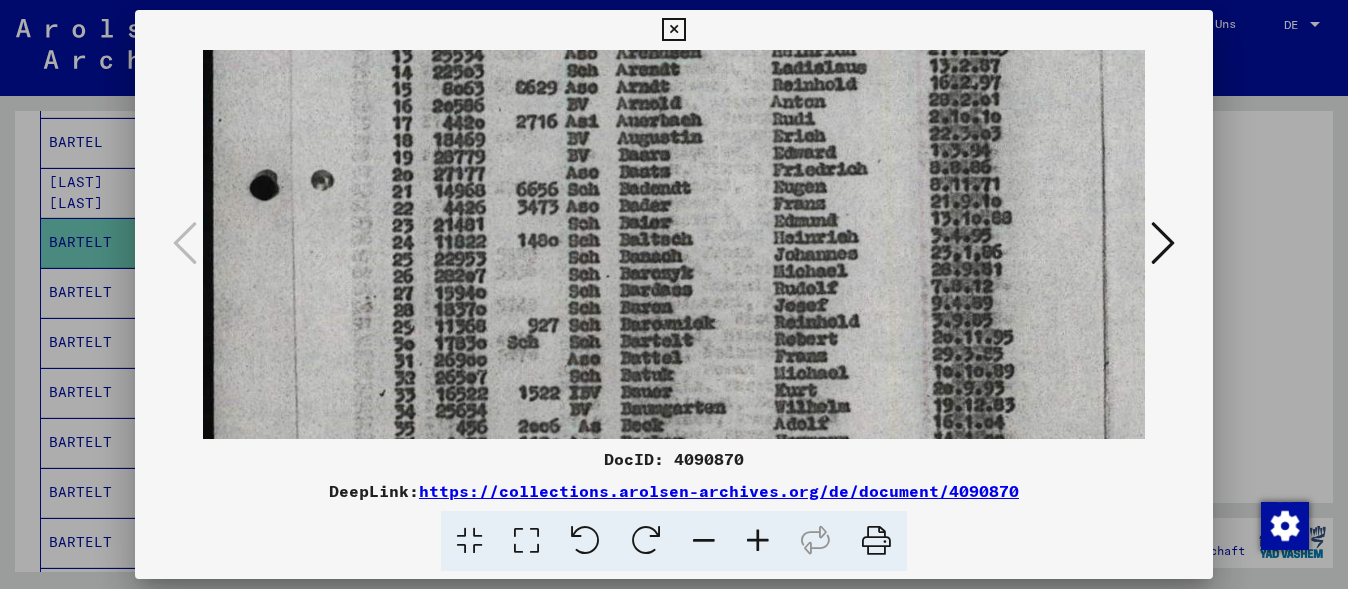 click at bounding box center (674, 294) 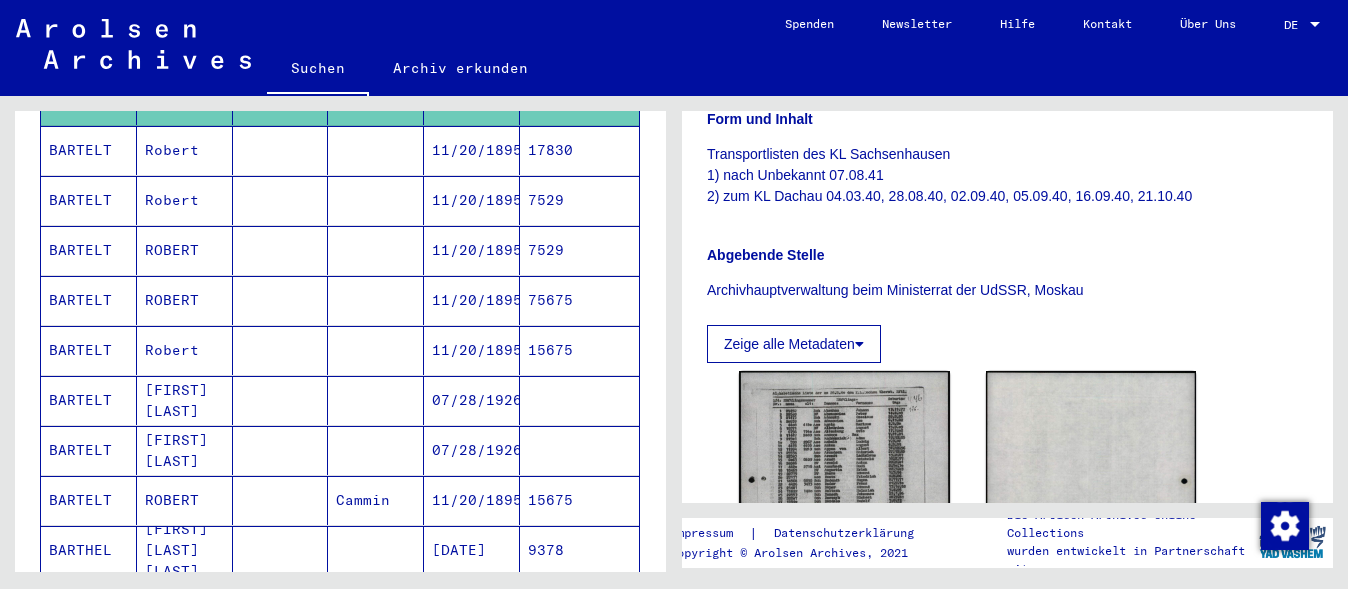 scroll, scrollTop: 1108, scrollLeft: 0, axis: vertical 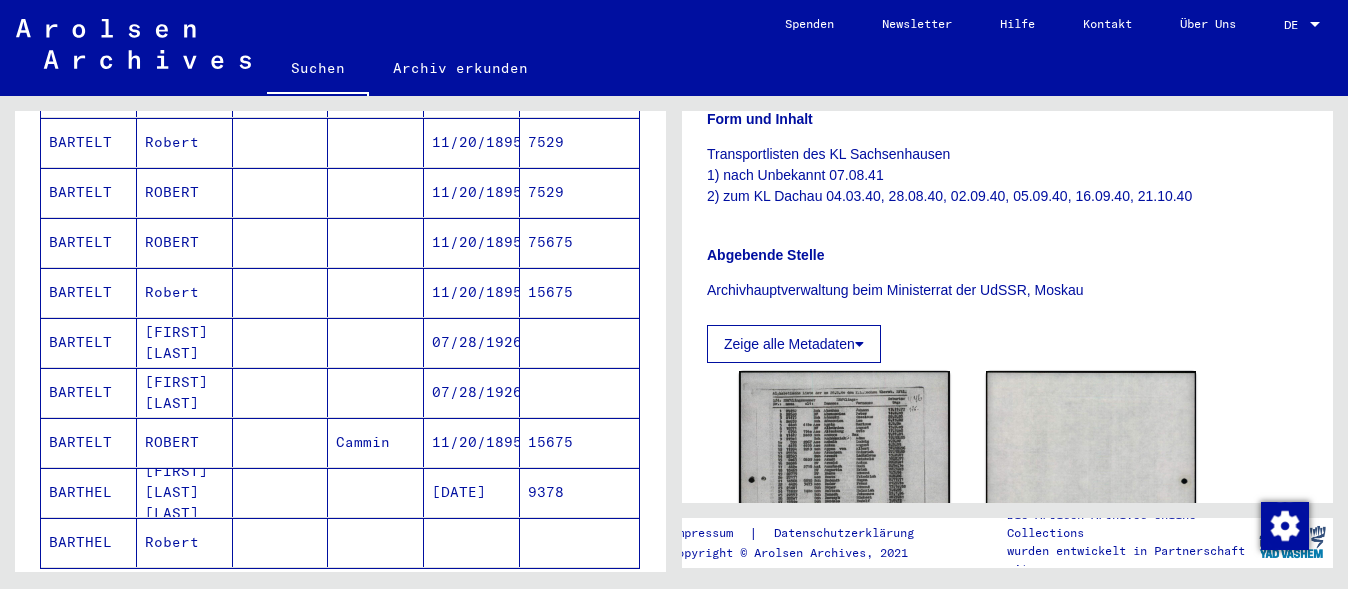 click on "11/20/1895" at bounding box center [472, 492] 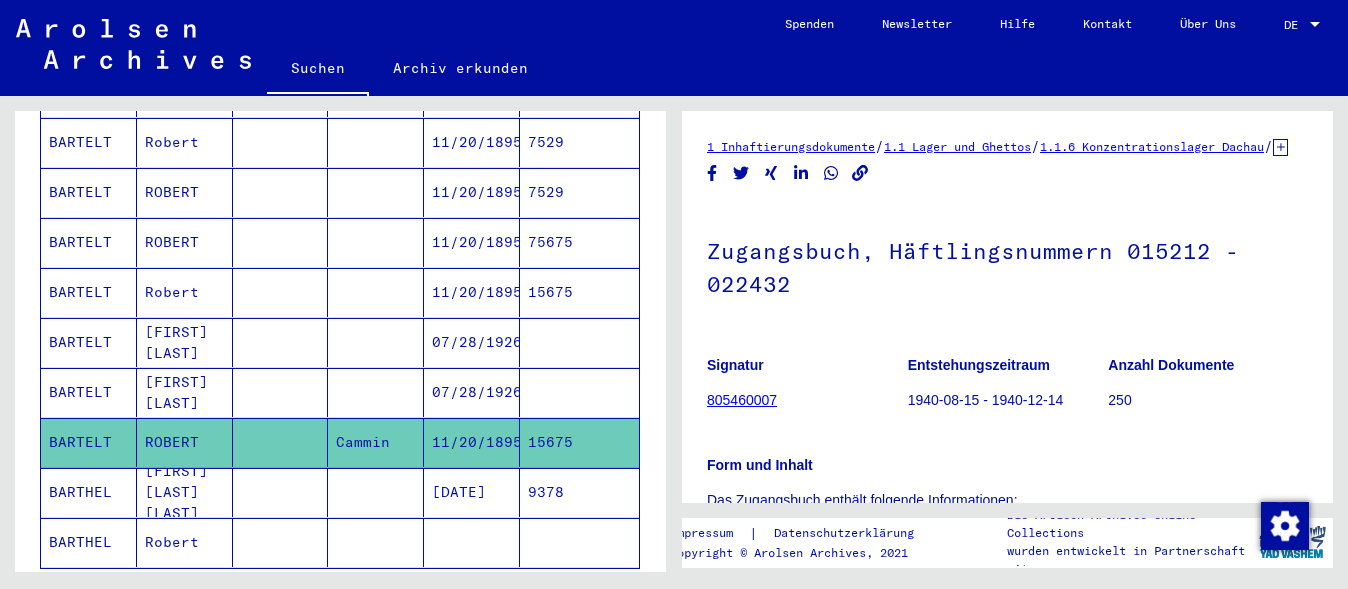 scroll, scrollTop: 0, scrollLeft: 0, axis: both 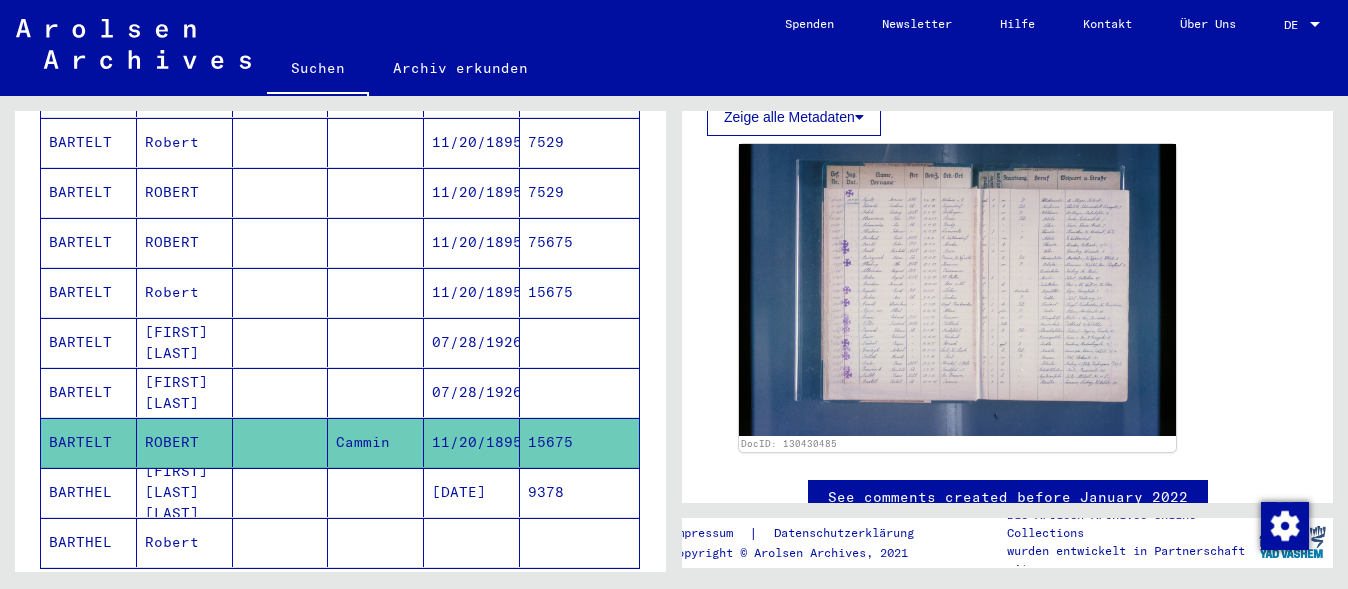 click on "11/20/1895" at bounding box center [472, 342] 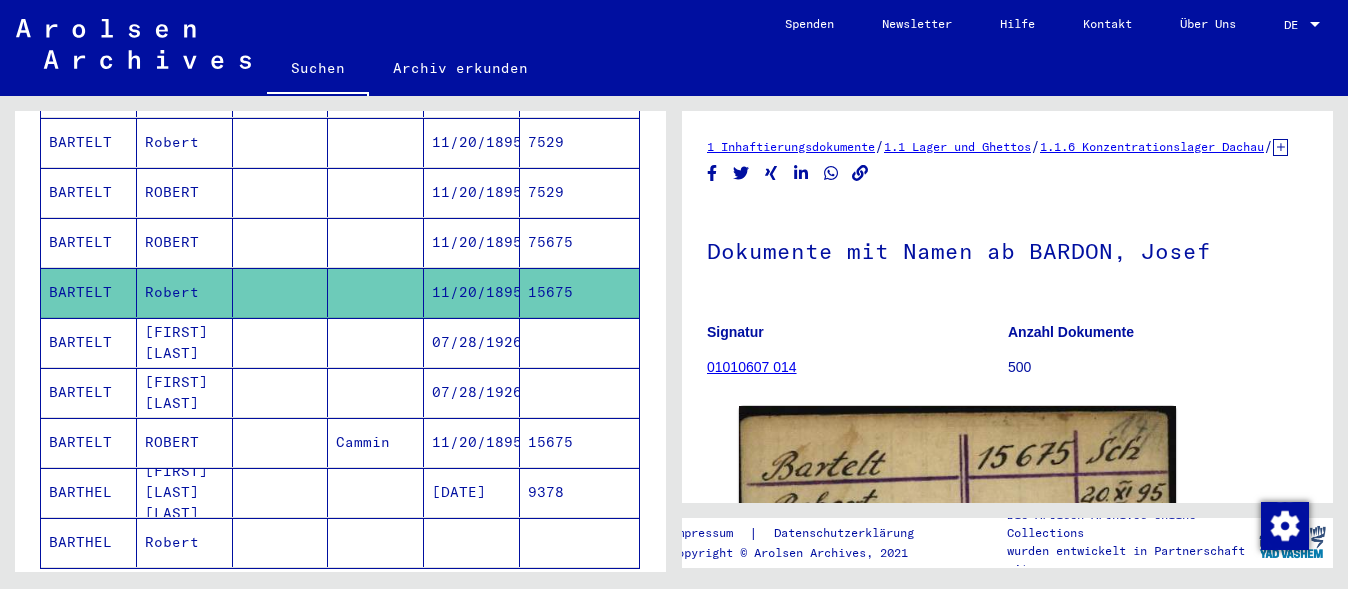 scroll, scrollTop: 0, scrollLeft: 0, axis: both 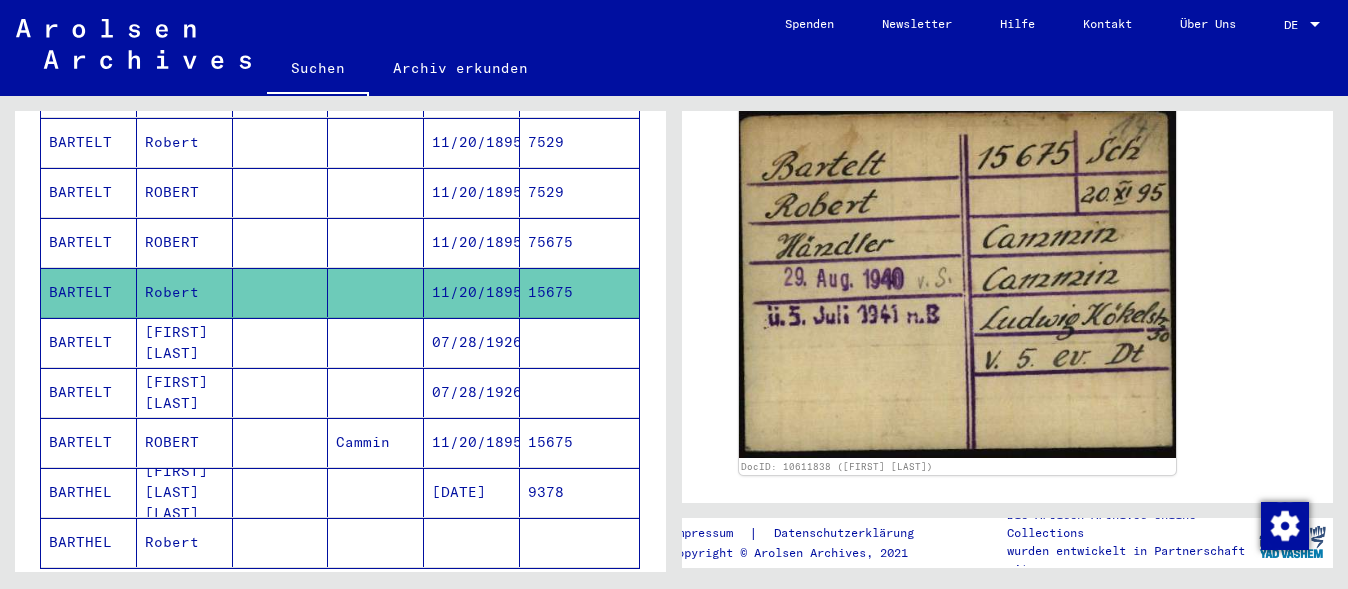 click on "75675" at bounding box center [579, 292] 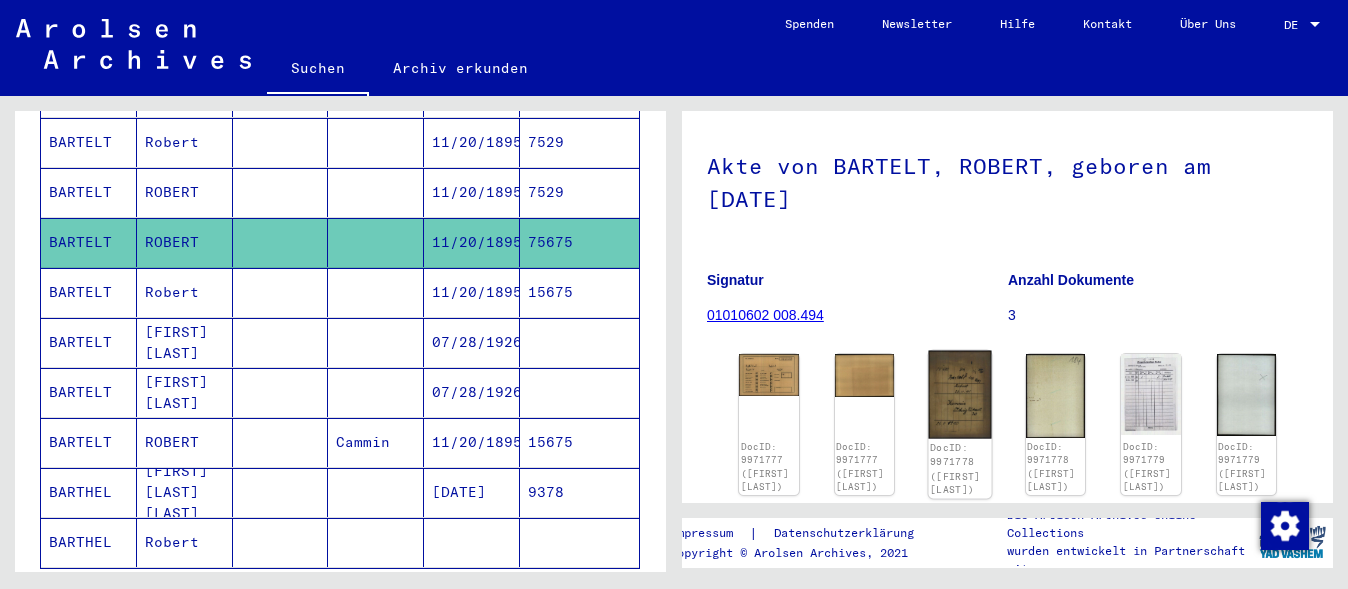 scroll, scrollTop: 300, scrollLeft: 0, axis: vertical 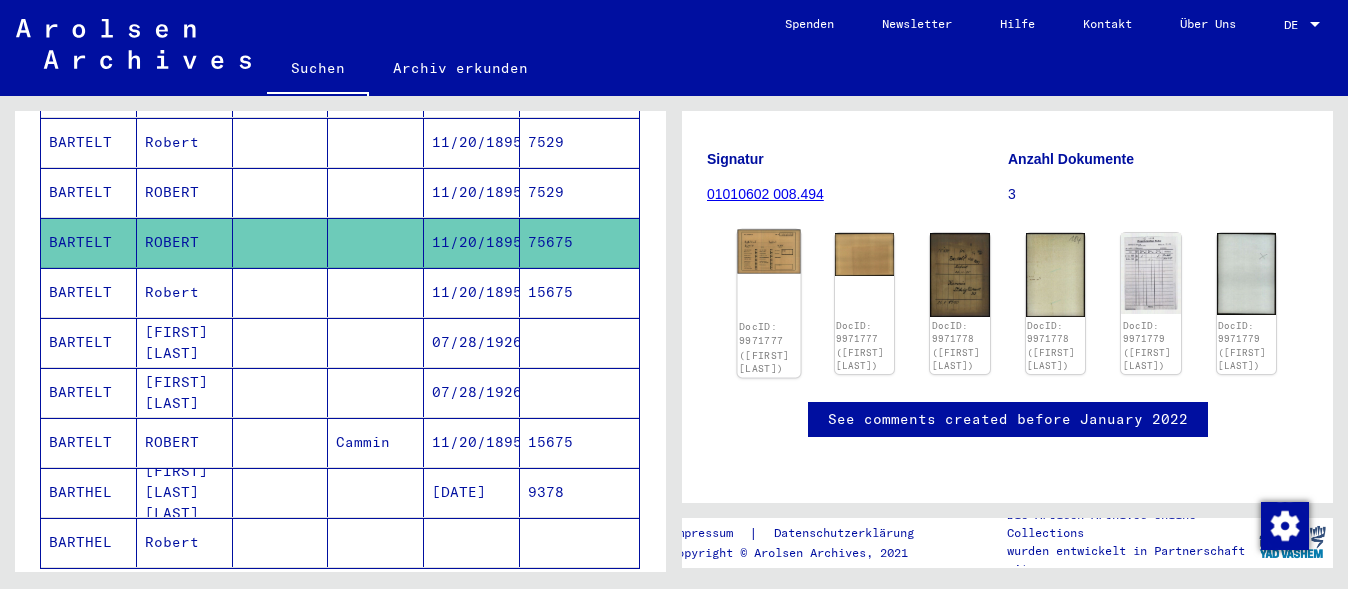 click 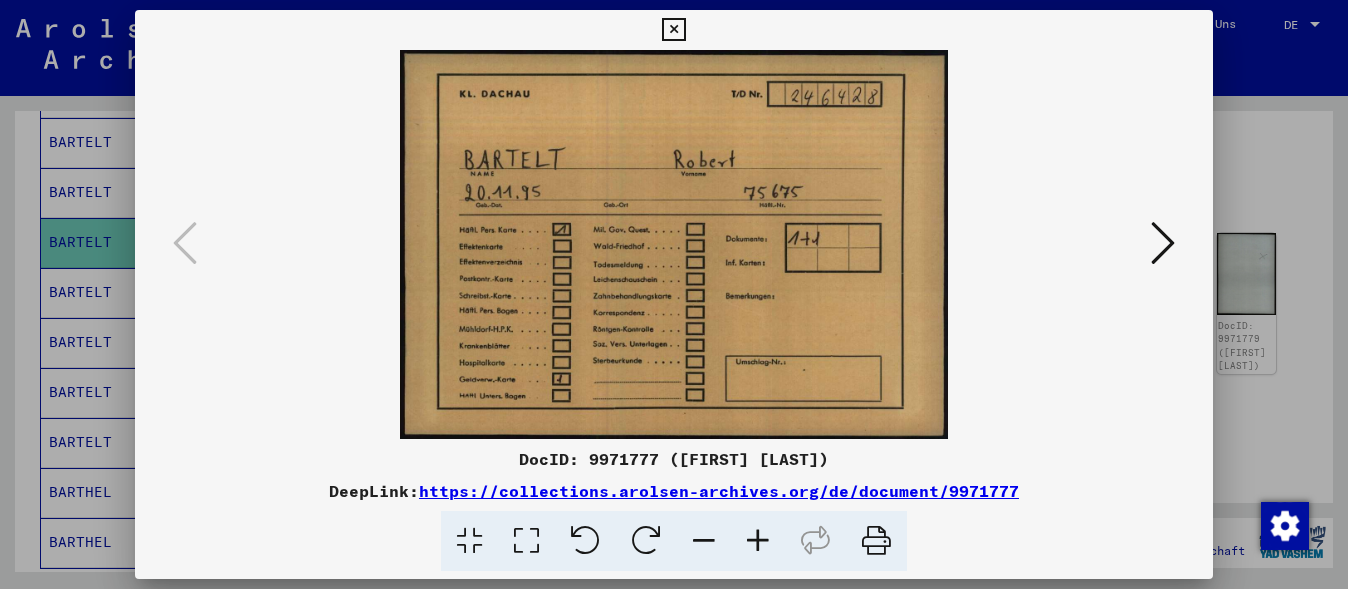 click at bounding box center [1163, 243] 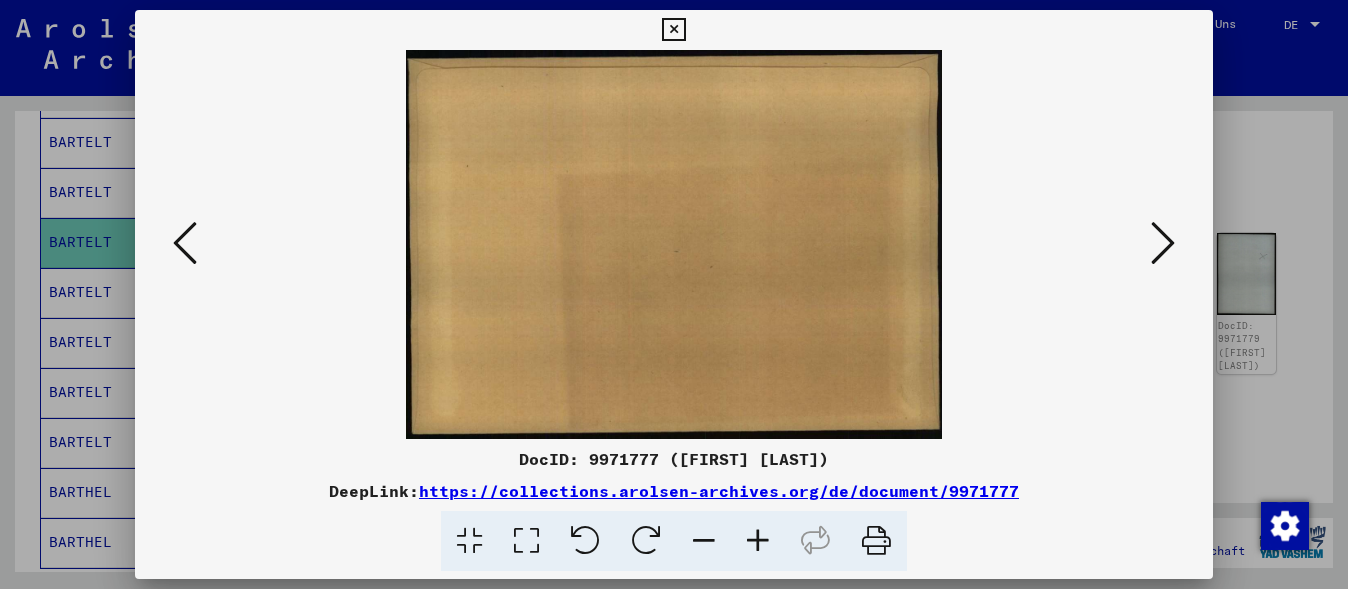 click at bounding box center [1163, 243] 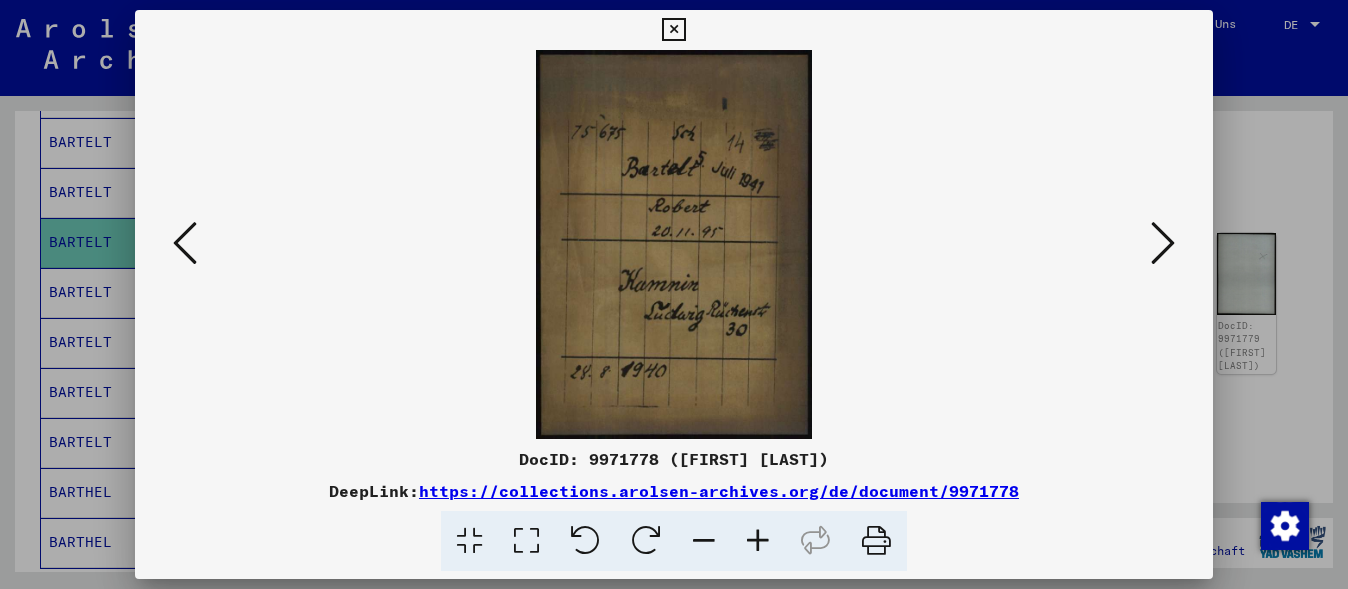 click at bounding box center [674, 294] 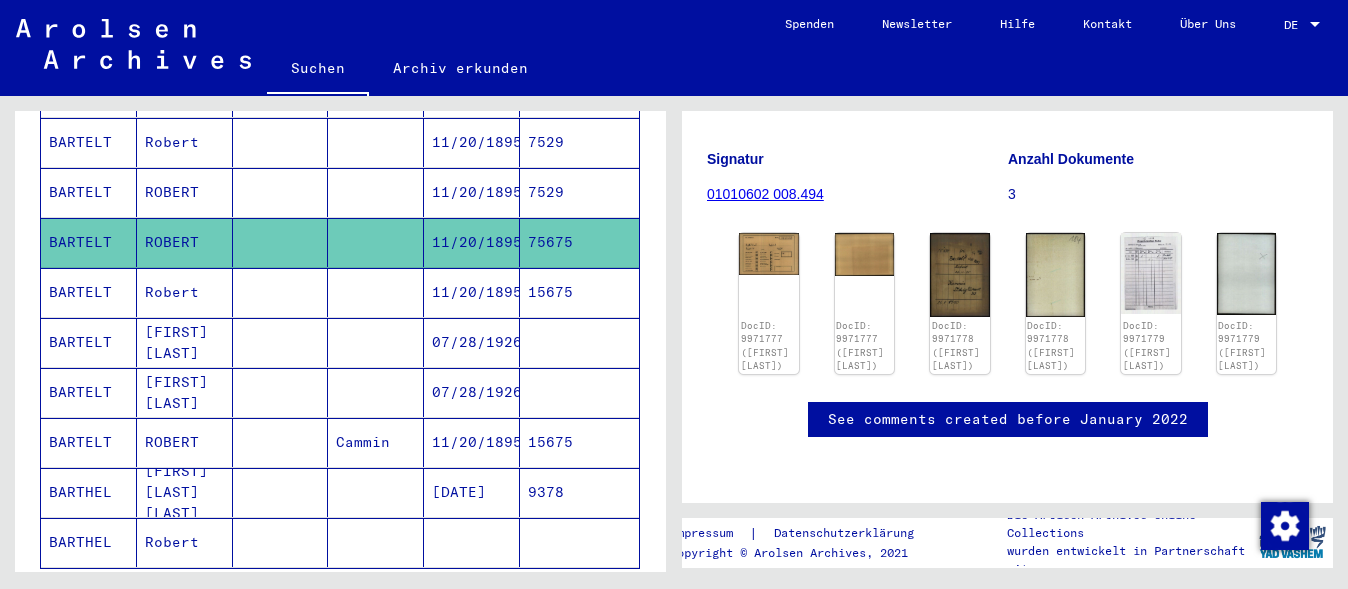 click on "11/20/1895" at bounding box center (472, 342) 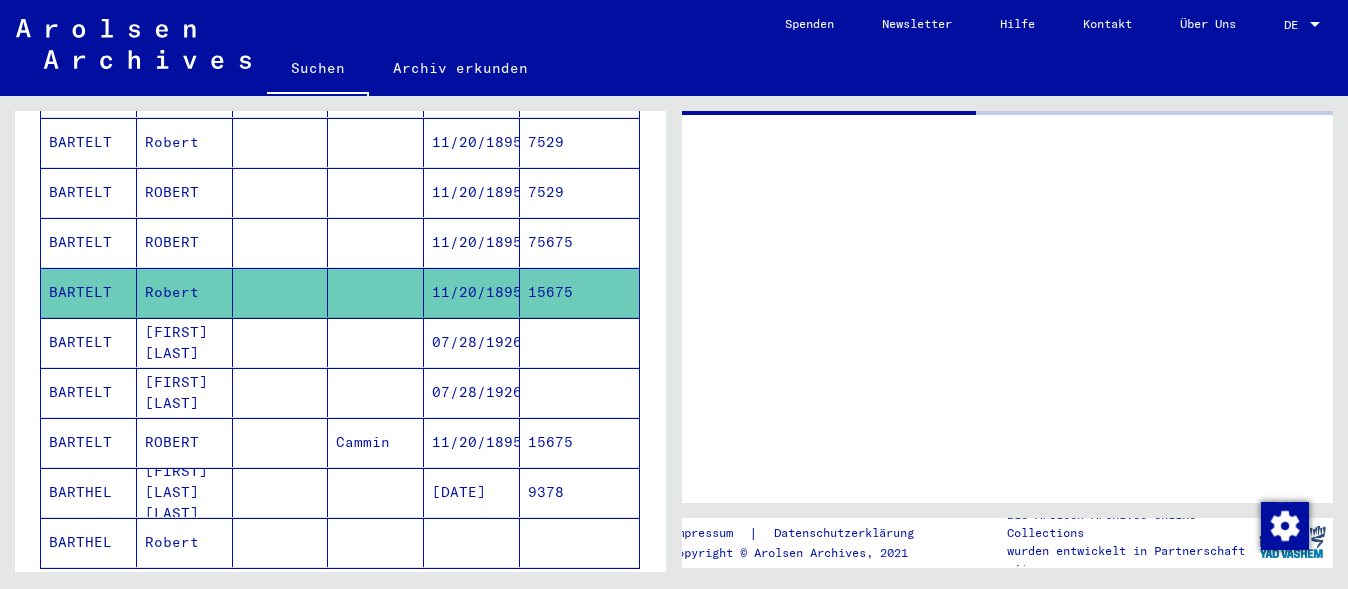 scroll, scrollTop: 0, scrollLeft: 0, axis: both 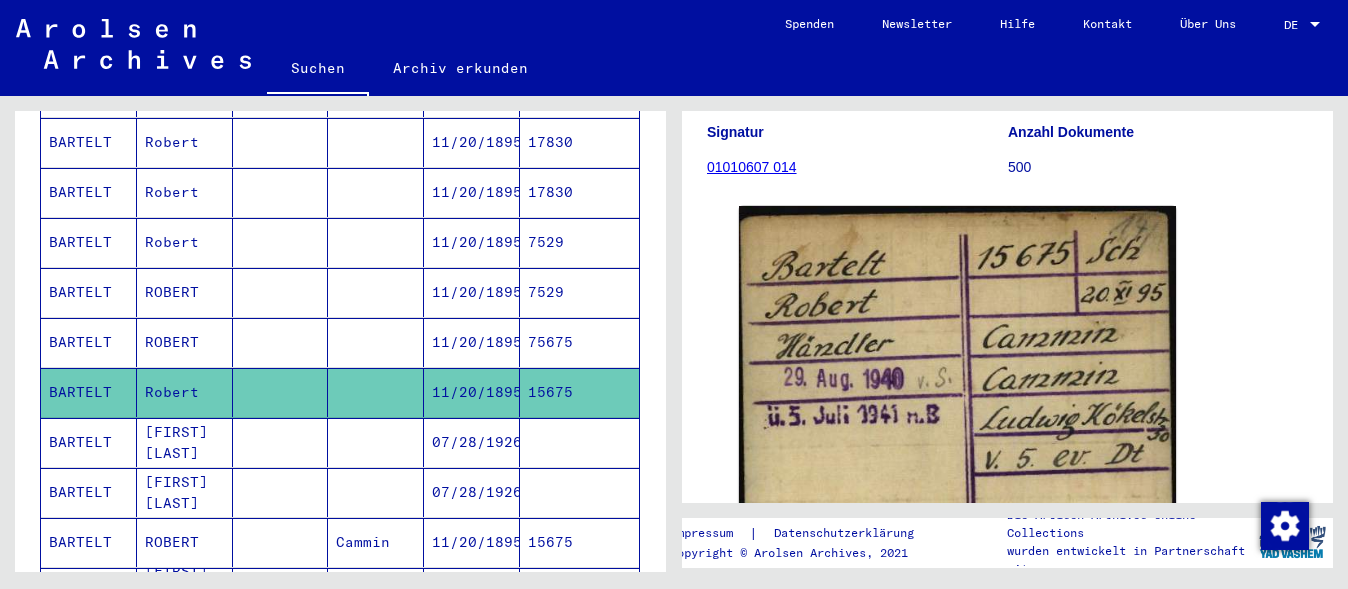 click on "11/20/1895" at bounding box center (472, 292) 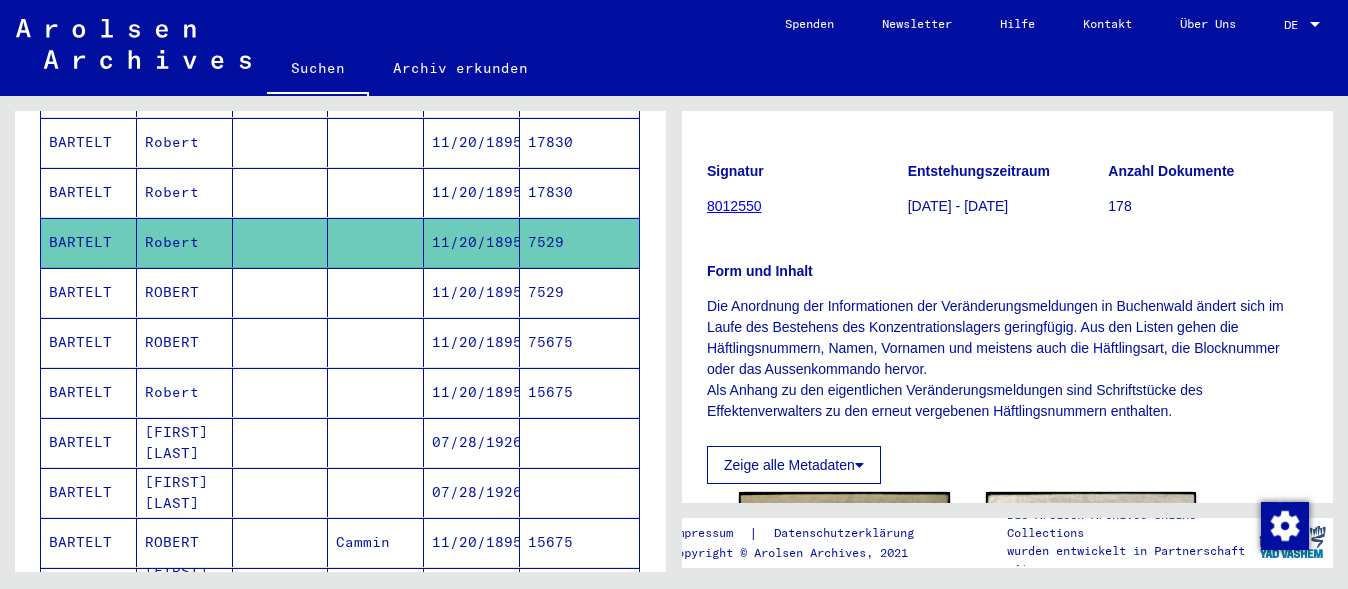 scroll, scrollTop: 300, scrollLeft: 0, axis: vertical 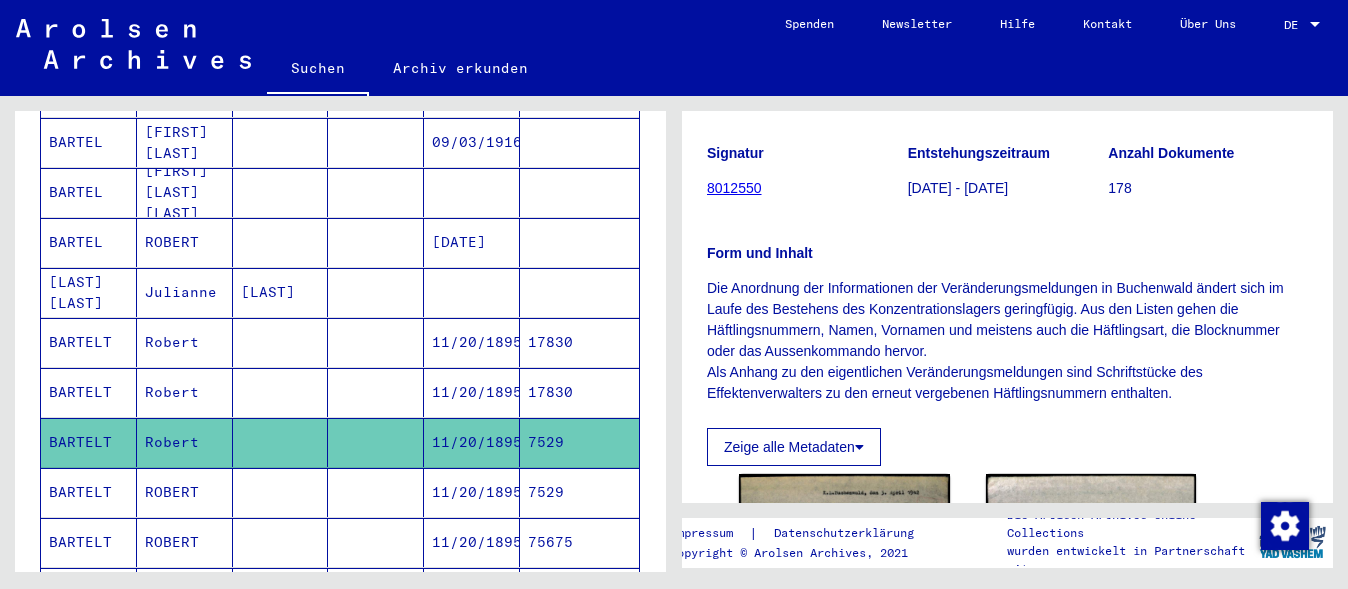 click on "11/20/1895" at bounding box center (472, 392) 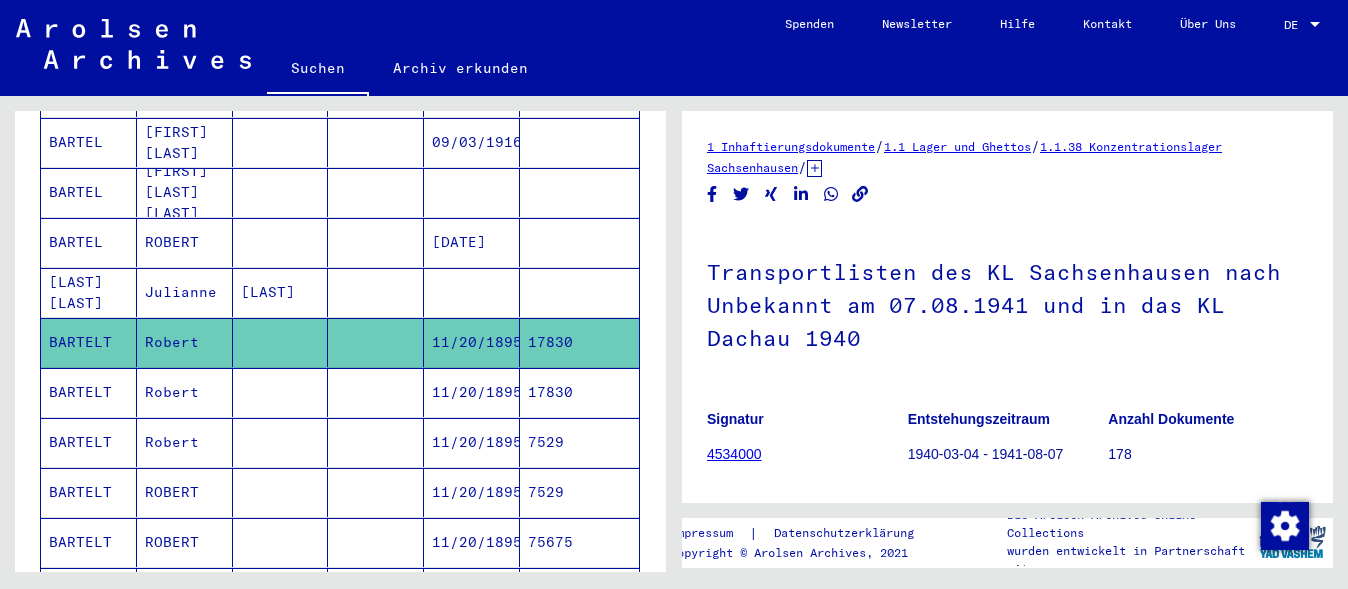scroll, scrollTop: 400, scrollLeft: 0, axis: vertical 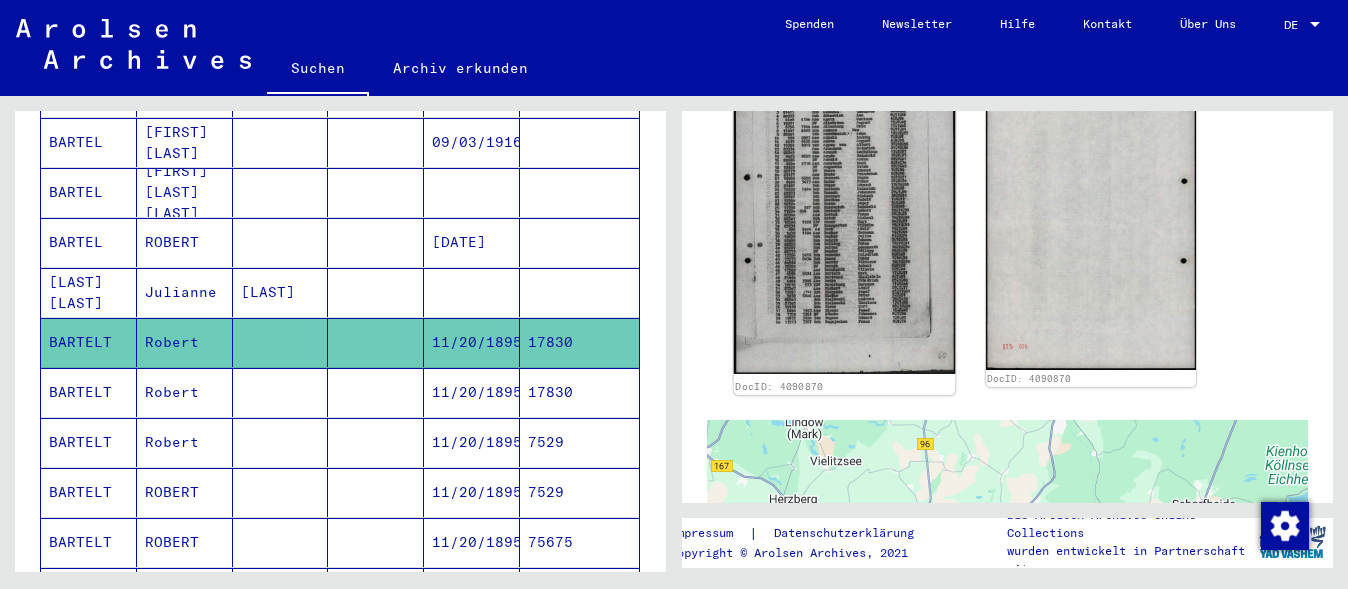 click 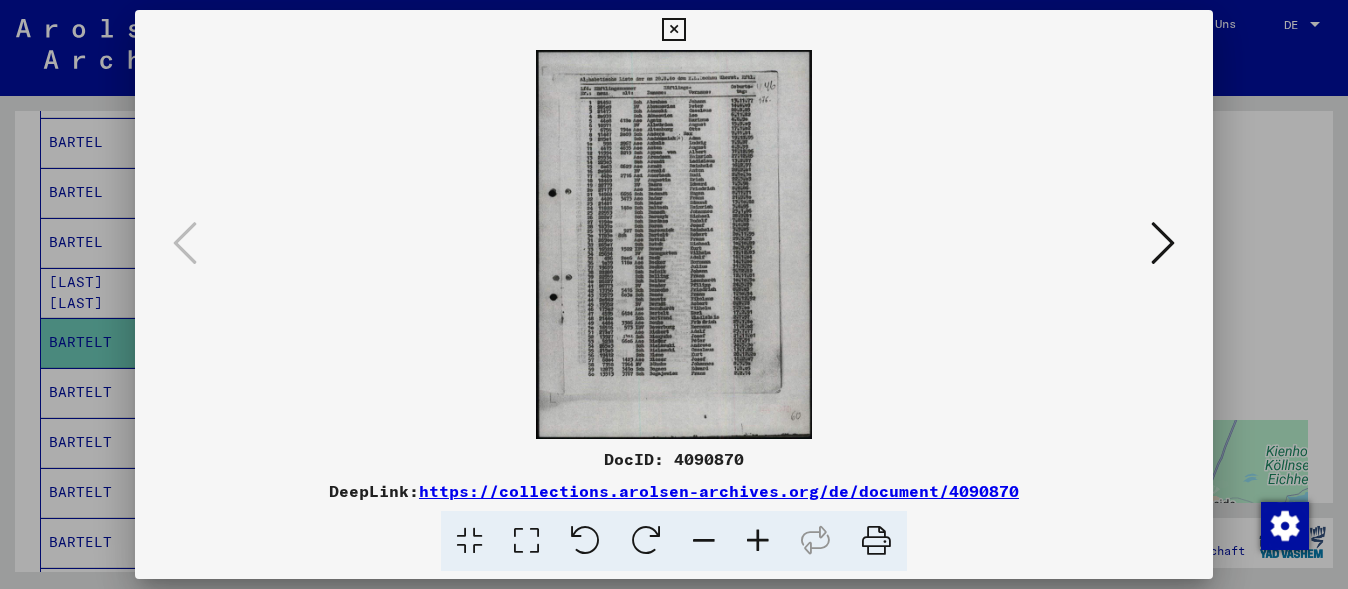 click at bounding box center [674, 294] 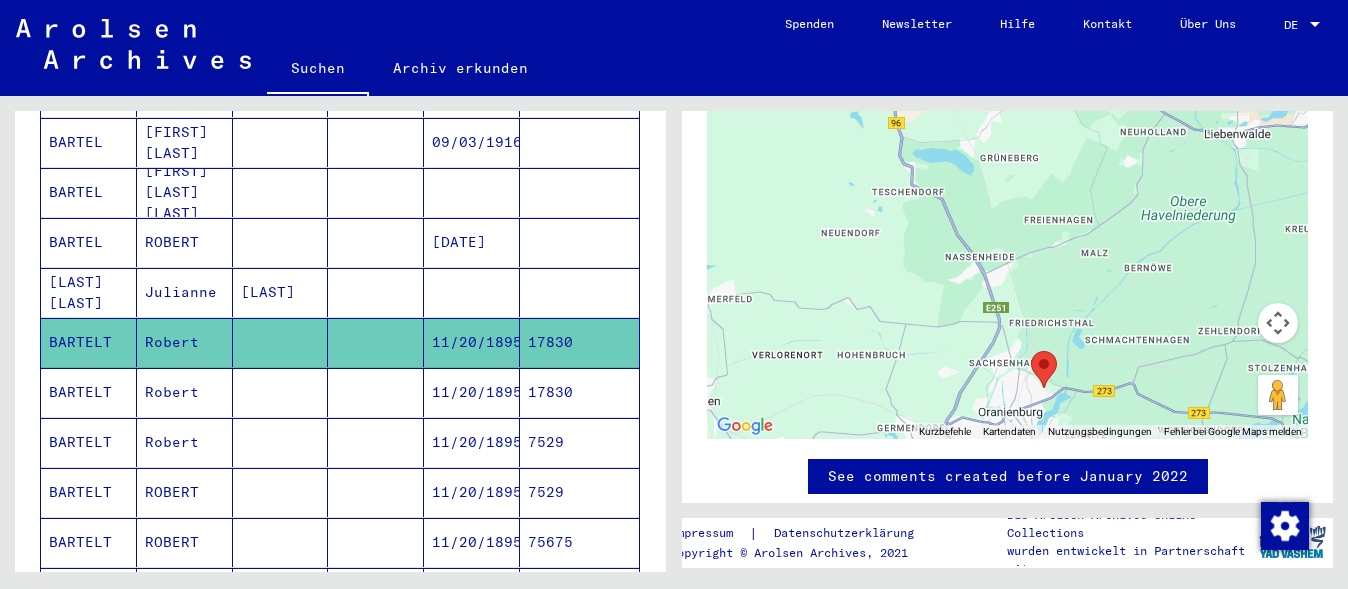 scroll, scrollTop: 1300, scrollLeft: 0, axis: vertical 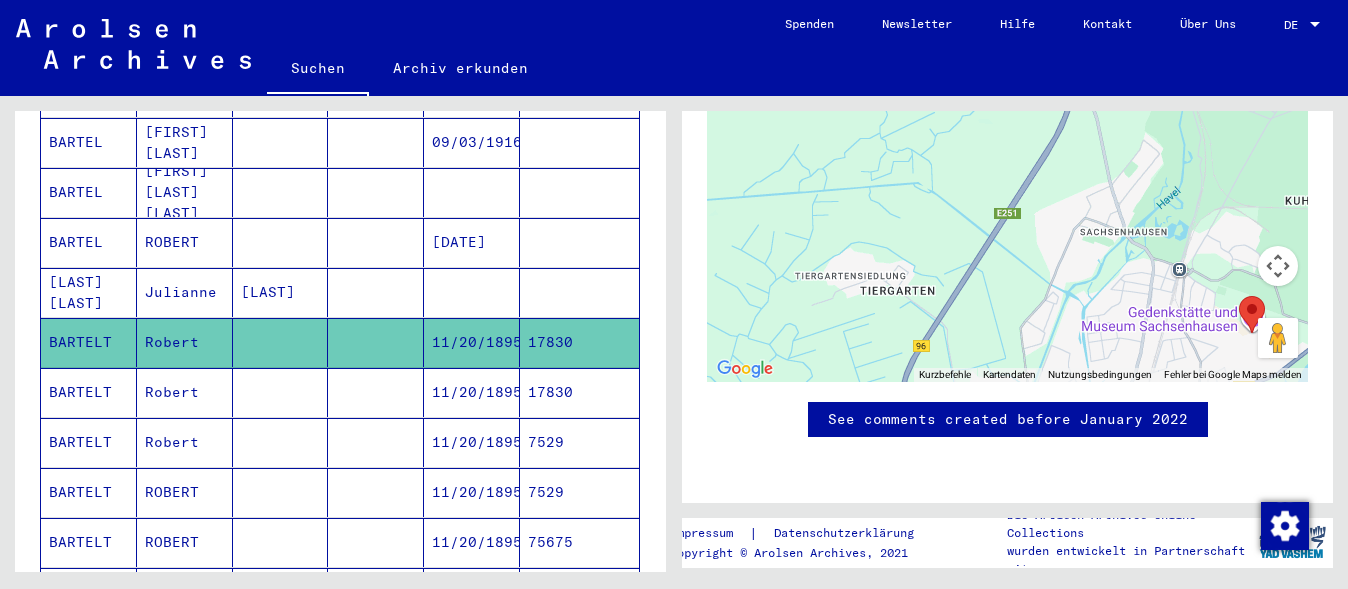 drag, startPoint x: 962, startPoint y: 234, endPoint x: 1076, endPoint y: 240, distance: 114.15778 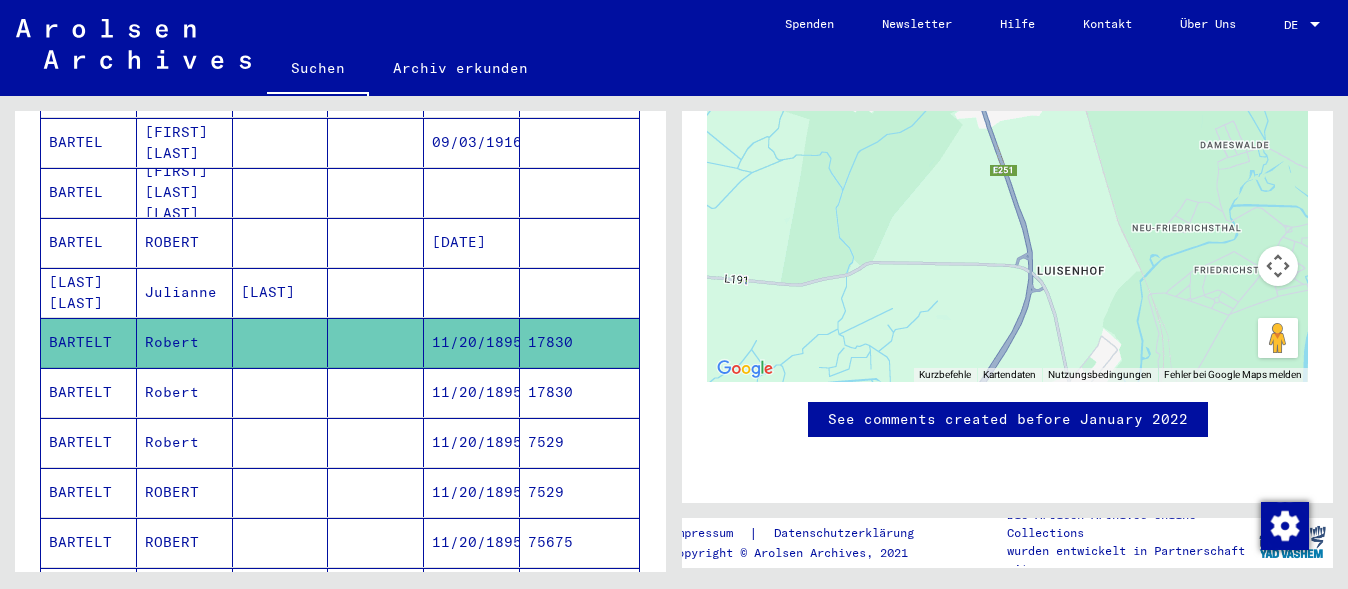 drag, startPoint x: 1017, startPoint y: 175, endPoint x: 975, endPoint y: 374, distance: 203.38388 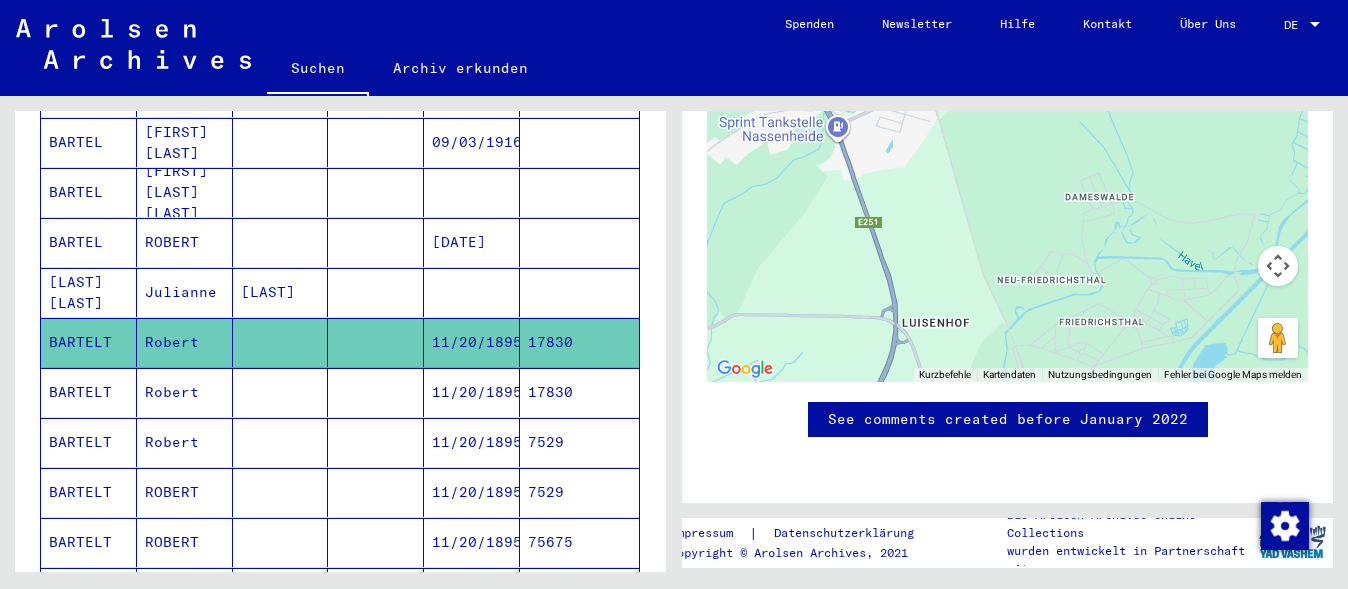 drag, startPoint x: 1124, startPoint y: 243, endPoint x: 986, endPoint y: 295, distance: 147.47203 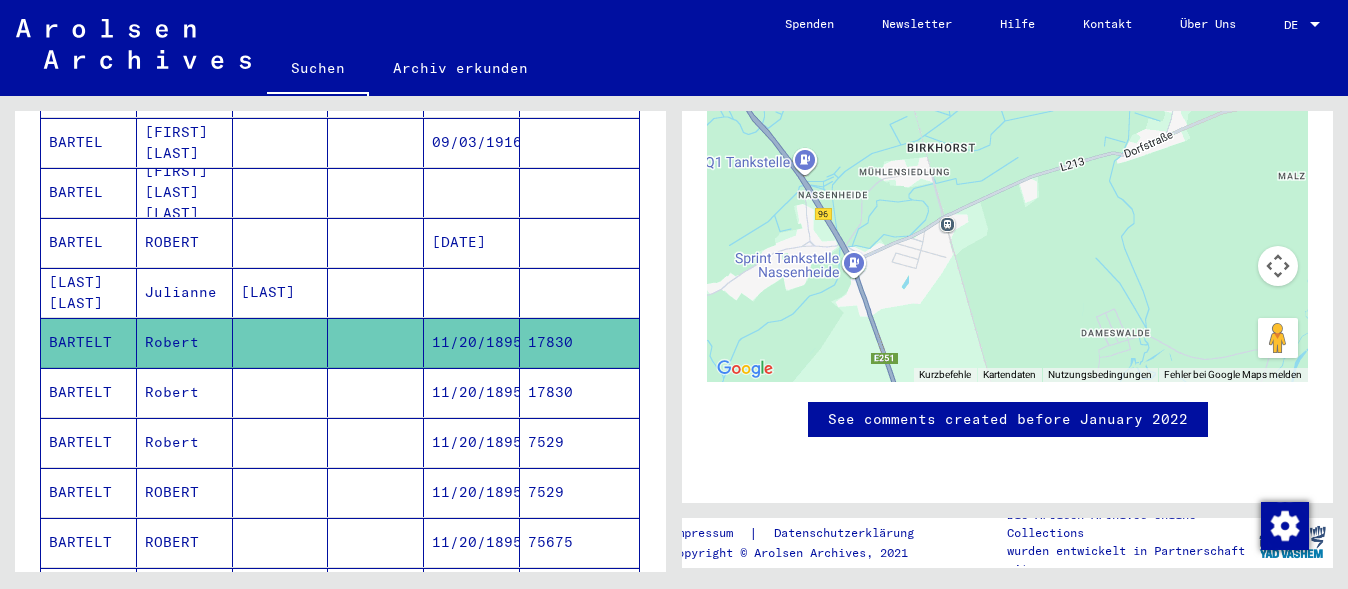 drag, startPoint x: 955, startPoint y: 201, endPoint x: 969, endPoint y: 344, distance: 143.68369 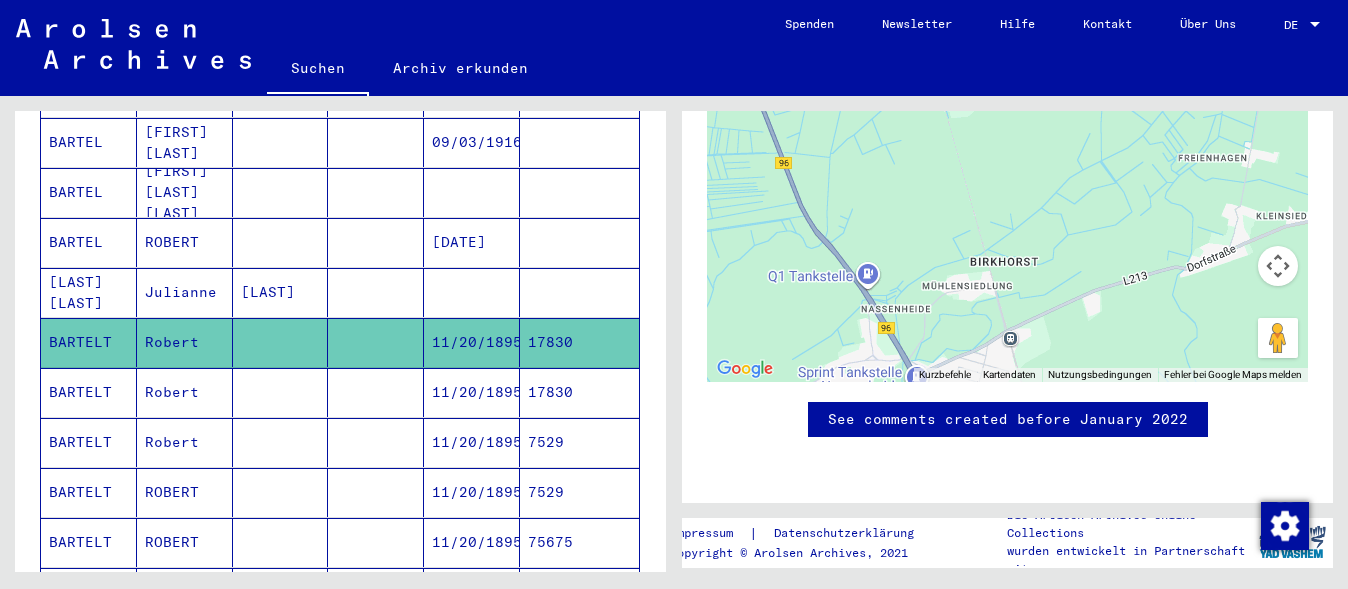 drag, startPoint x: 916, startPoint y: 186, endPoint x: 979, endPoint y: 302, distance: 132.00378 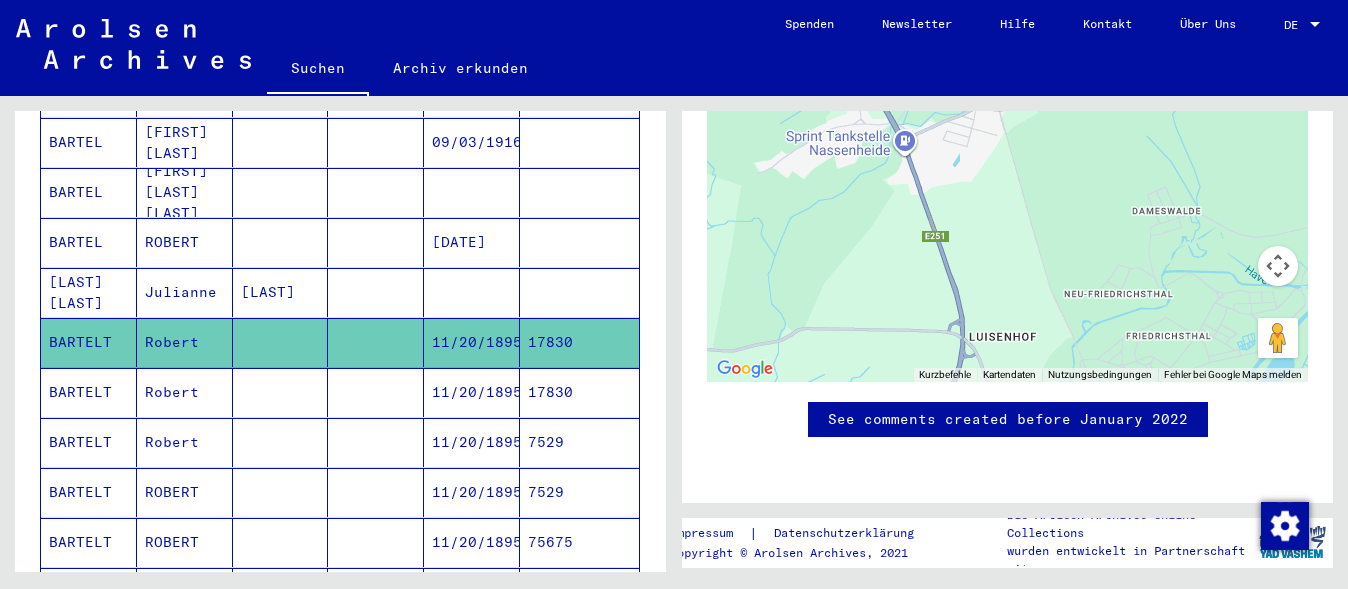 drag, startPoint x: 929, startPoint y: 163, endPoint x: 917, endPoint y: -71, distance: 234.3075 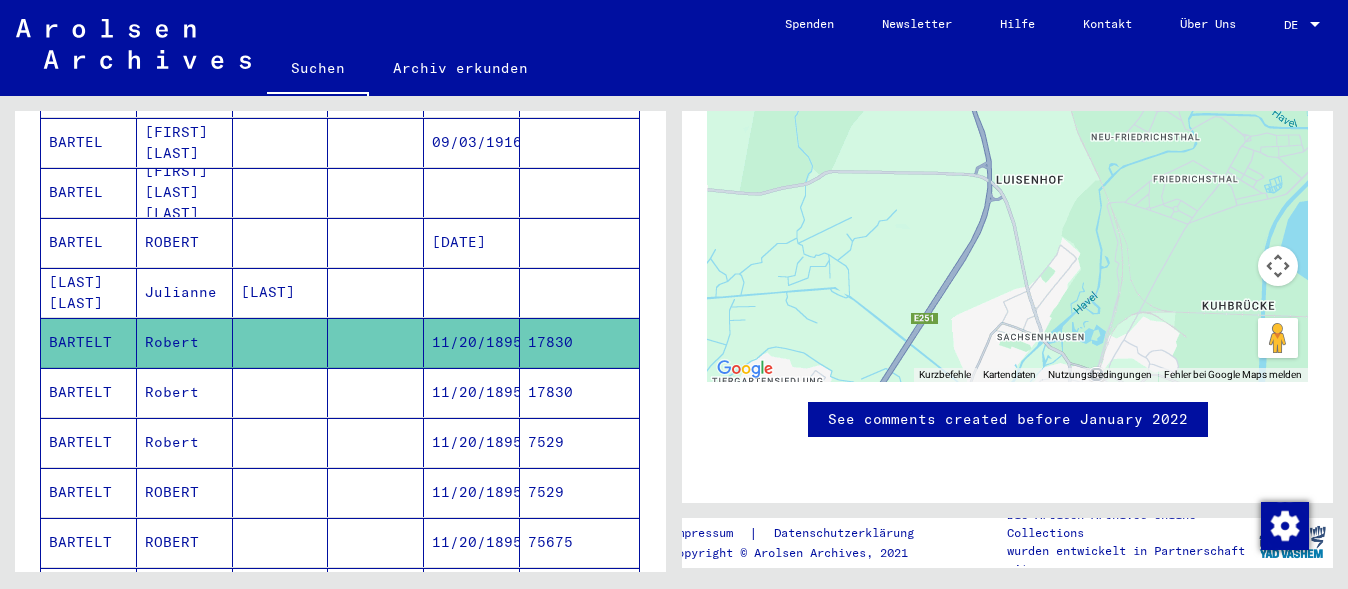 drag, startPoint x: 1056, startPoint y: 197, endPoint x: 1060, endPoint y: 83, distance: 114.07015 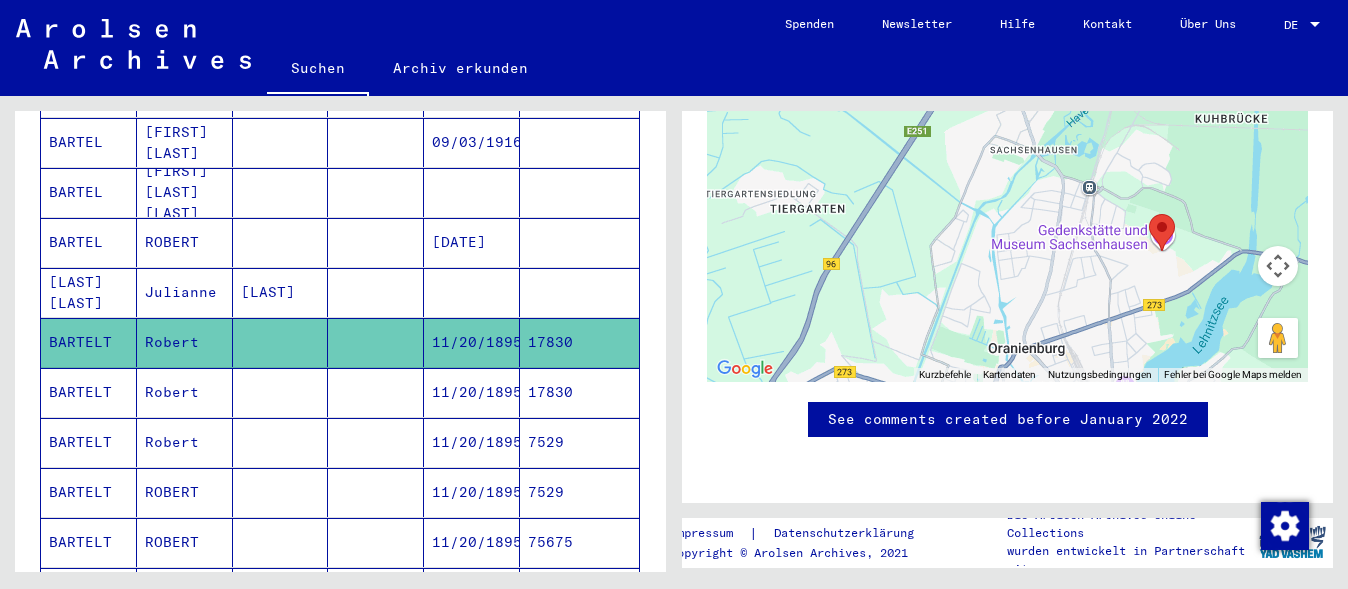 drag, startPoint x: 1040, startPoint y: 231, endPoint x: 1030, endPoint y: 50, distance: 181.27603 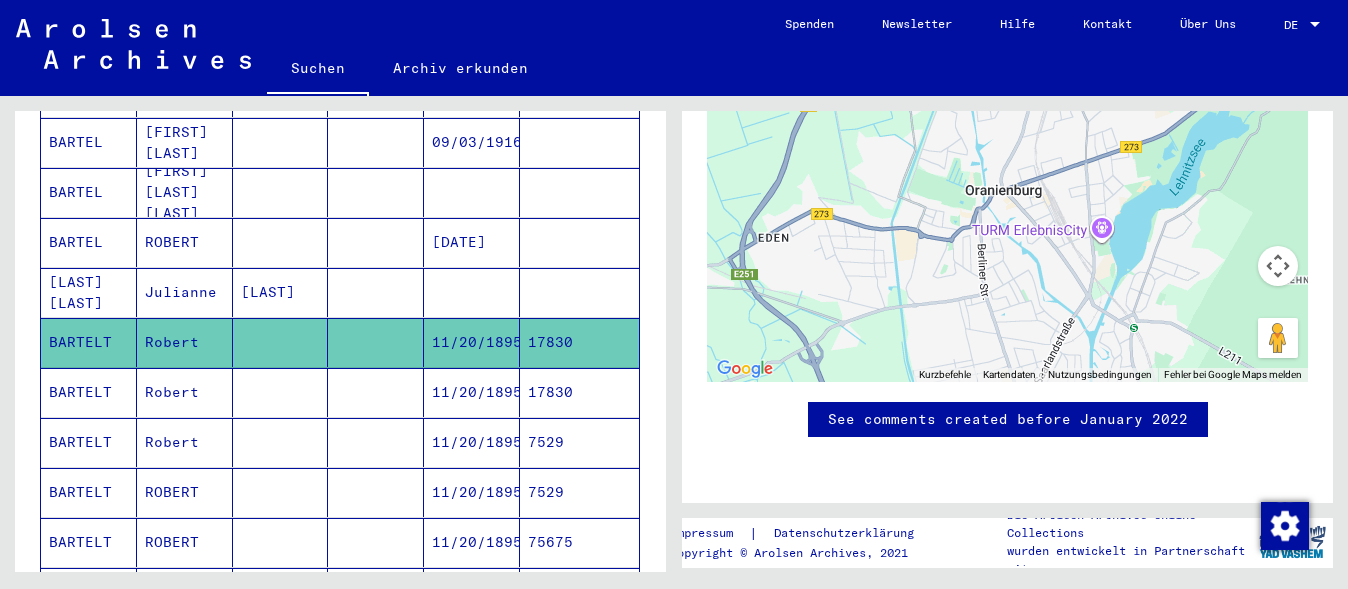 drag, startPoint x: 1015, startPoint y: 225, endPoint x: 987, endPoint y: 45, distance: 182.16476 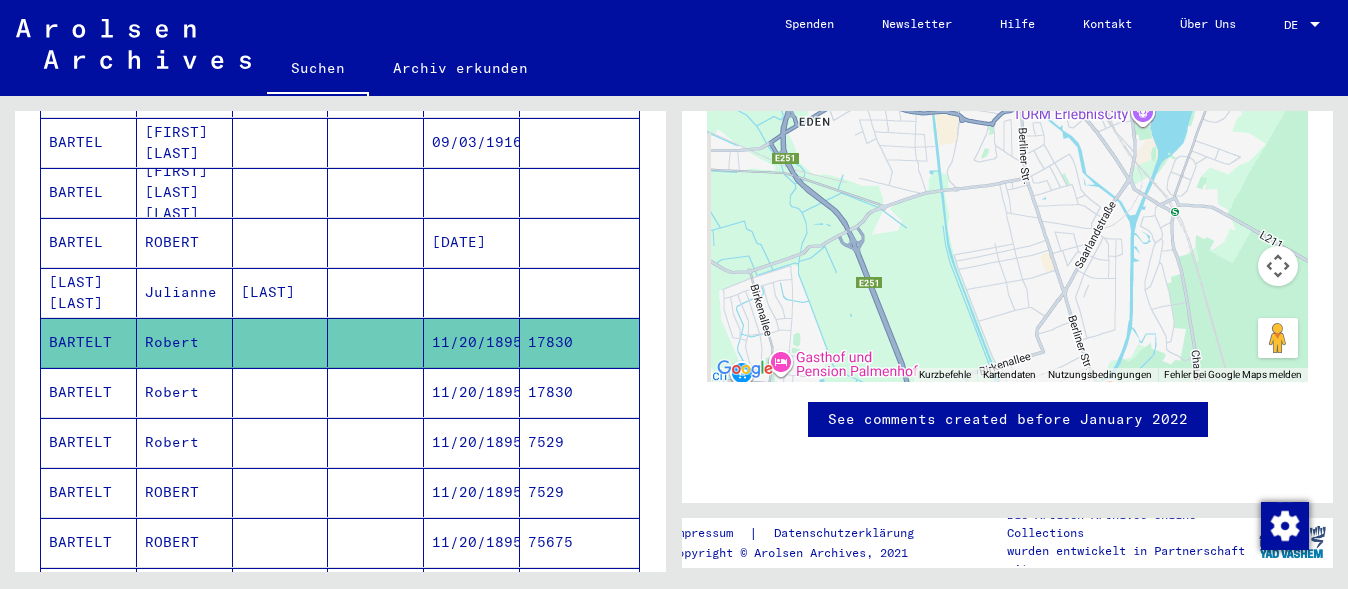 drag, startPoint x: 979, startPoint y: 194, endPoint x: 1028, endPoint y: 96, distance: 109.56733 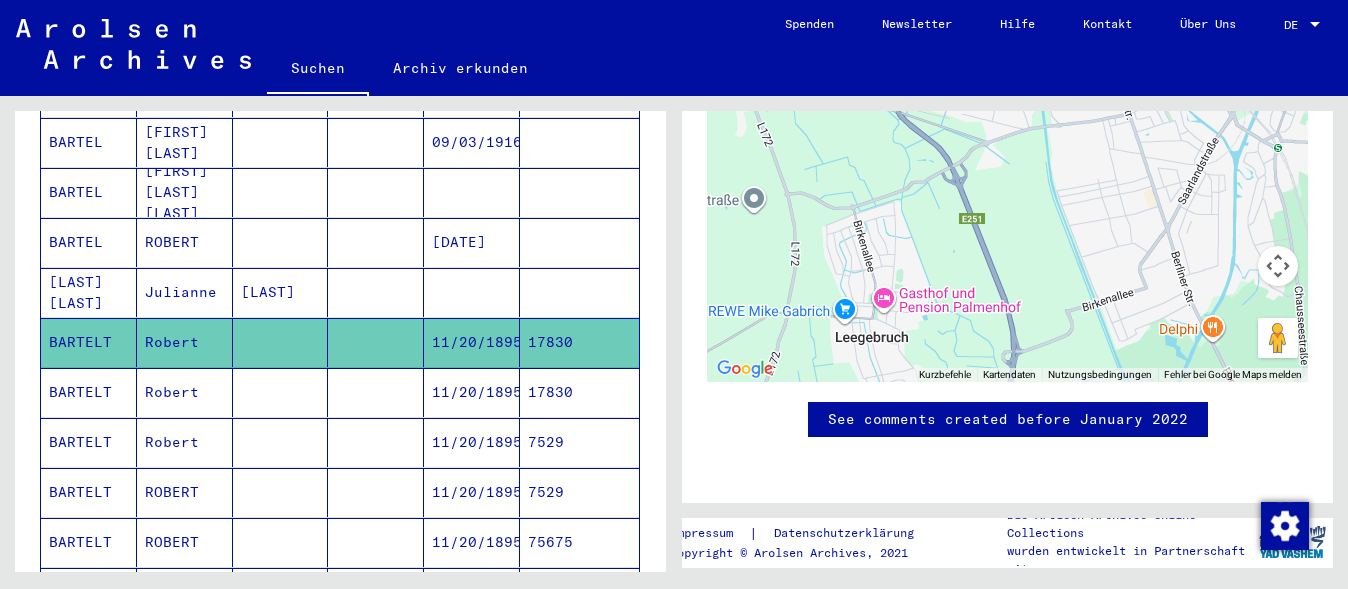 drag, startPoint x: 934, startPoint y: 196, endPoint x: 1037, endPoint y: 130, distance: 122.33152 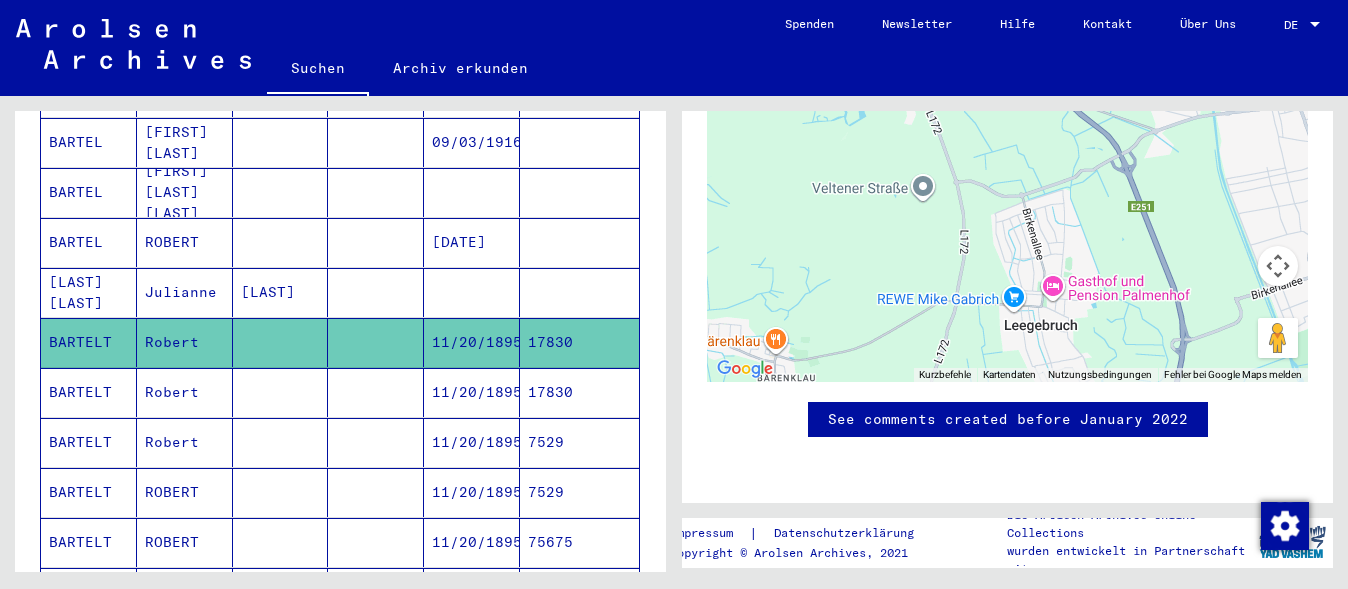 drag, startPoint x: 895, startPoint y: 166, endPoint x: 1049, endPoint y: 157, distance: 154.26276 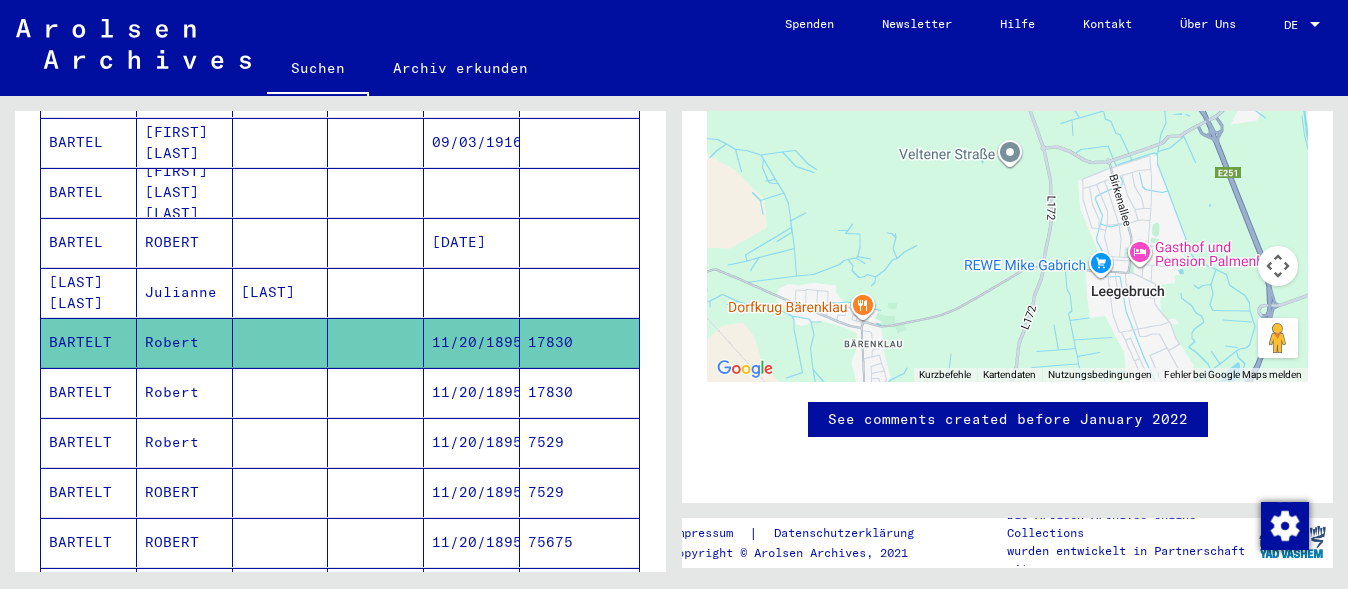 drag, startPoint x: 954, startPoint y: 205, endPoint x: 1051, endPoint y: 163, distance: 105.702415 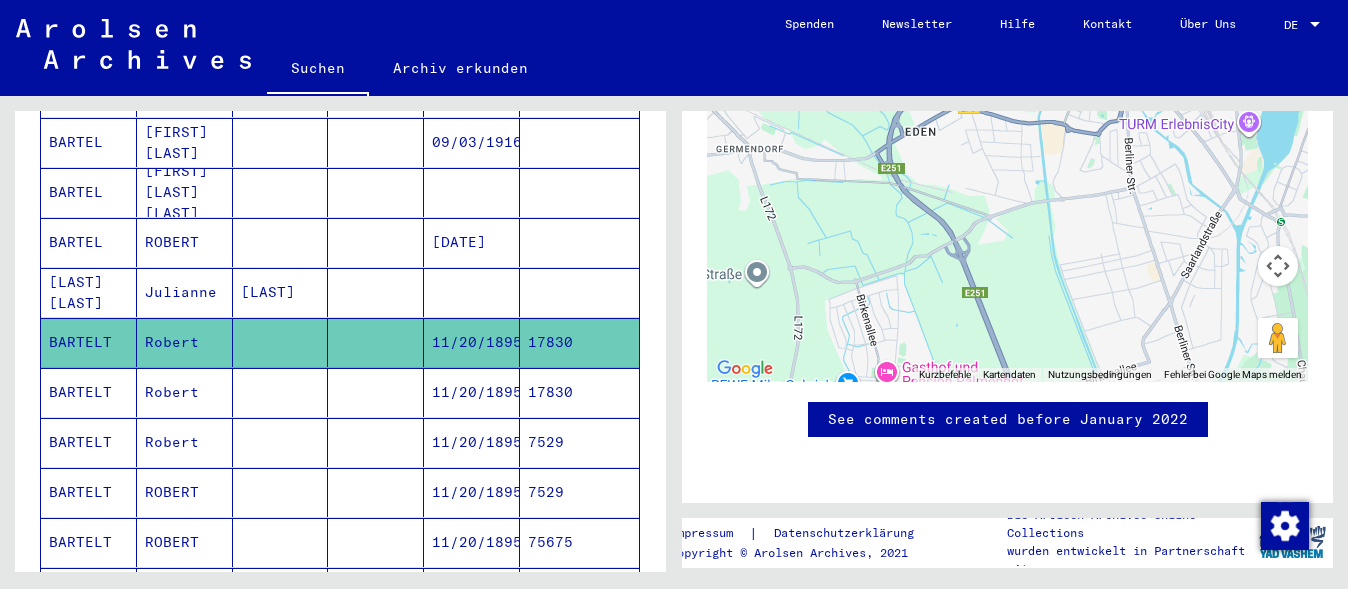 drag, startPoint x: 1093, startPoint y: 146, endPoint x: 839, endPoint y: 269, distance: 282.21445 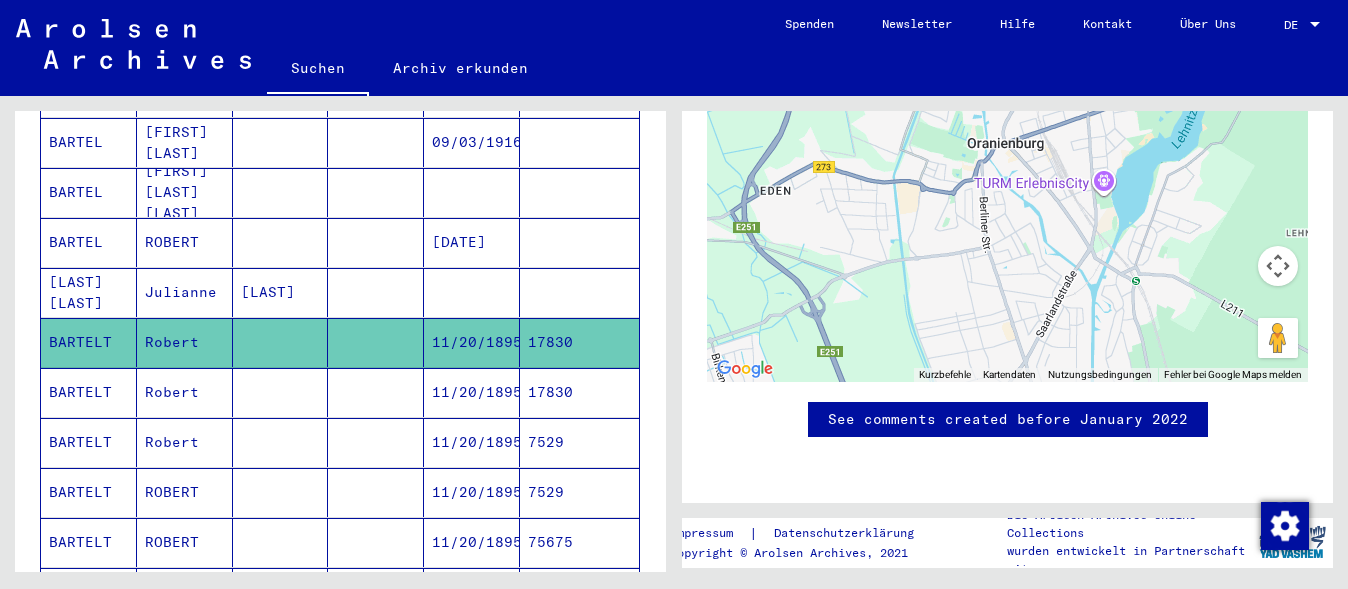 drag, startPoint x: 1085, startPoint y: 175, endPoint x: 956, endPoint y: 237, distance: 143.12582 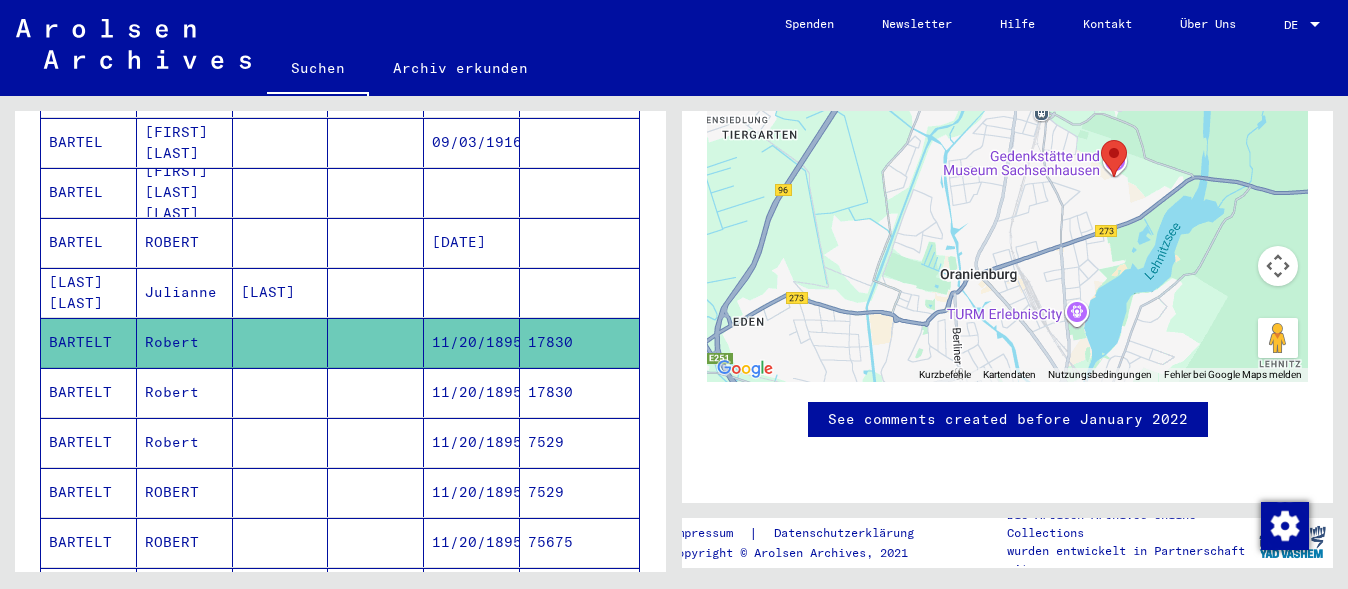 drag, startPoint x: 990, startPoint y: 181, endPoint x: 998, endPoint y: 301, distance: 120.26637 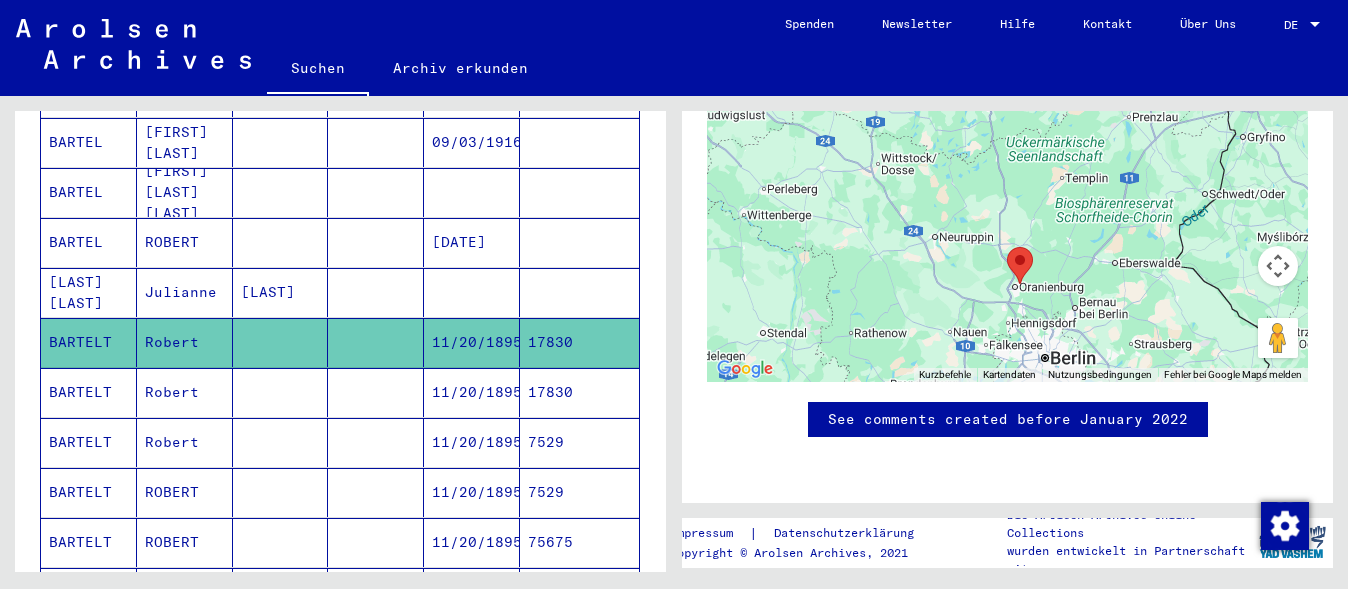 scroll, scrollTop: 0, scrollLeft: 0, axis: both 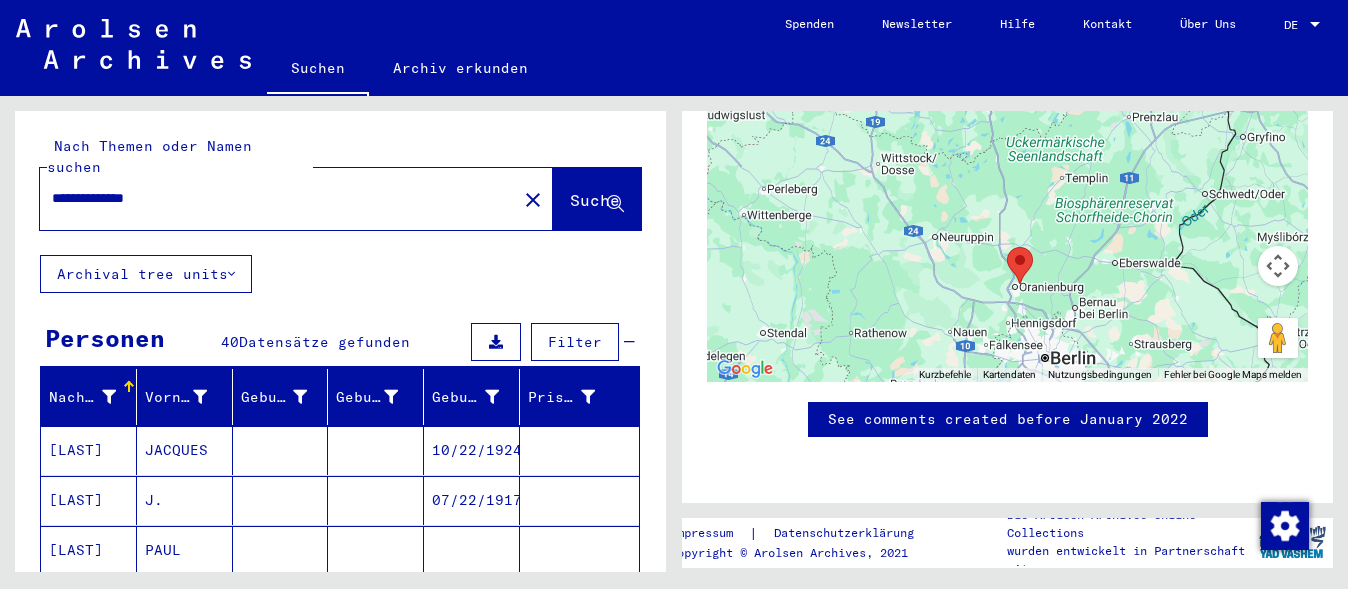 click on "**********" at bounding box center (278, 198) 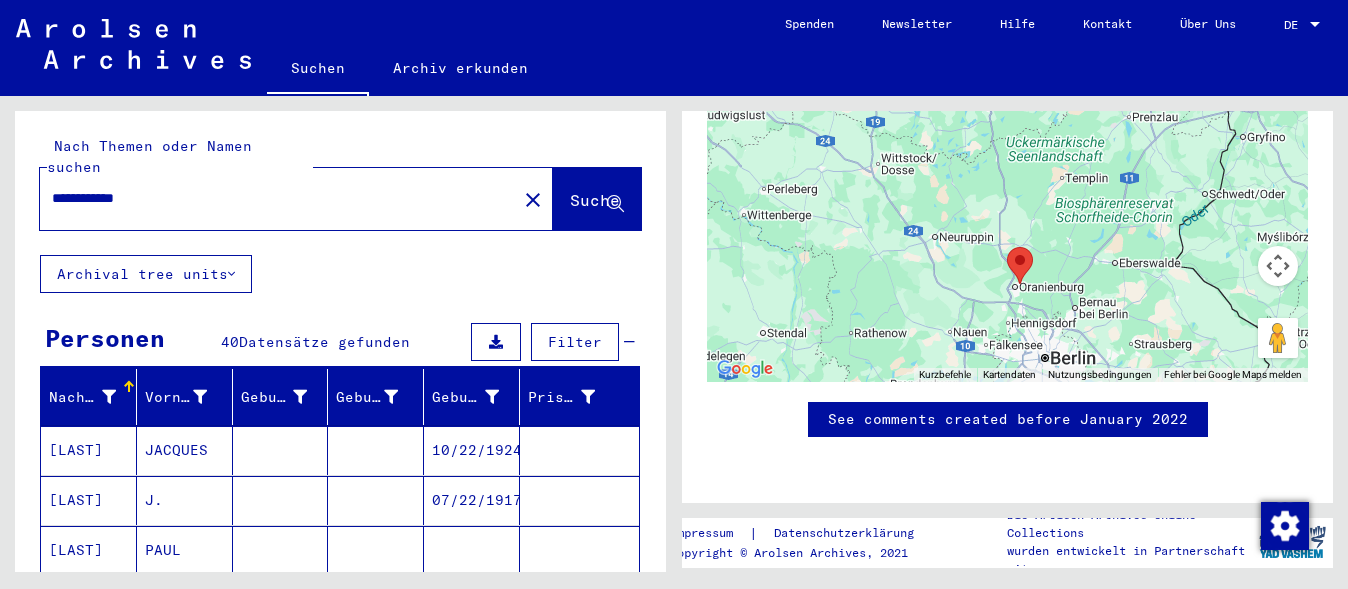 click on "**********" at bounding box center (278, 198) 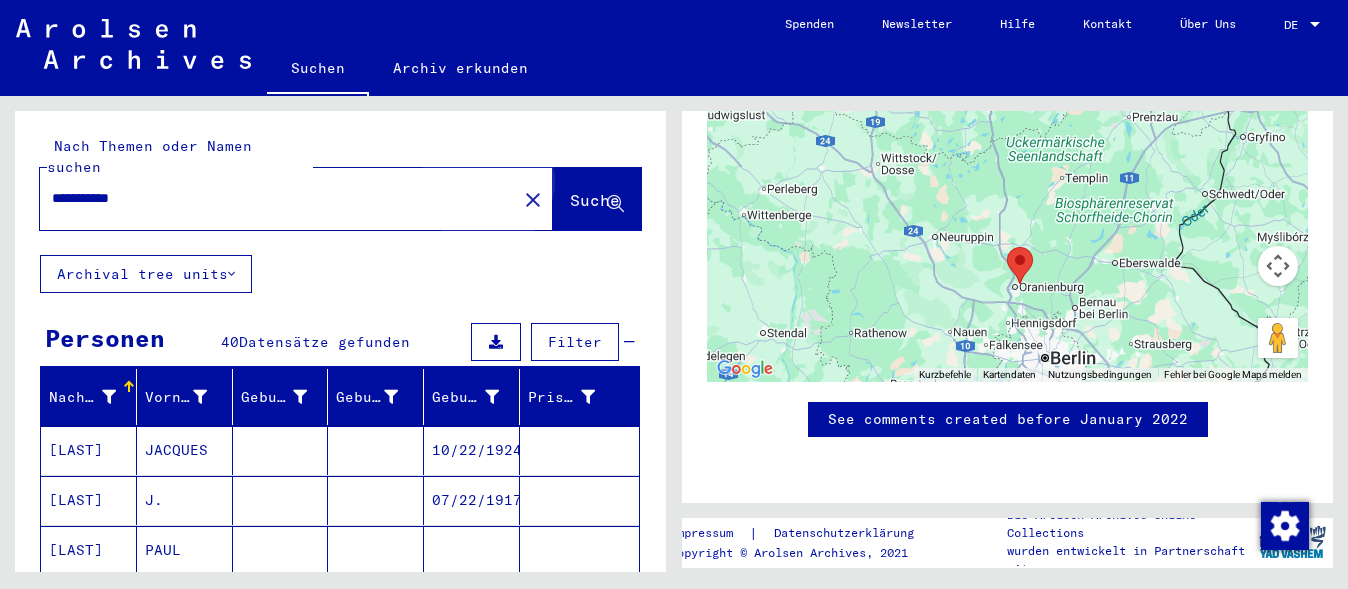 click on "Suche" 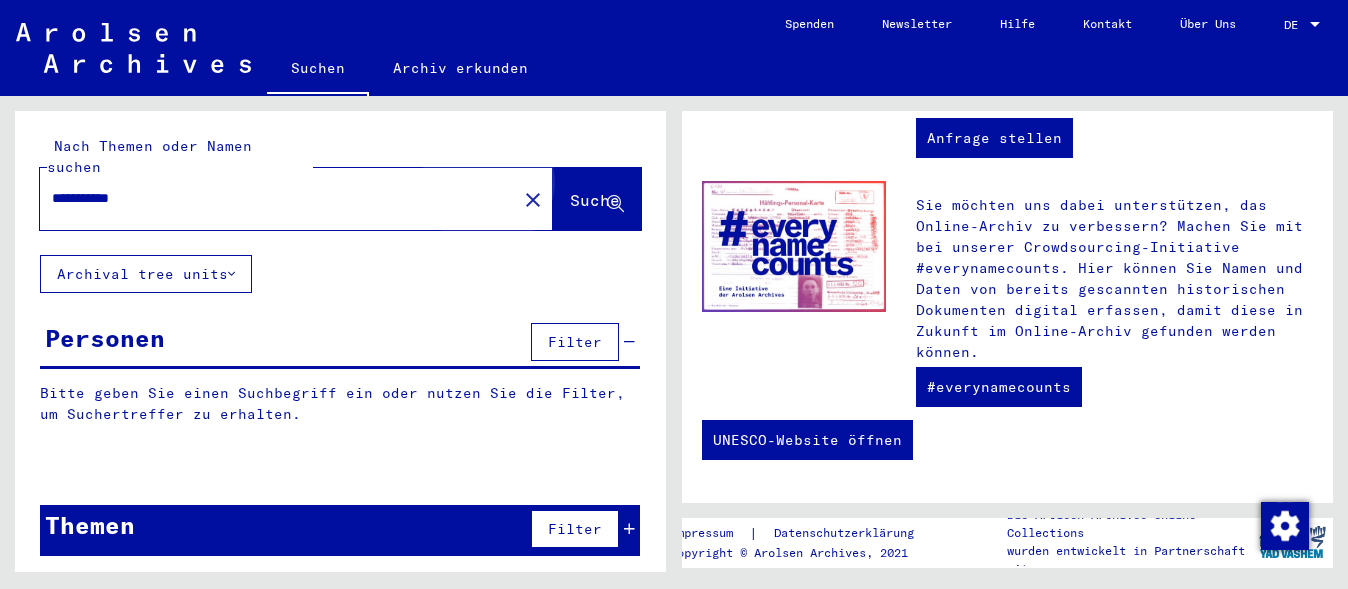 scroll, scrollTop: 0, scrollLeft: 0, axis: both 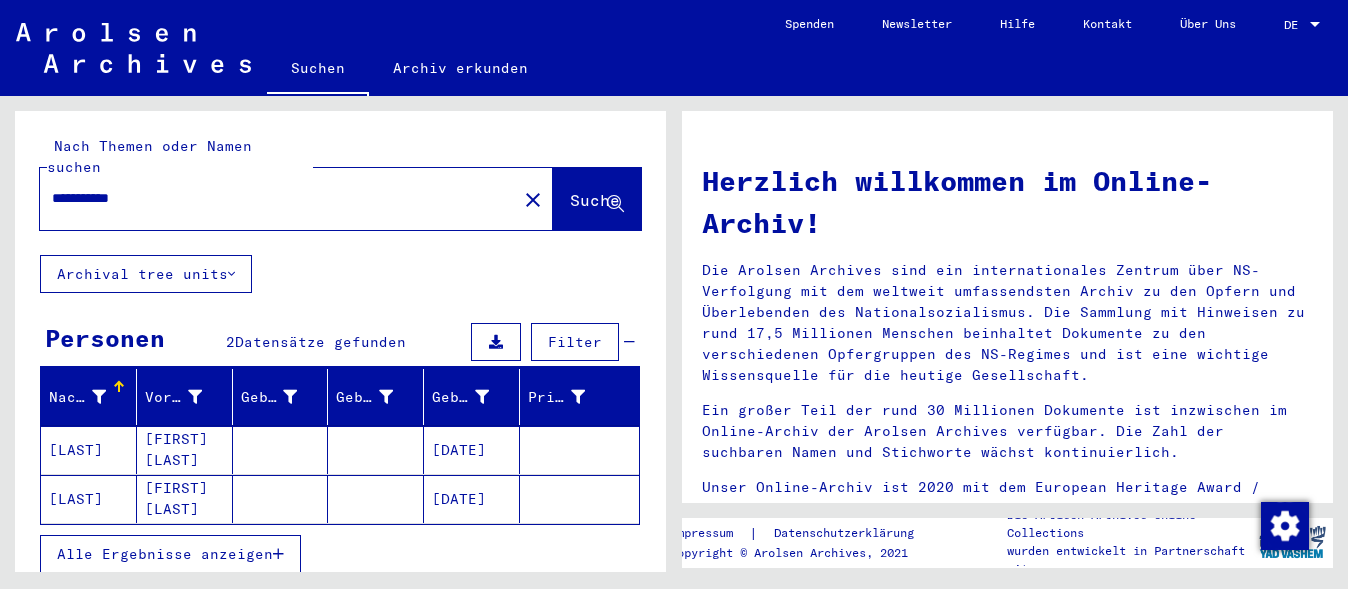 click on "[DATE]" at bounding box center (472, 499) 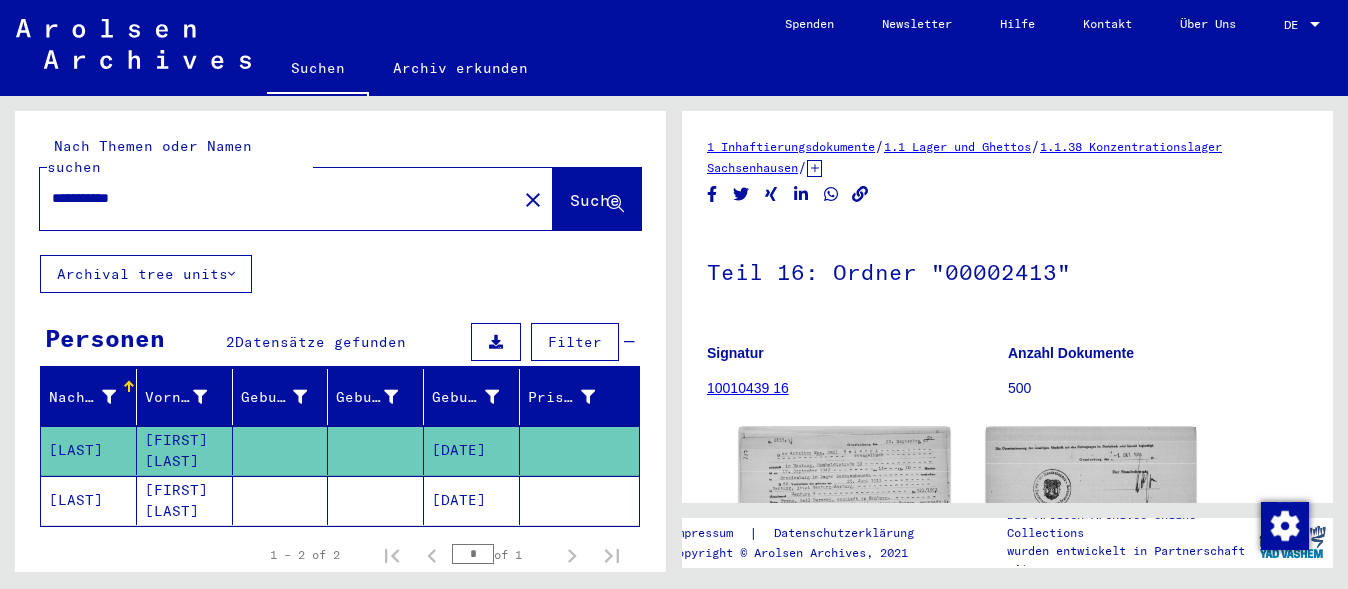scroll, scrollTop: 0, scrollLeft: 0, axis: both 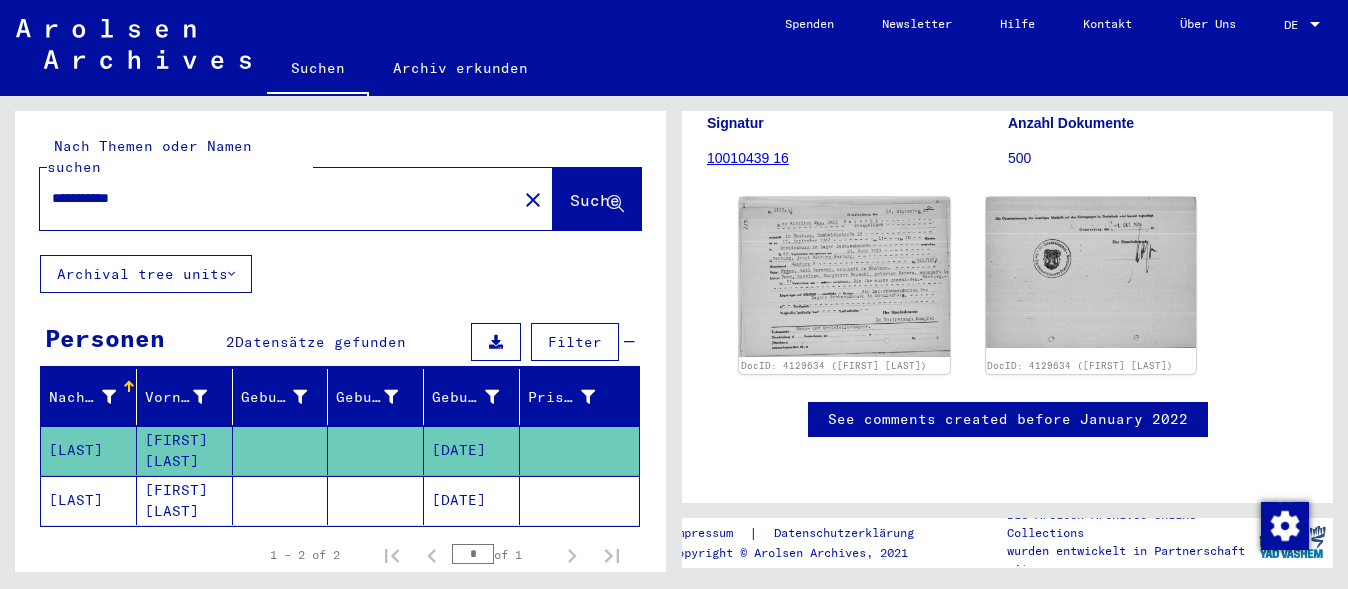 click on "[DATE]" 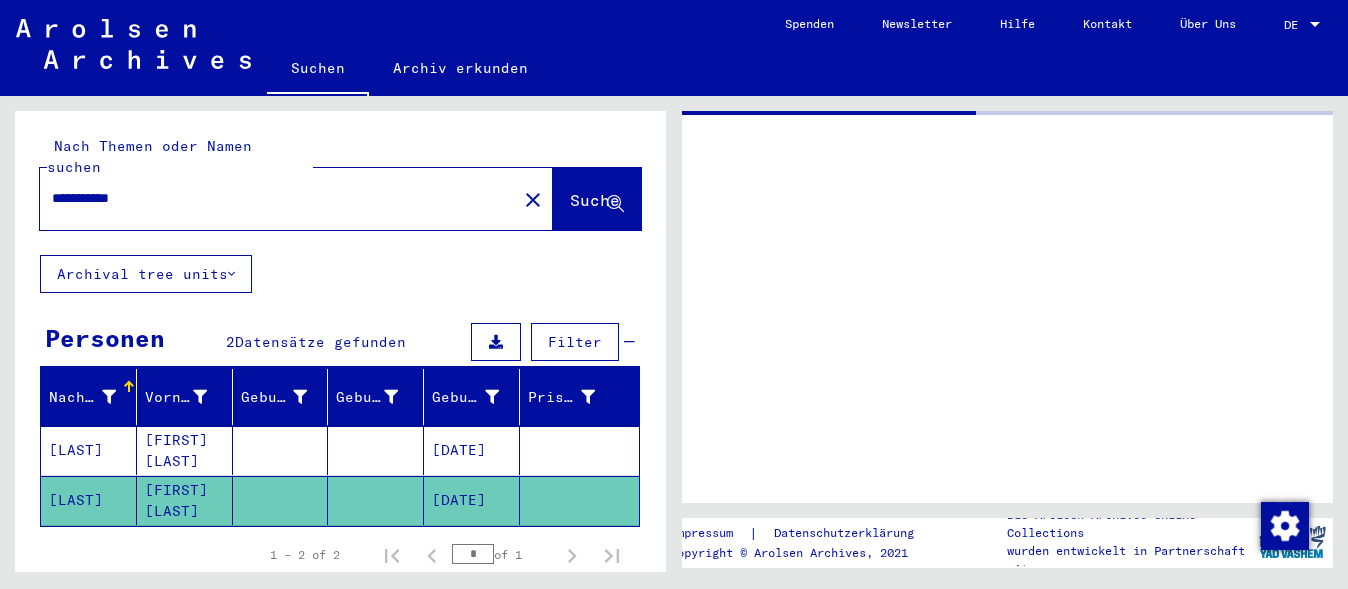 scroll, scrollTop: 0, scrollLeft: 0, axis: both 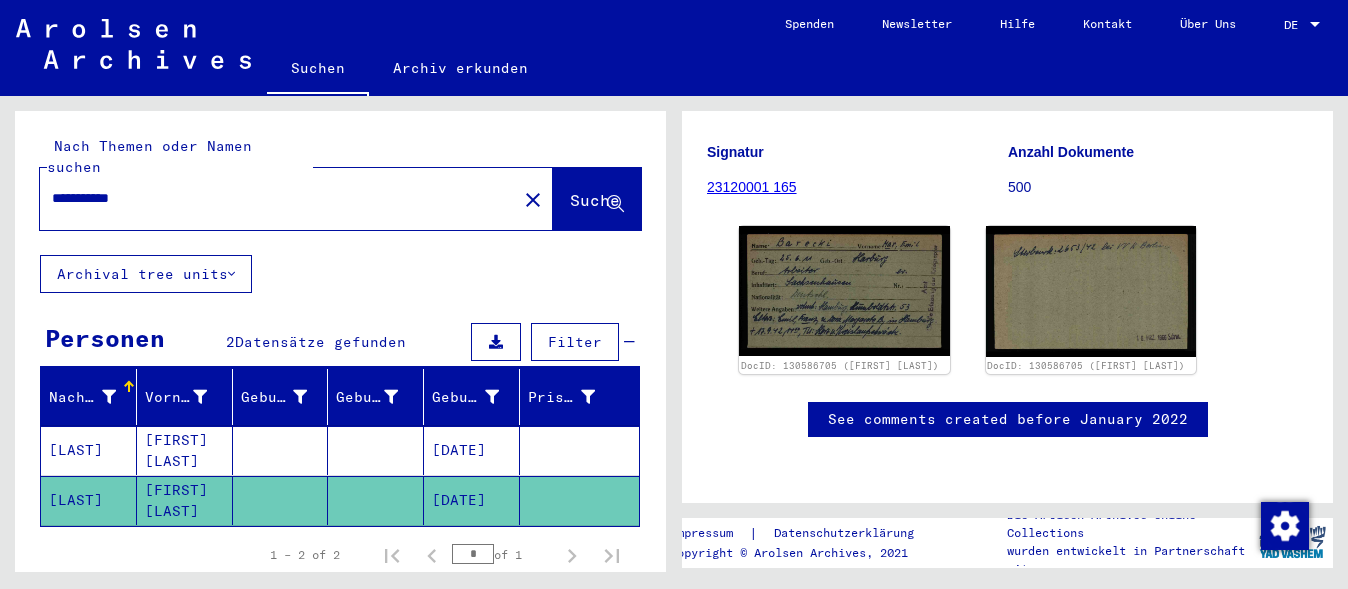 click on "**********" at bounding box center [278, 198] 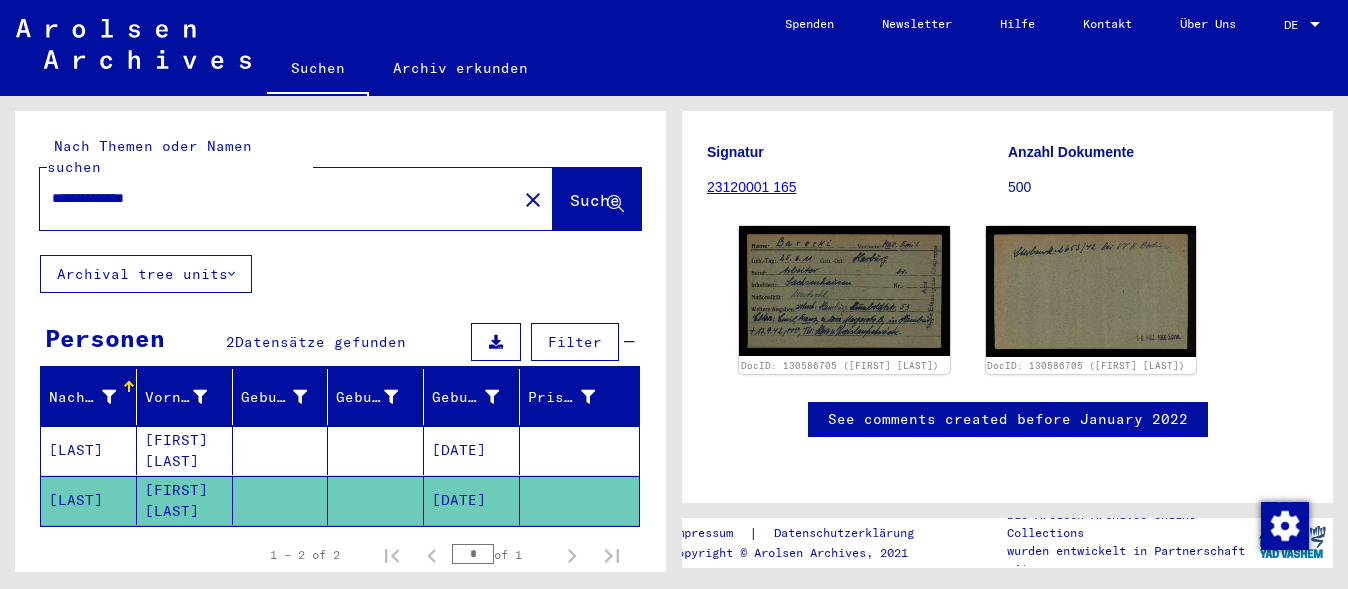 type on "**********" 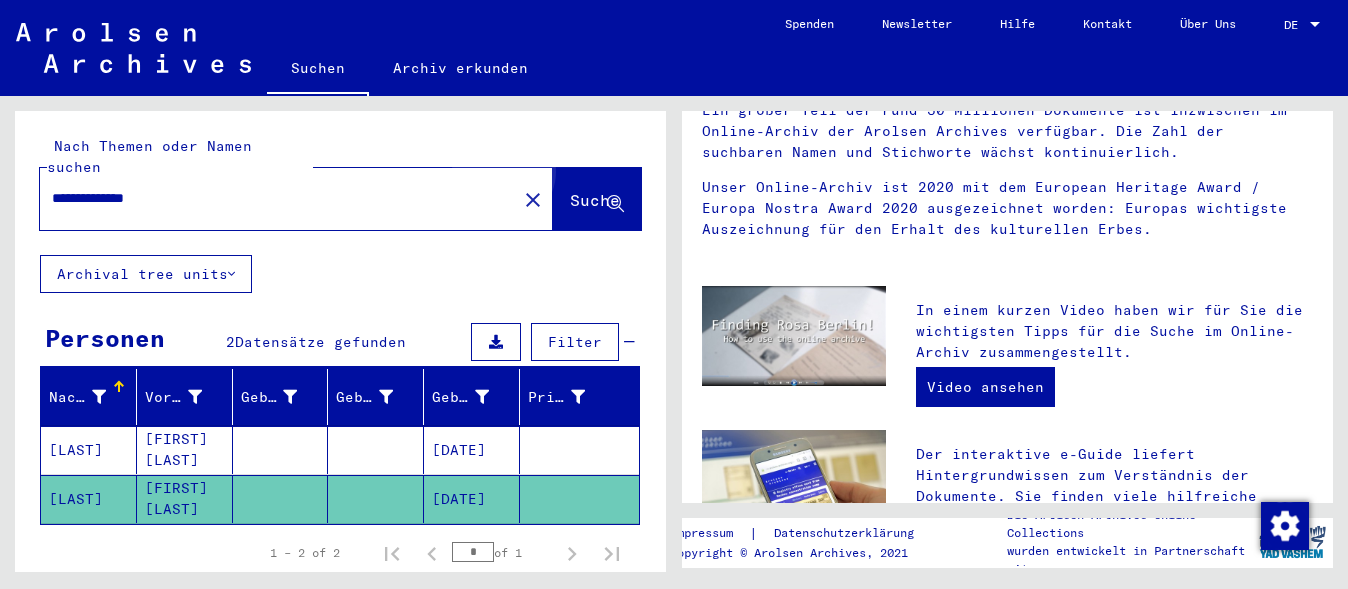 scroll, scrollTop: 0, scrollLeft: 0, axis: both 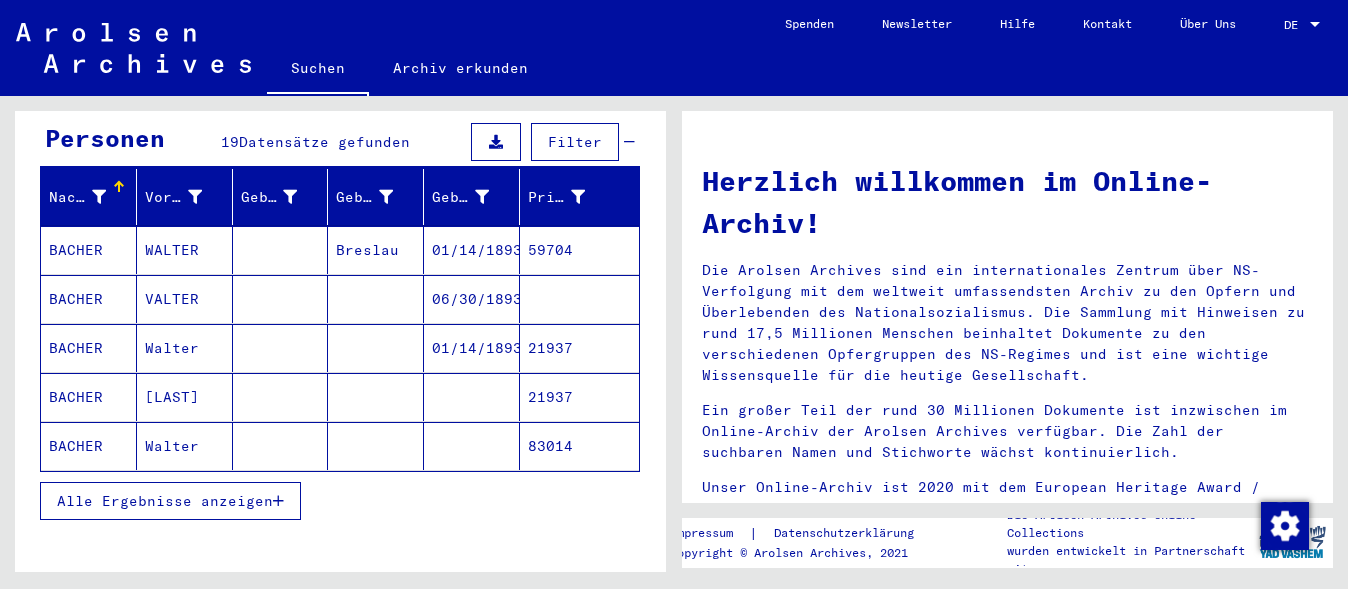 click on "21937" at bounding box center [579, 397] 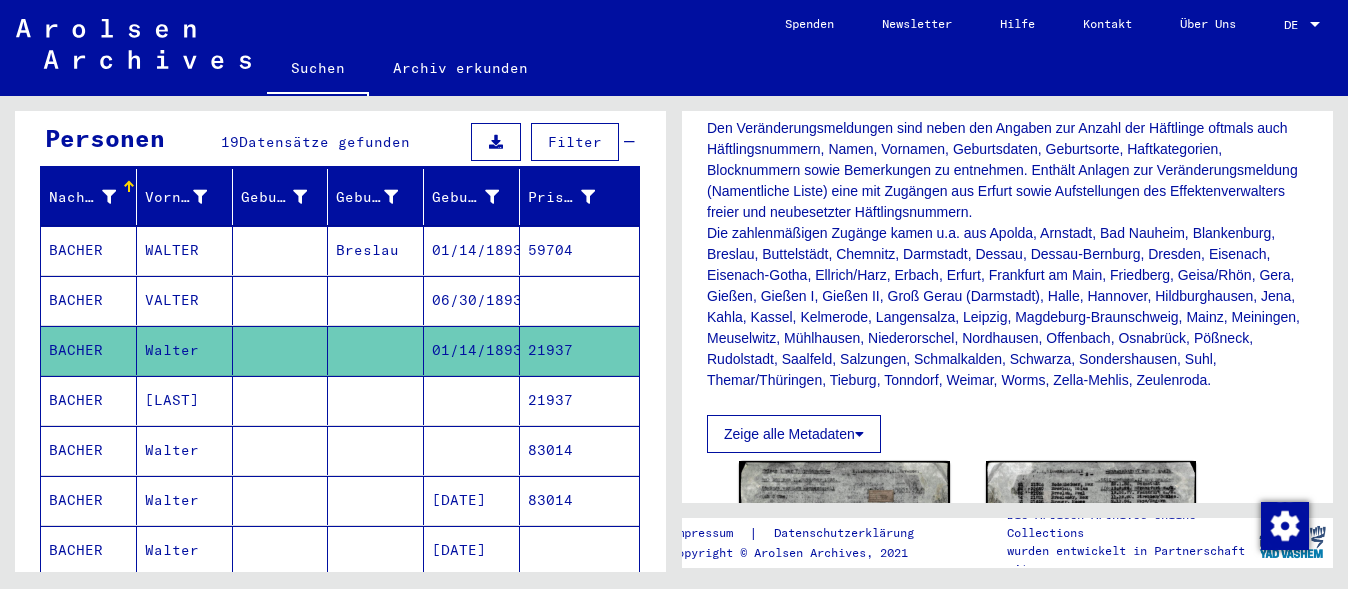 scroll, scrollTop: 400, scrollLeft: 0, axis: vertical 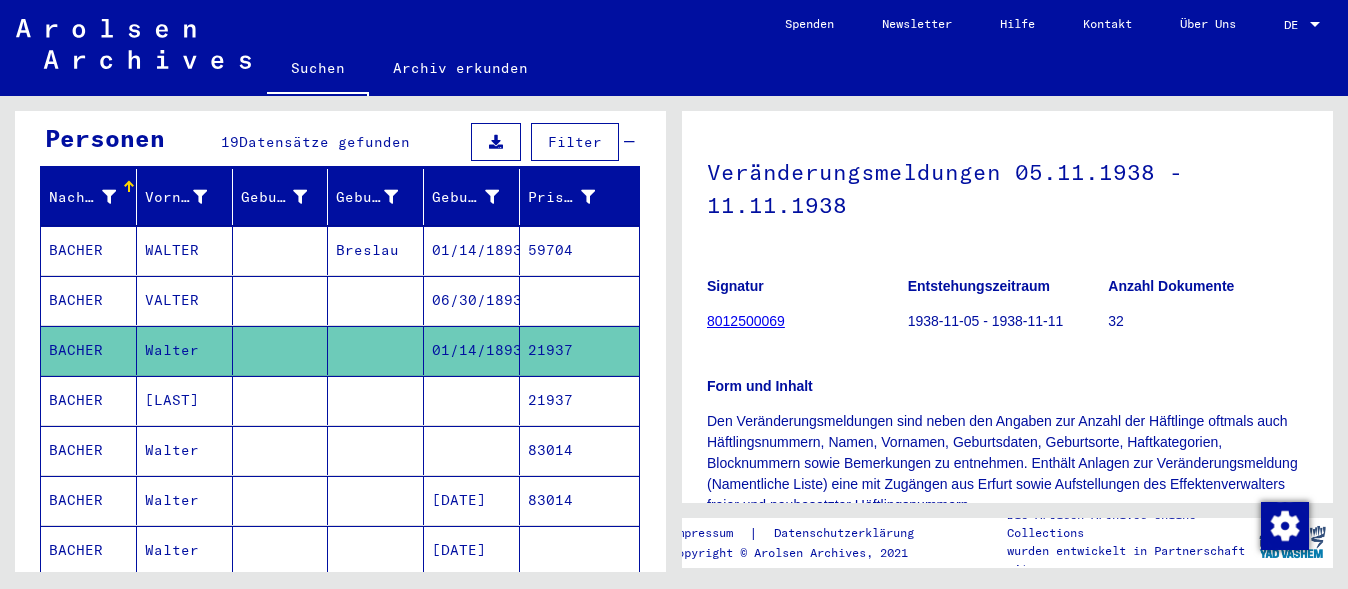 click on "21937" at bounding box center (579, 450) 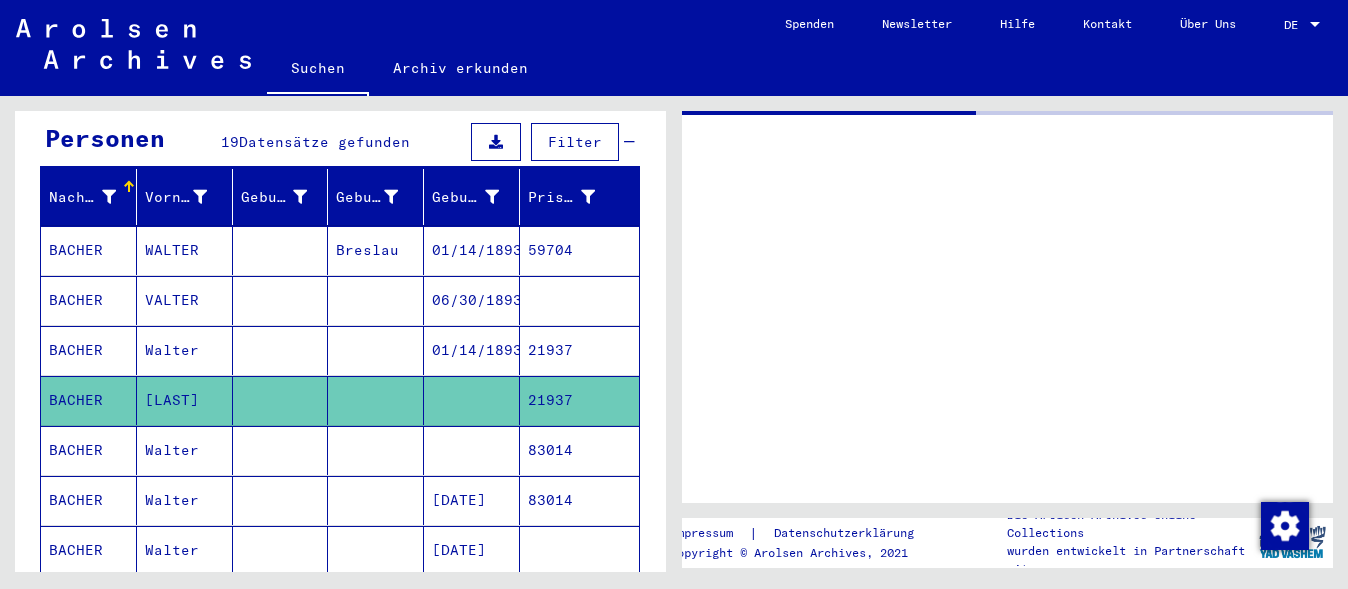 scroll, scrollTop: 0, scrollLeft: 0, axis: both 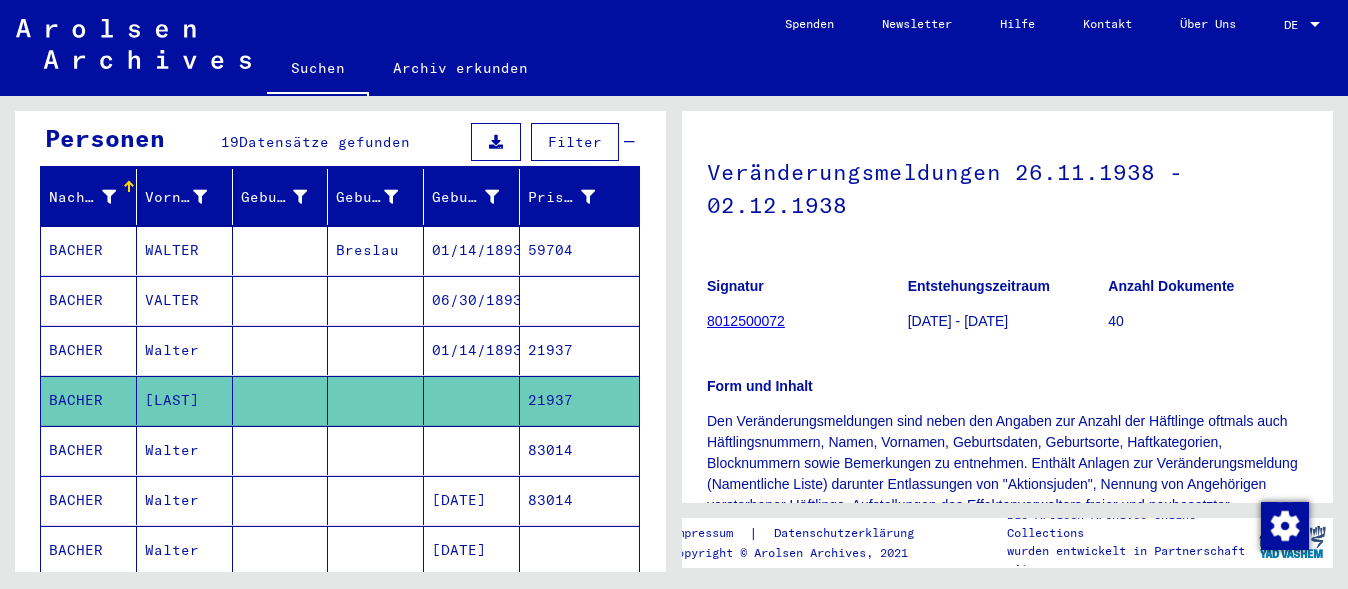 click on "83014" at bounding box center [579, 500] 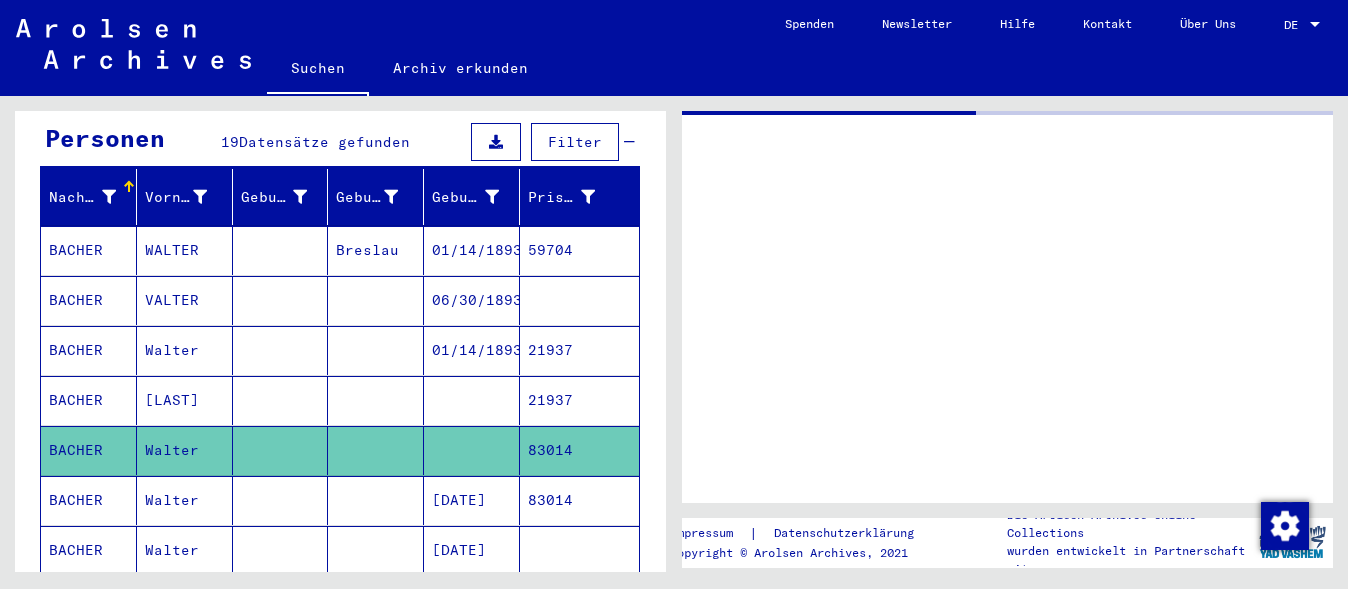 scroll, scrollTop: 0, scrollLeft: 0, axis: both 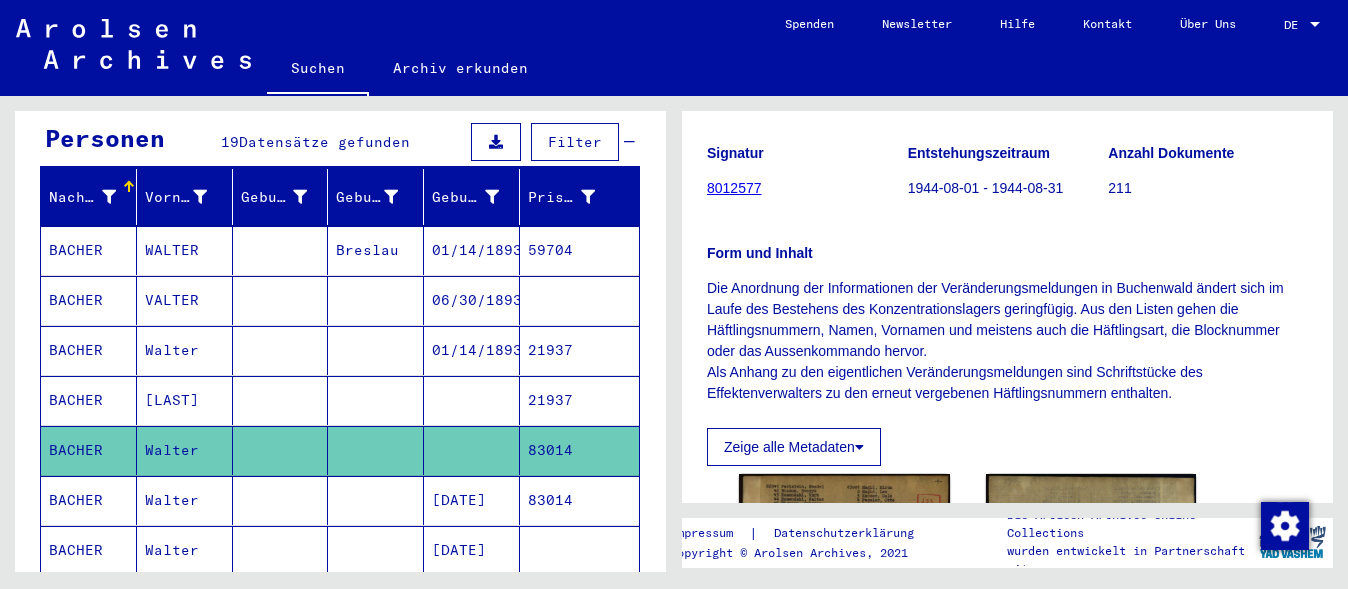 click on "06/30/1893" at bounding box center (472, 350) 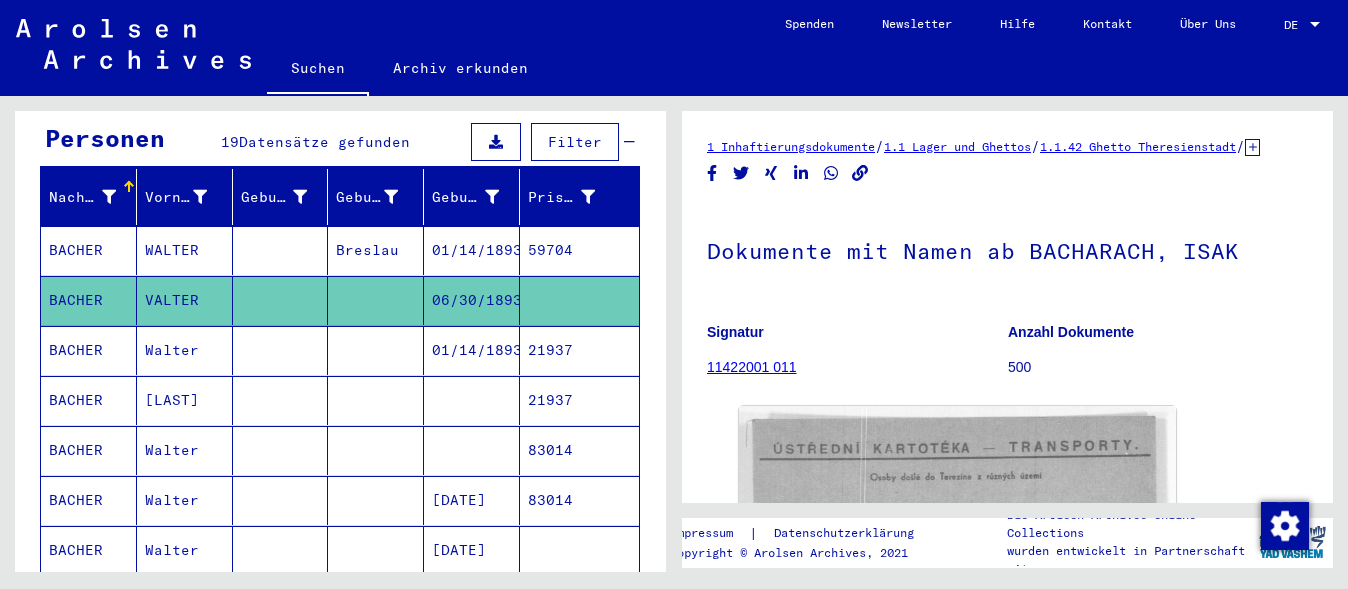scroll, scrollTop: 0, scrollLeft: 0, axis: both 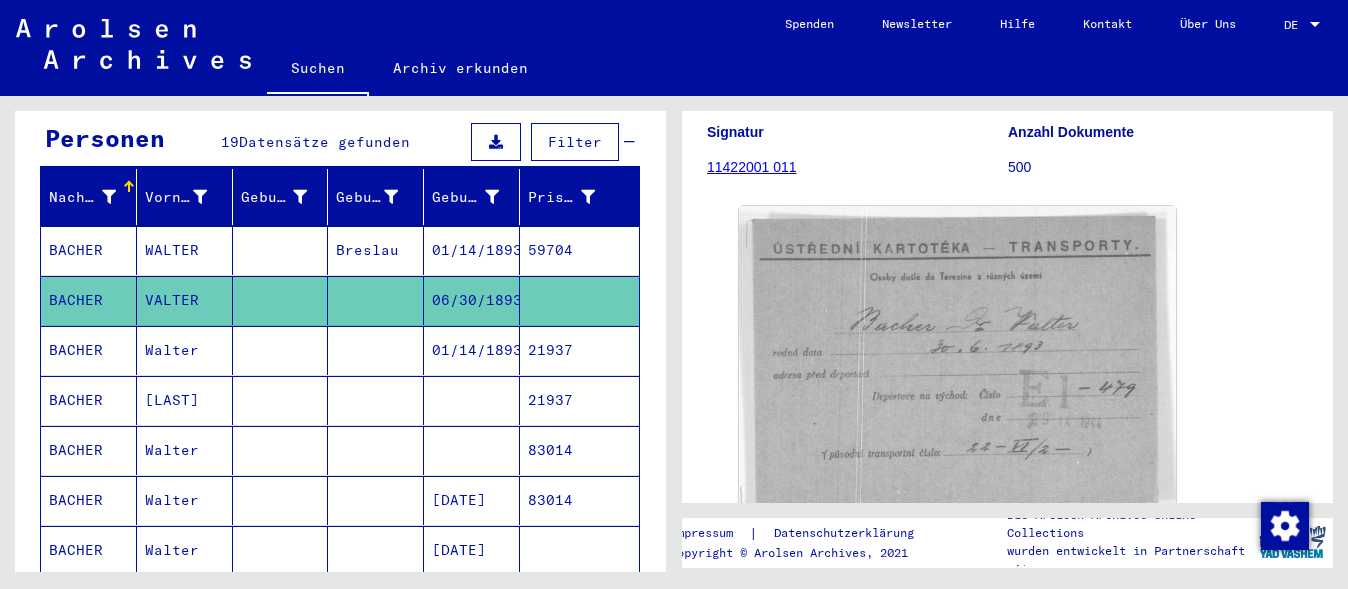 click on "01/14/1893" at bounding box center (472, 300) 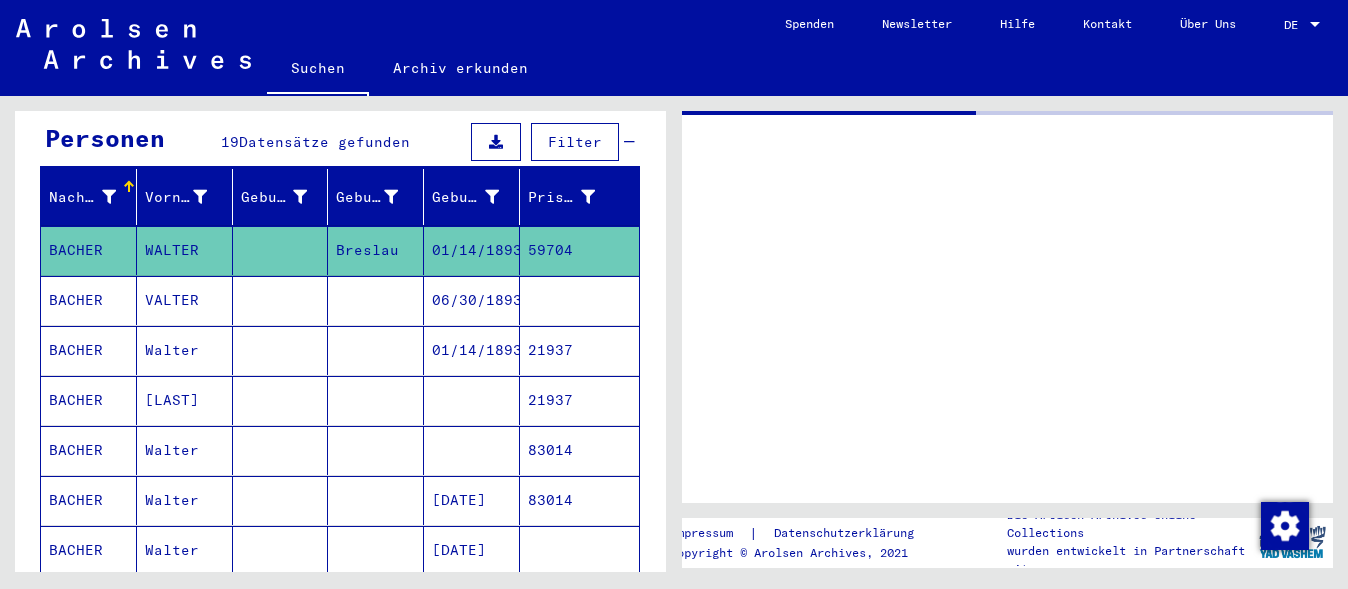 scroll, scrollTop: 0, scrollLeft: 0, axis: both 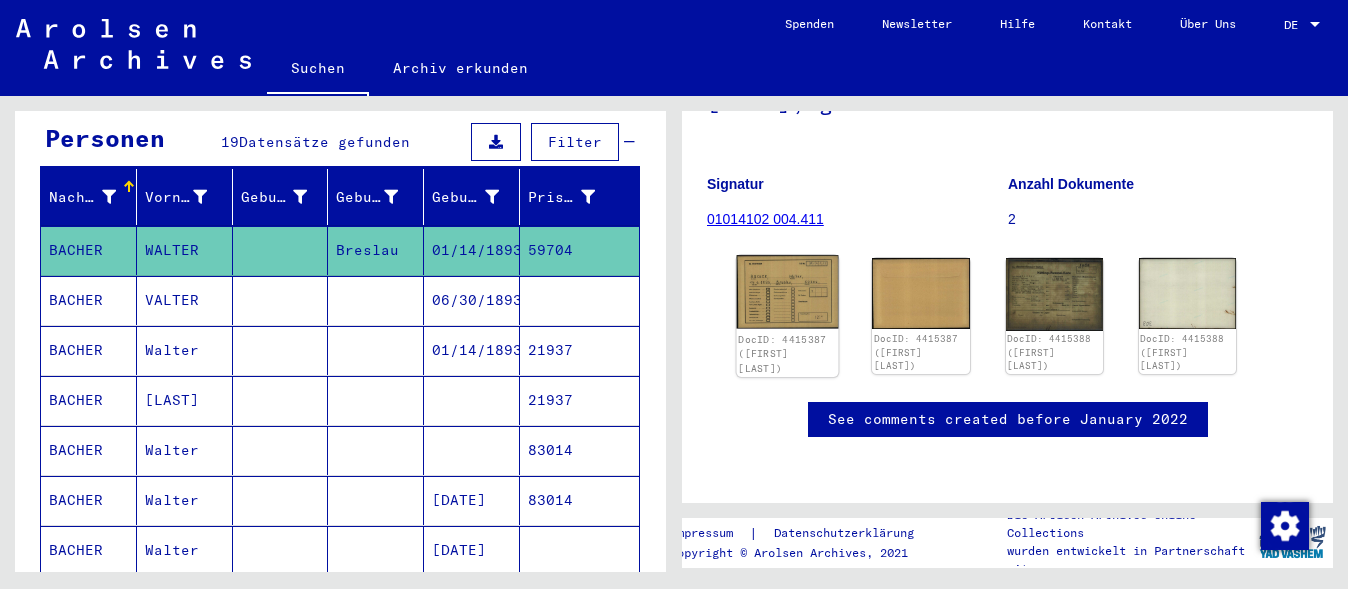 click 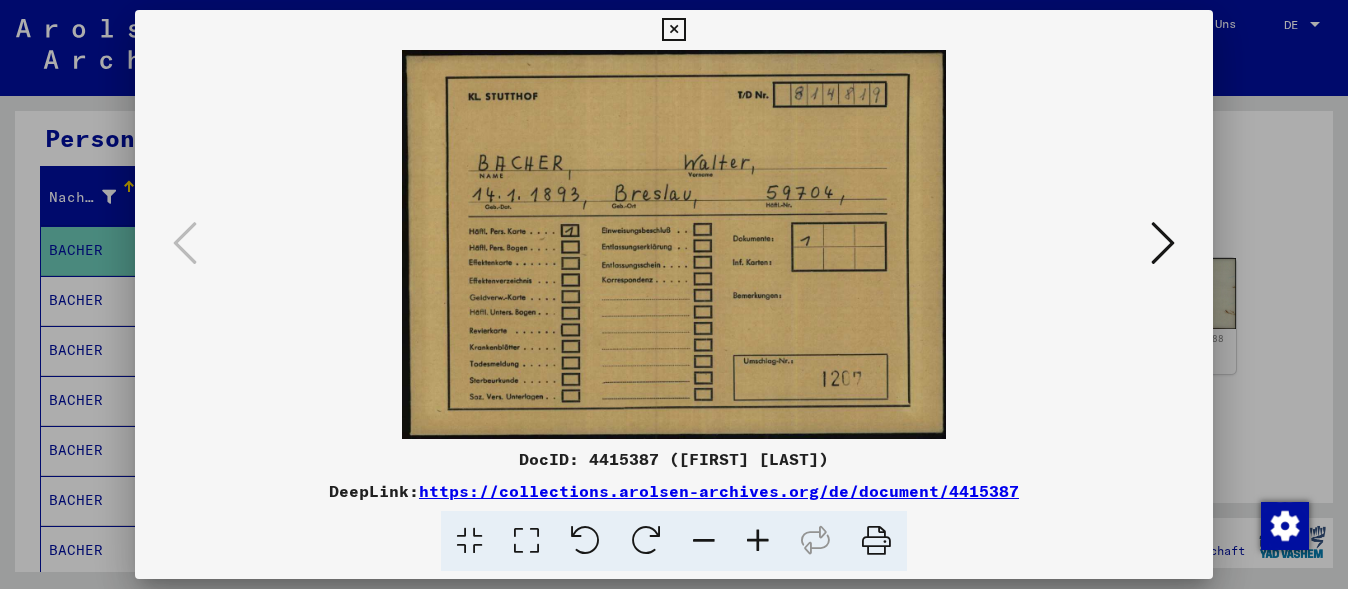 click at bounding box center [674, 294] 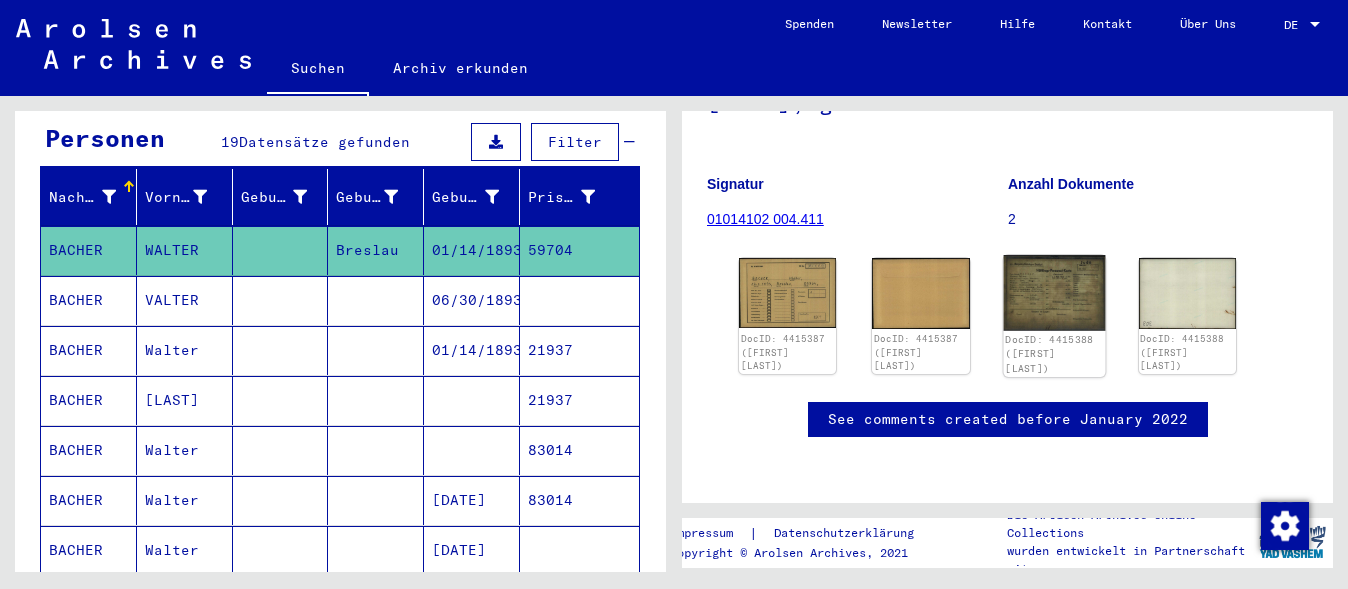 click 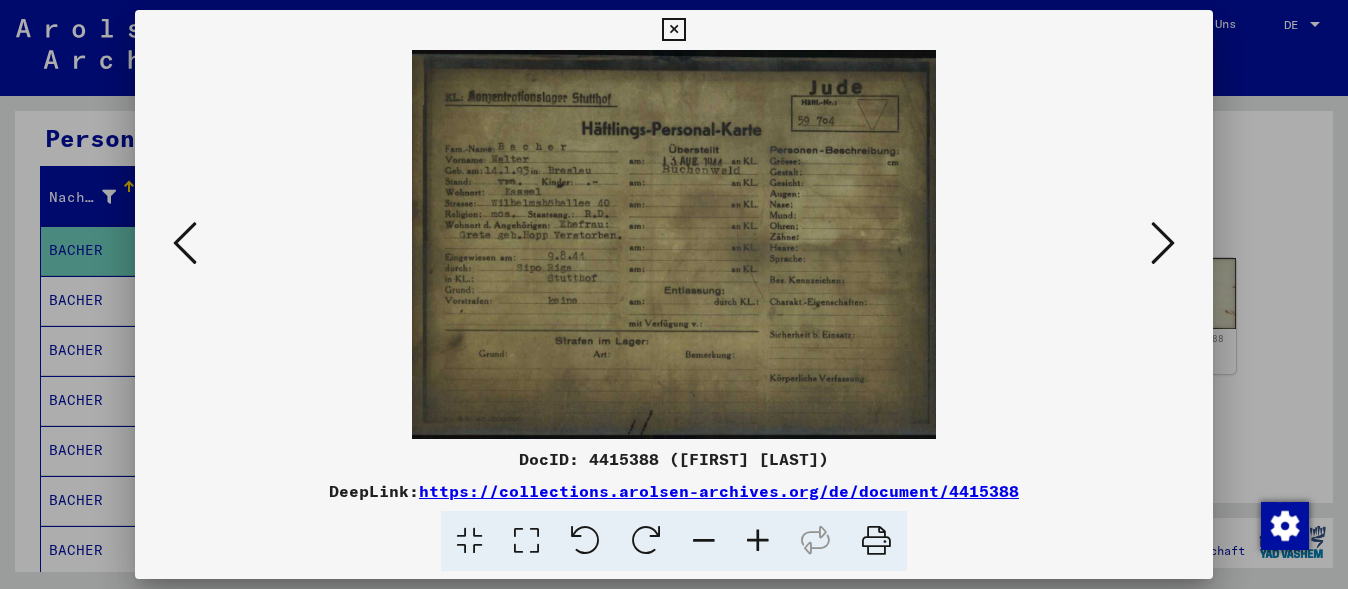 click at bounding box center [674, 244] 